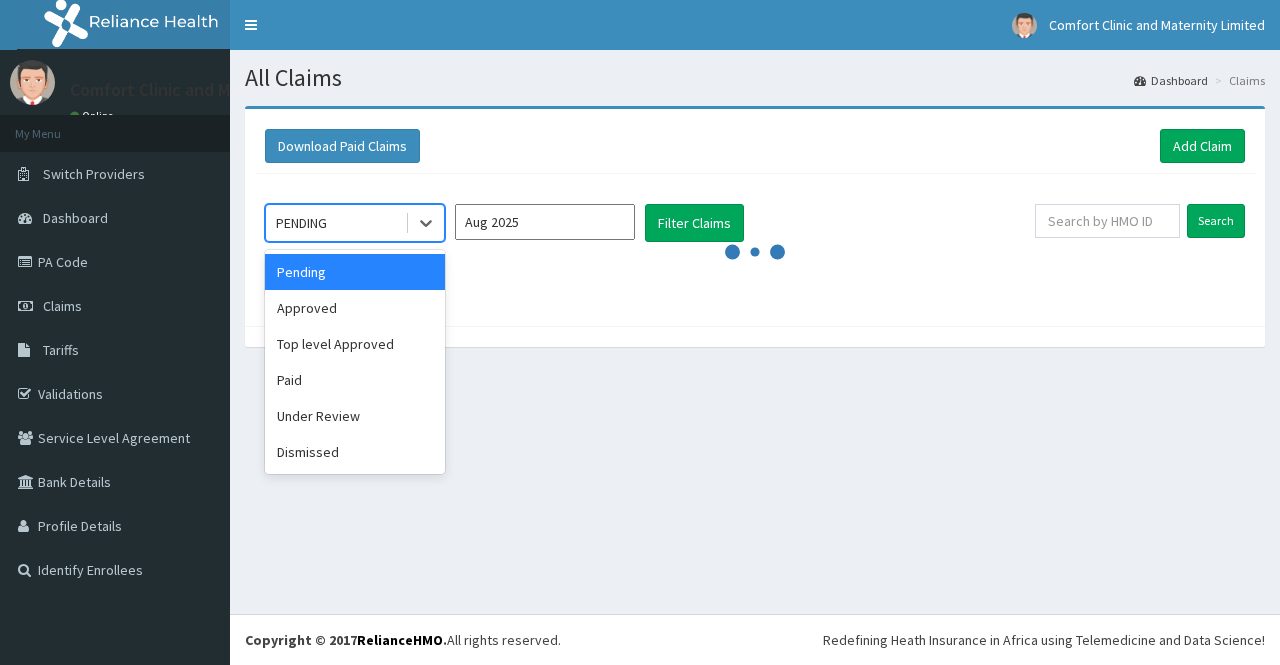 scroll, scrollTop: 0, scrollLeft: 0, axis: both 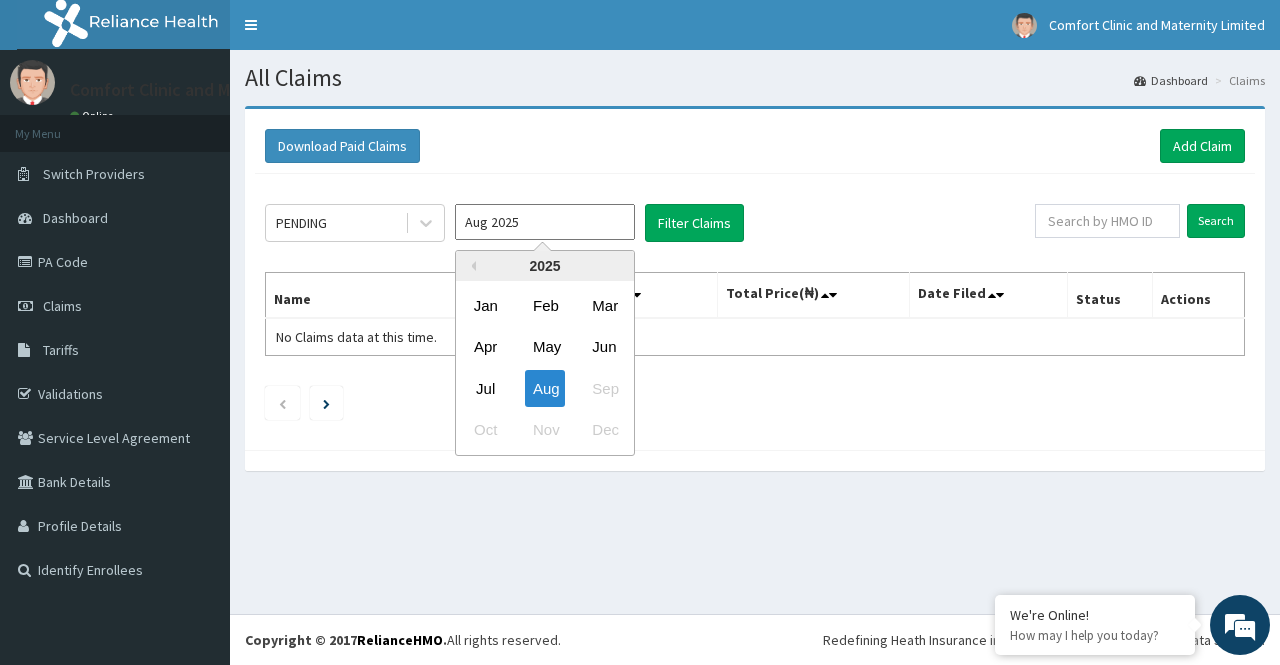 click on "Aug 2025" at bounding box center [545, 222] 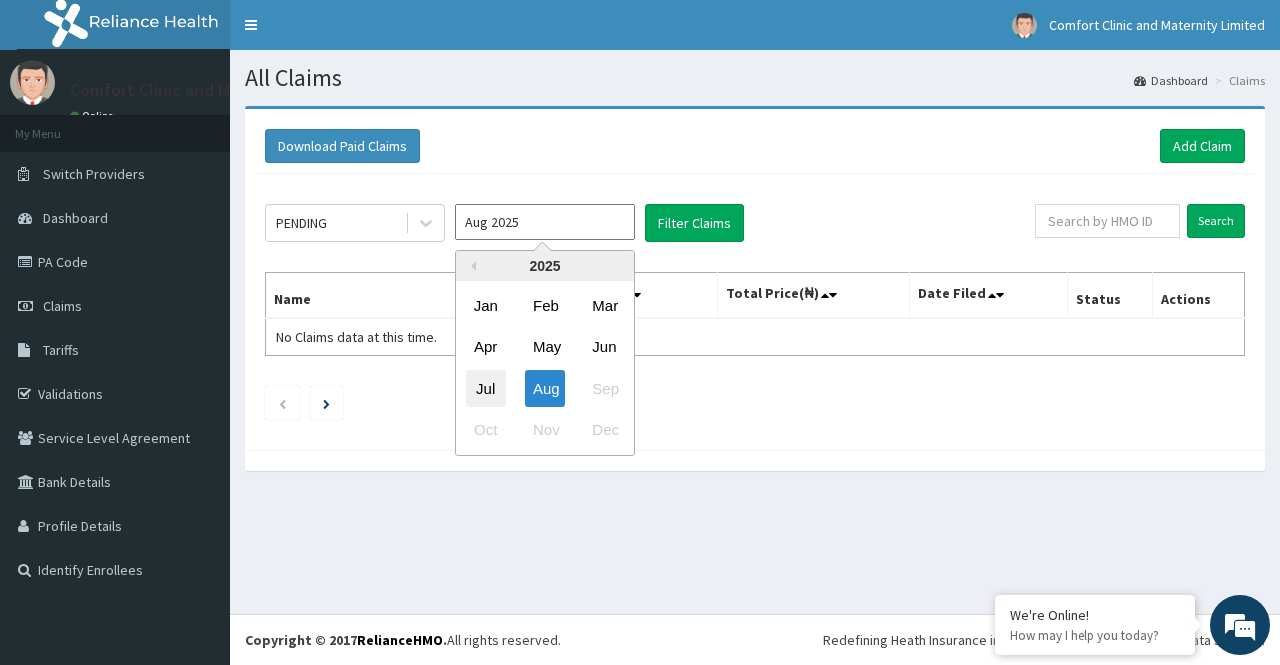 click on "Jul" at bounding box center (486, 388) 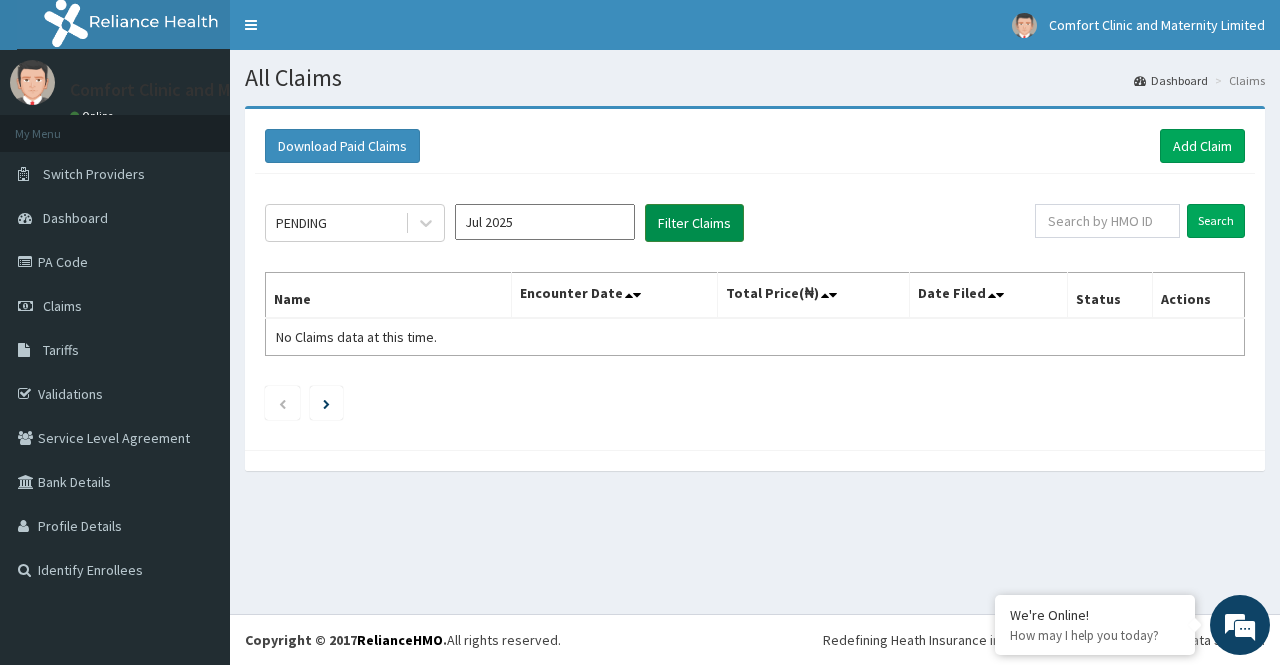 click on "Filter Claims" at bounding box center [694, 223] 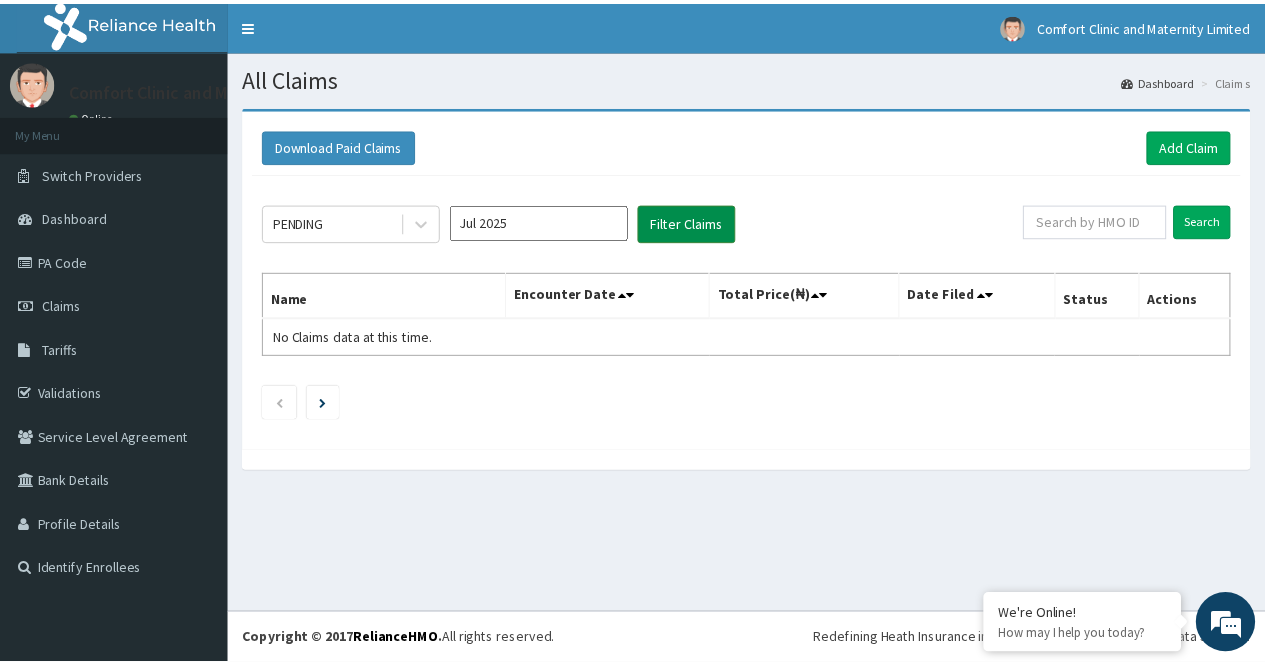 scroll, scrollTop: 0, scrollLeft: 0, axis: both 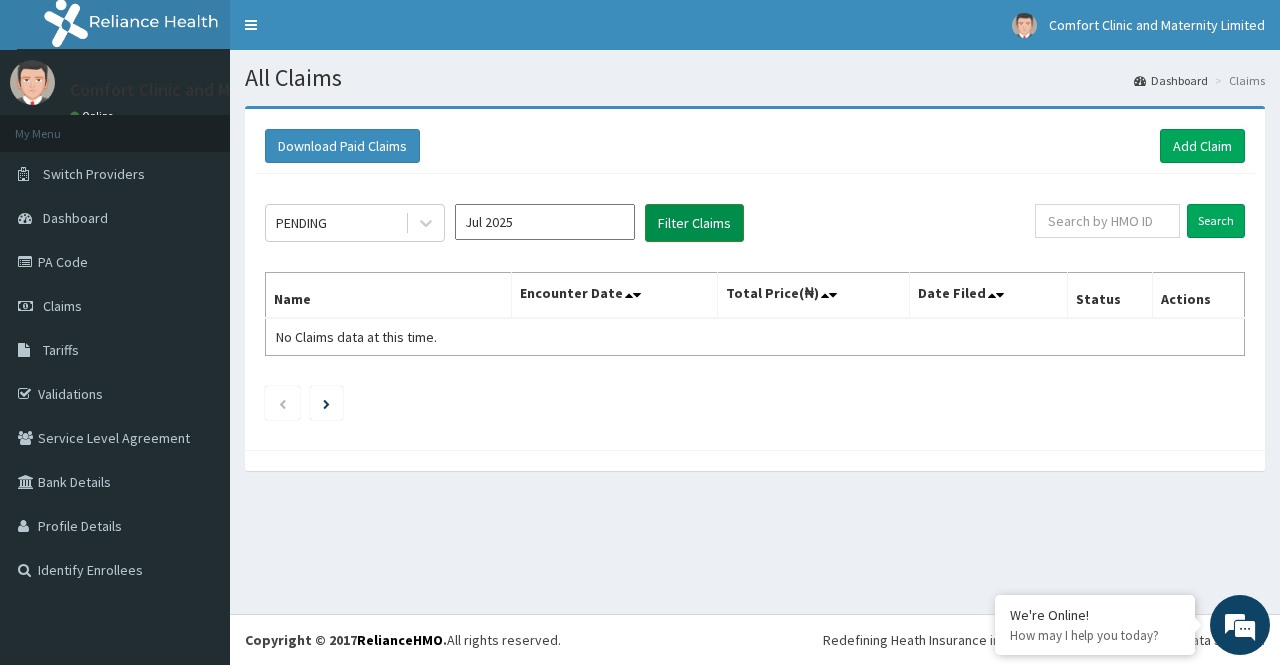 click on "Filter Claims" at bounding box center (694, 223) 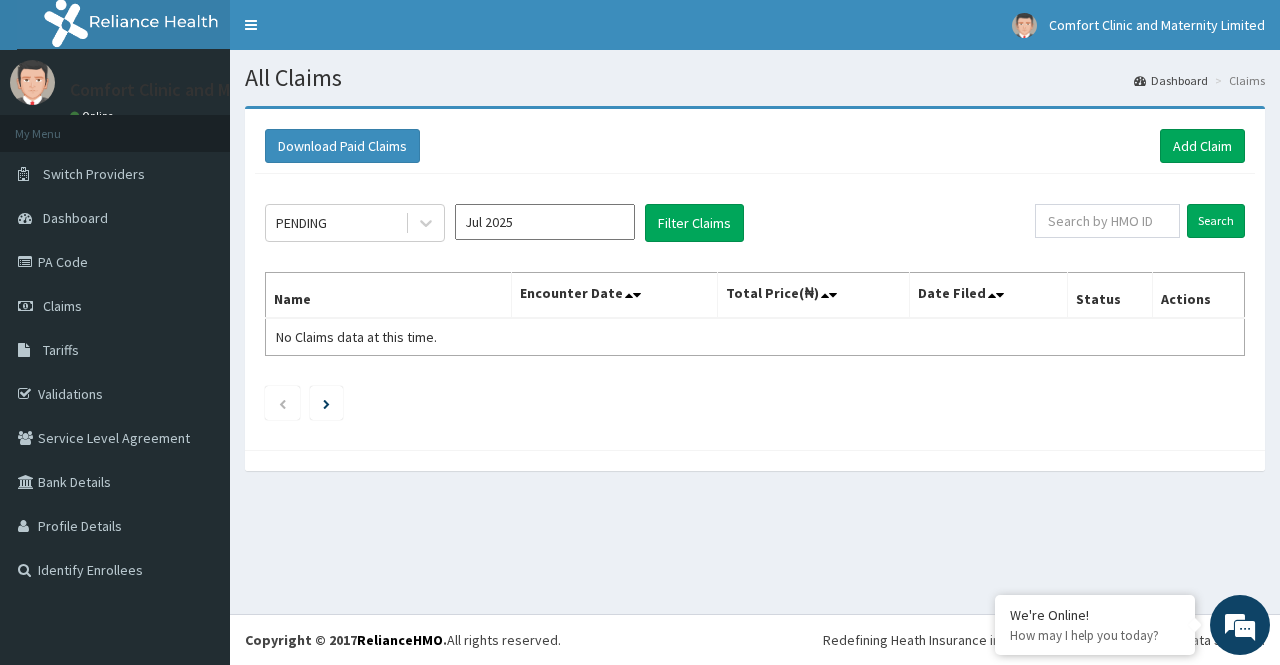 click on "Jul 2025" at bounding box center (545, 222) 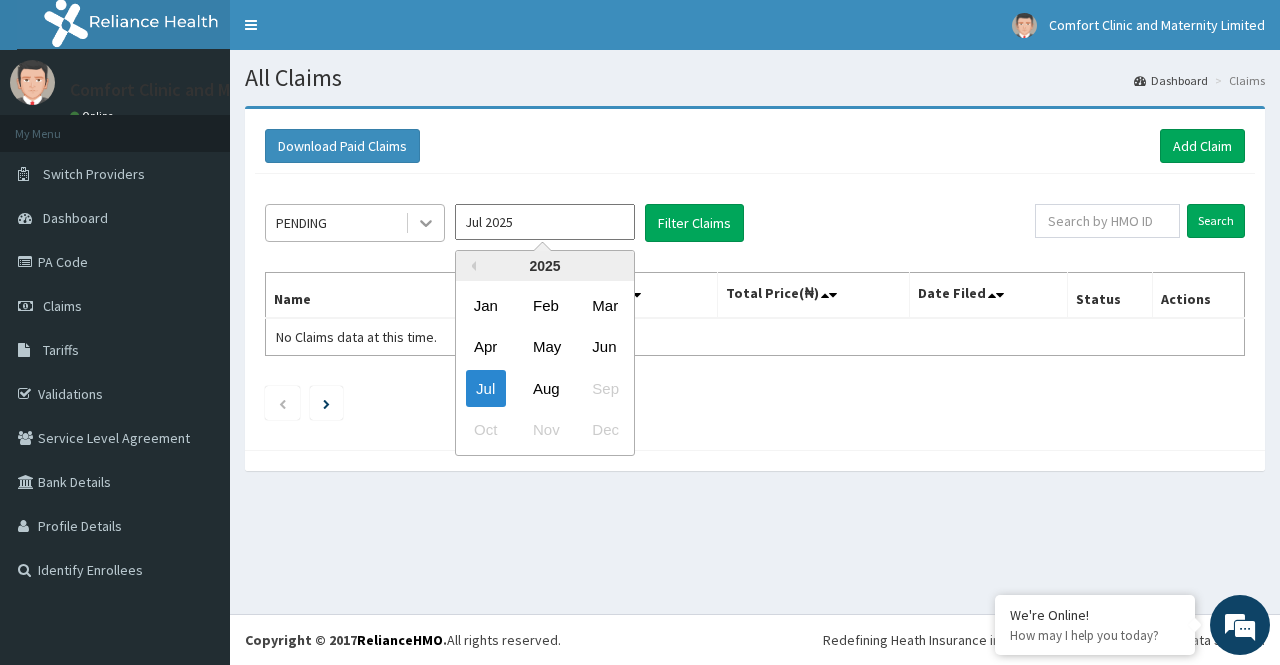click 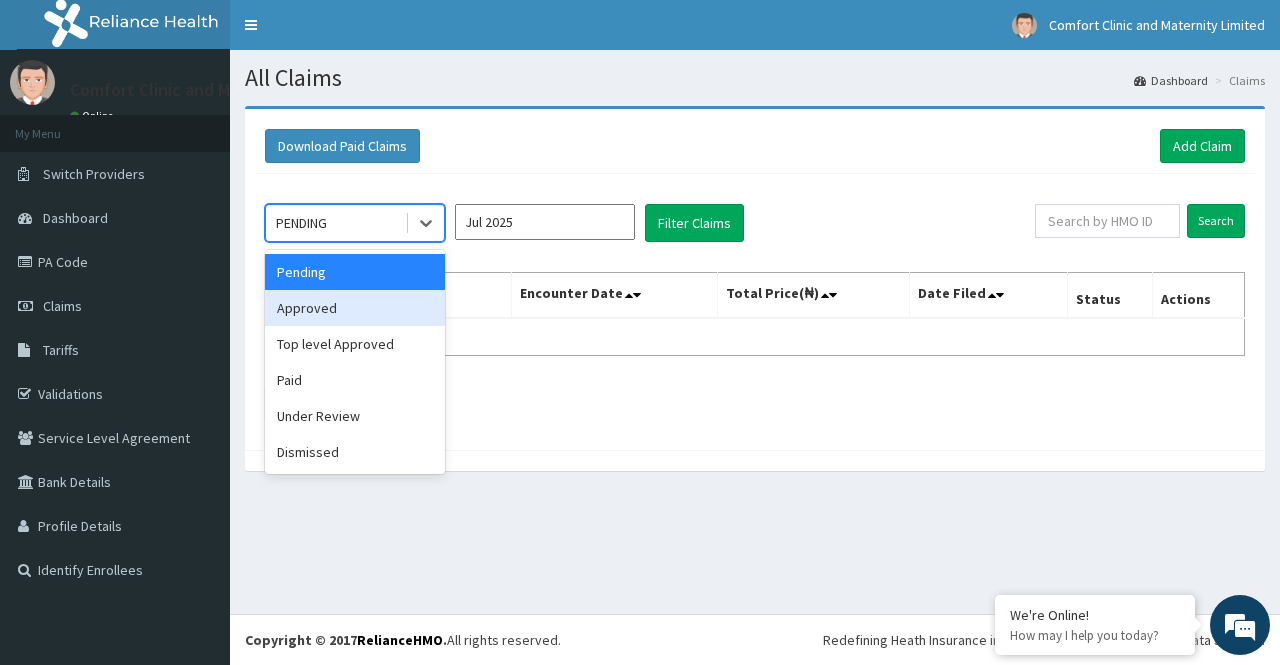 click on "Approved" at bounding box center [355, 308] 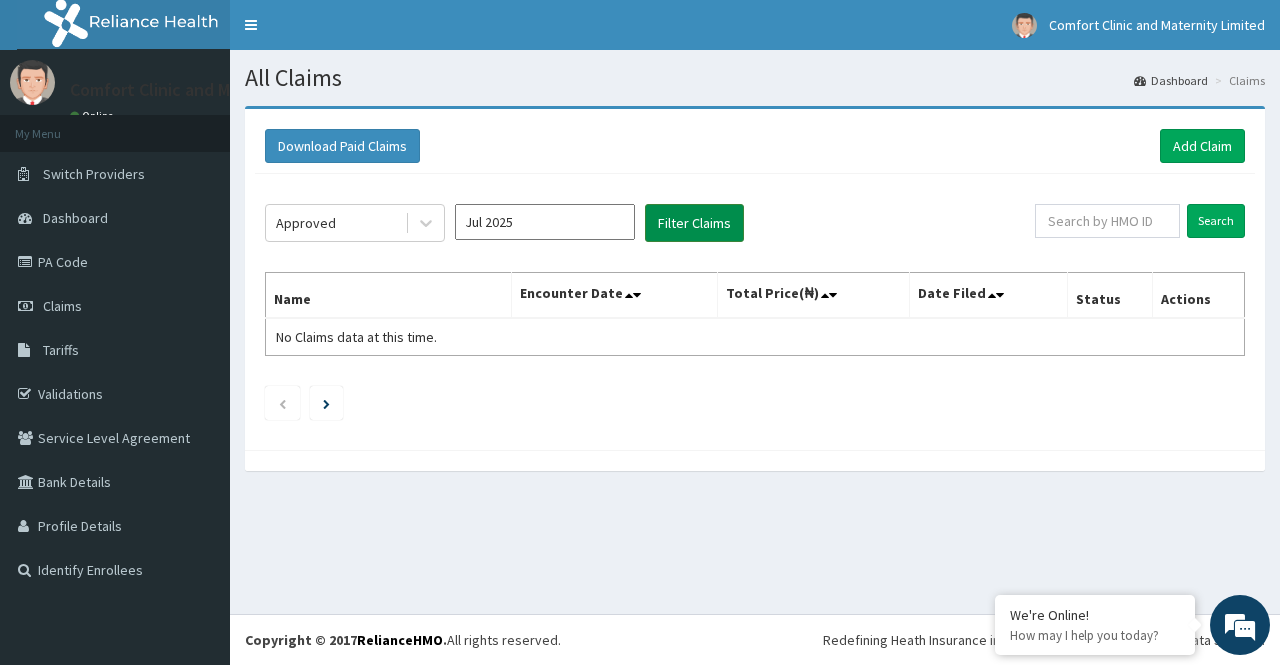 click on "Filter Claims" at bounding box center (694, 223) 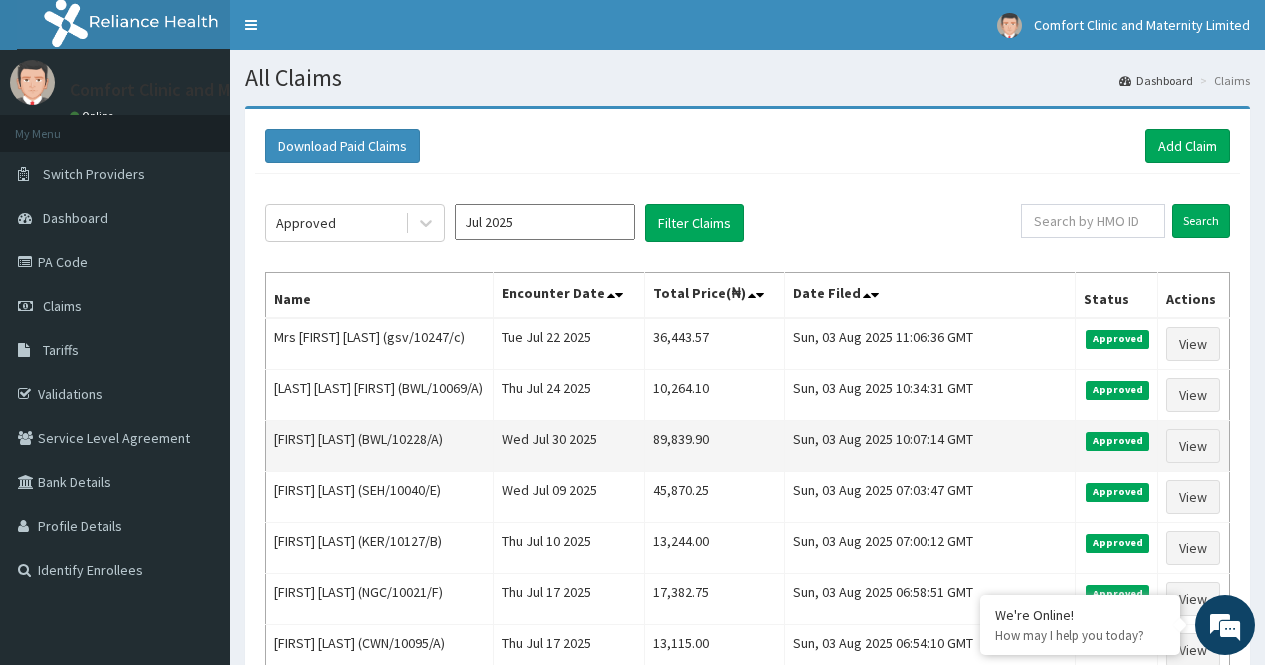 click on "[LAST] [LAST] (BWL/10228/A)" at bounding box center [380, 446] 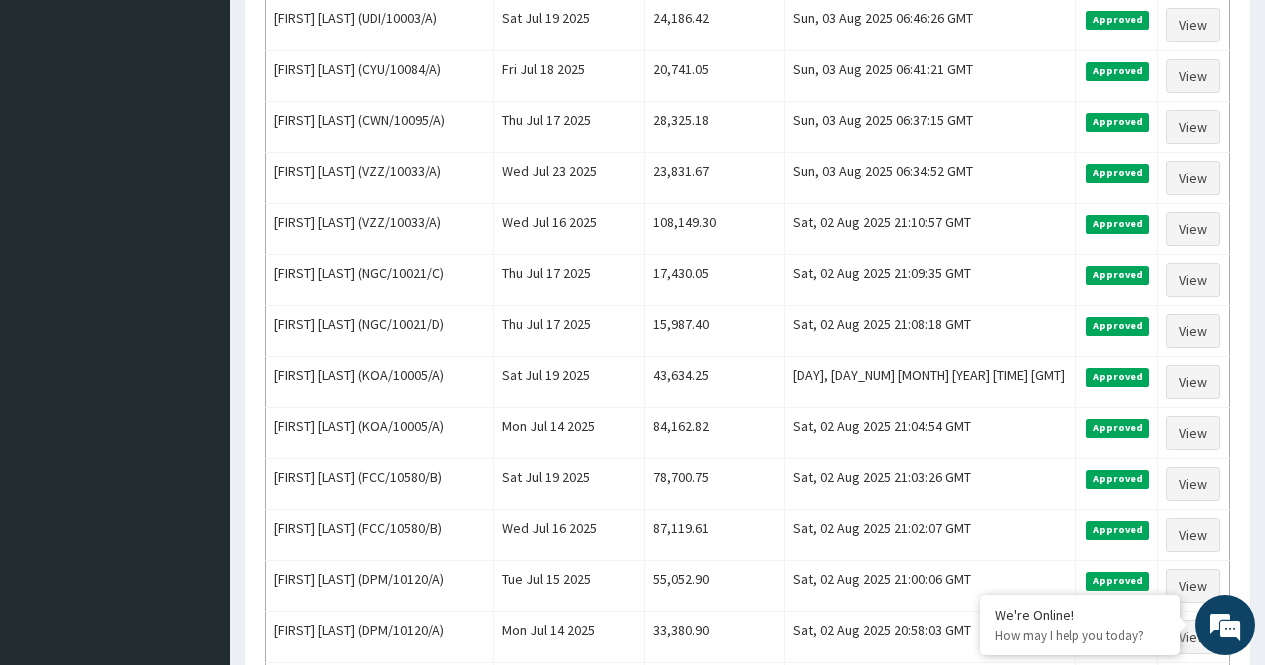 scroll, scrollTop: 920, scrollLeft: 0, axis: vertical 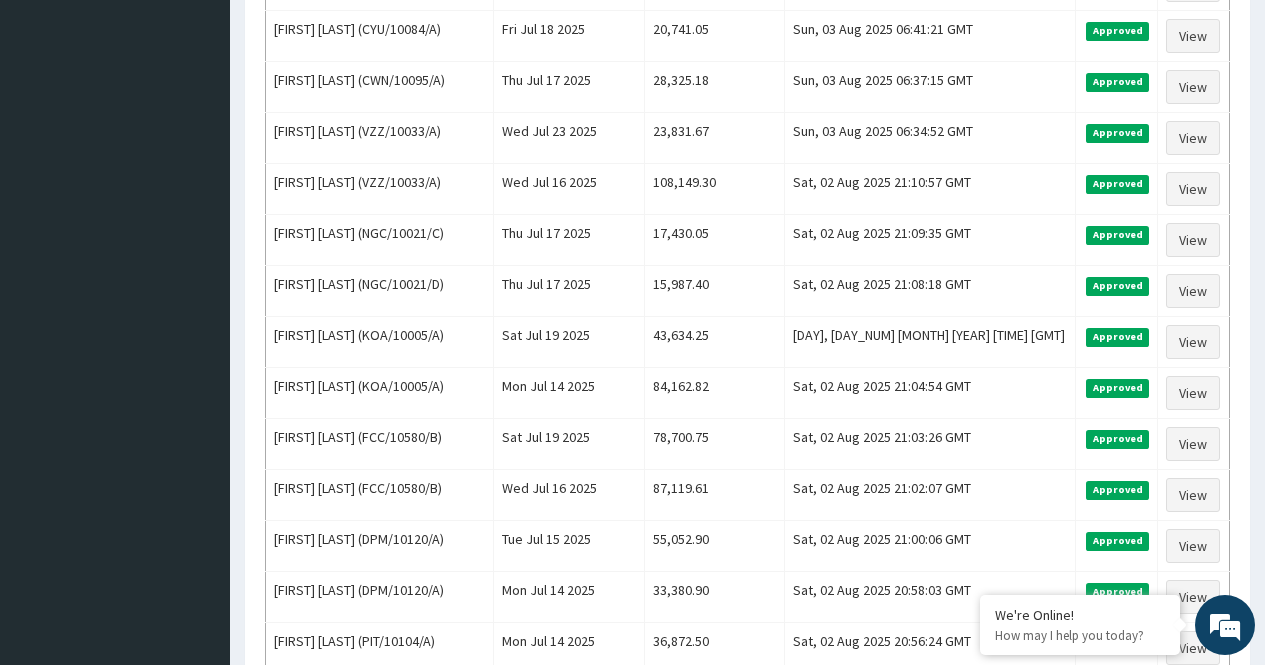 click on "[LAST] [LAST] (FCC/10580/B)" at bounding box center [380, 495] 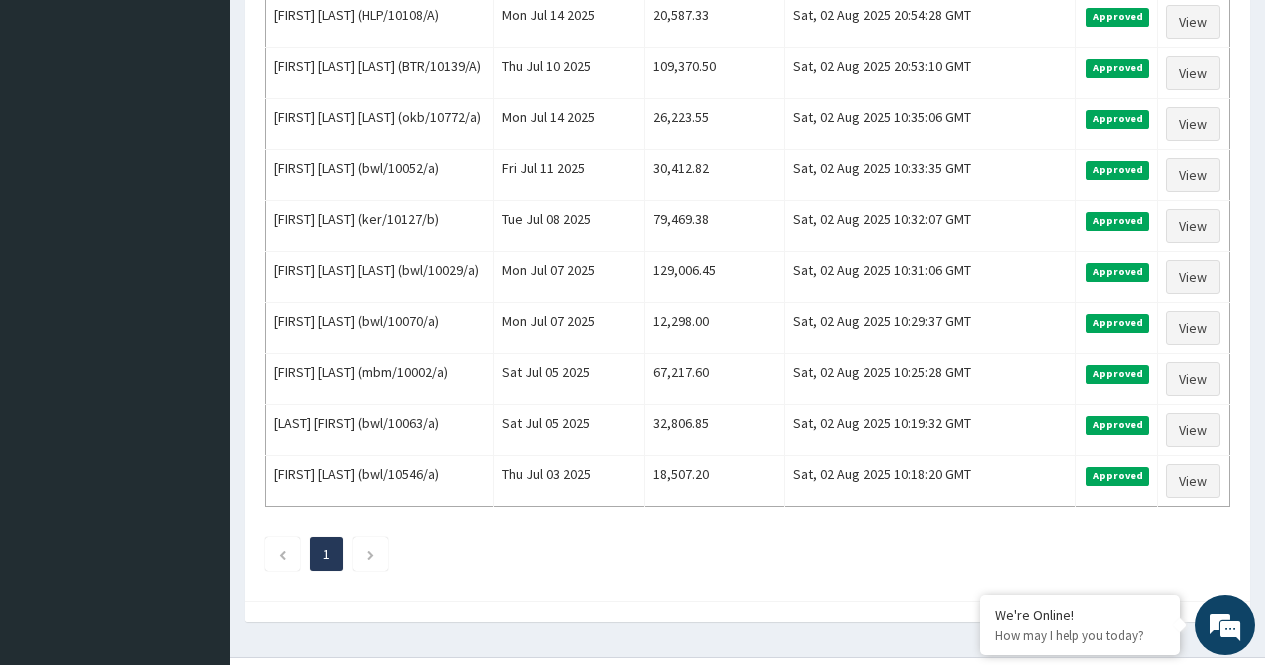 scroll, scrollTop: 1600, scrollLeft: 0, axis: vertical 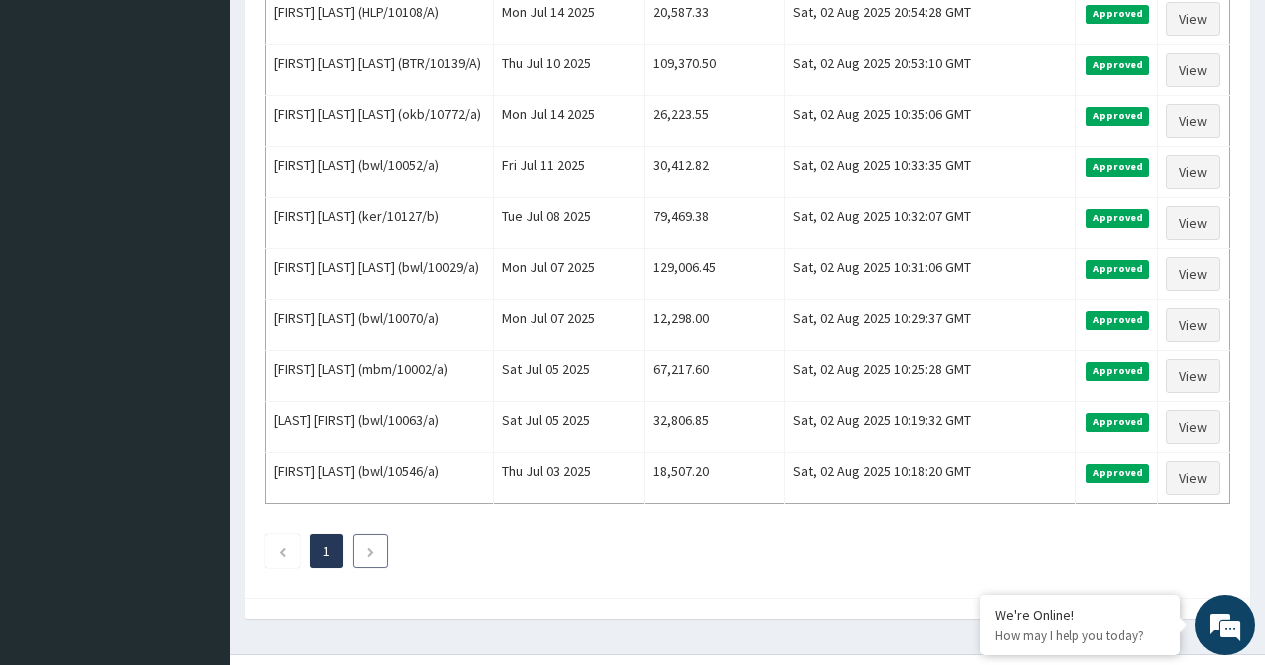 click at bounding box center [370, 552] 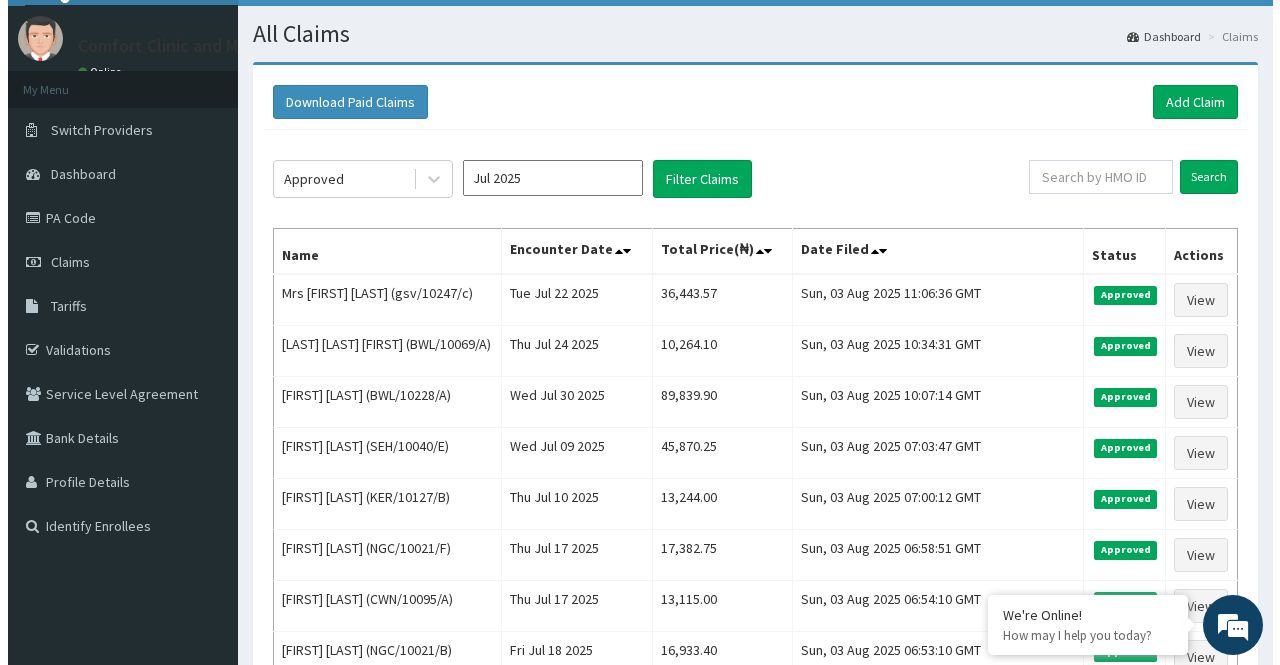 scroll, scrollTop: 0, scrollLeft: 0, axis: both 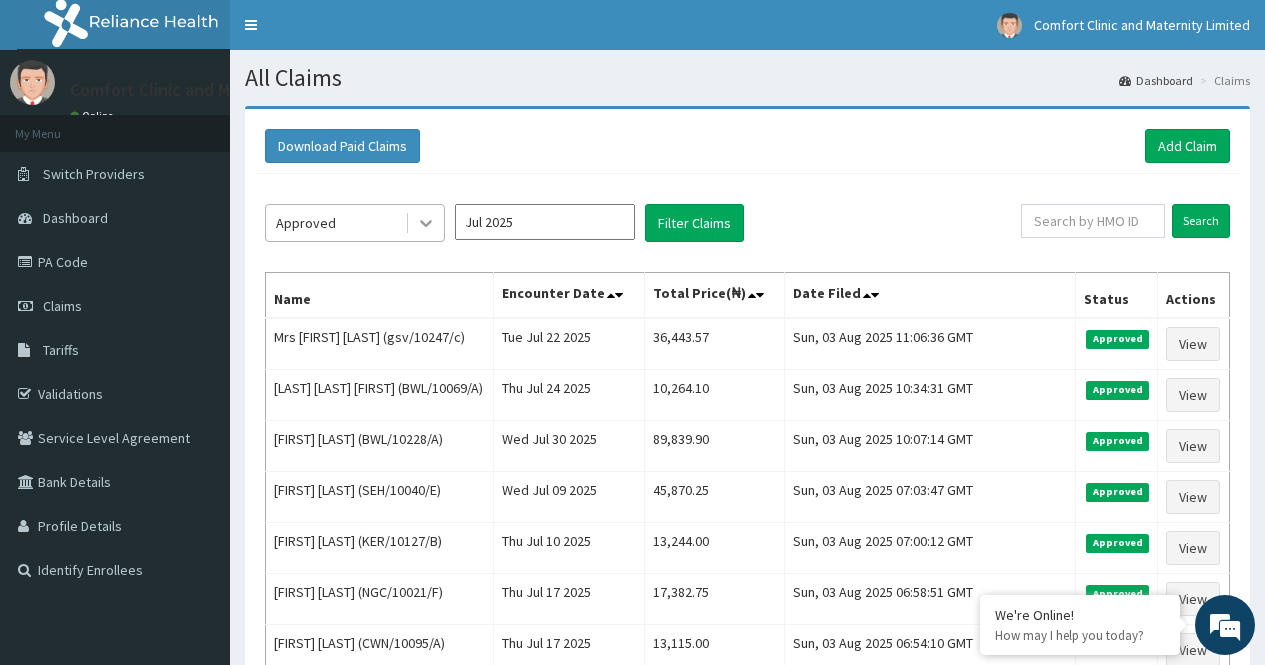 click 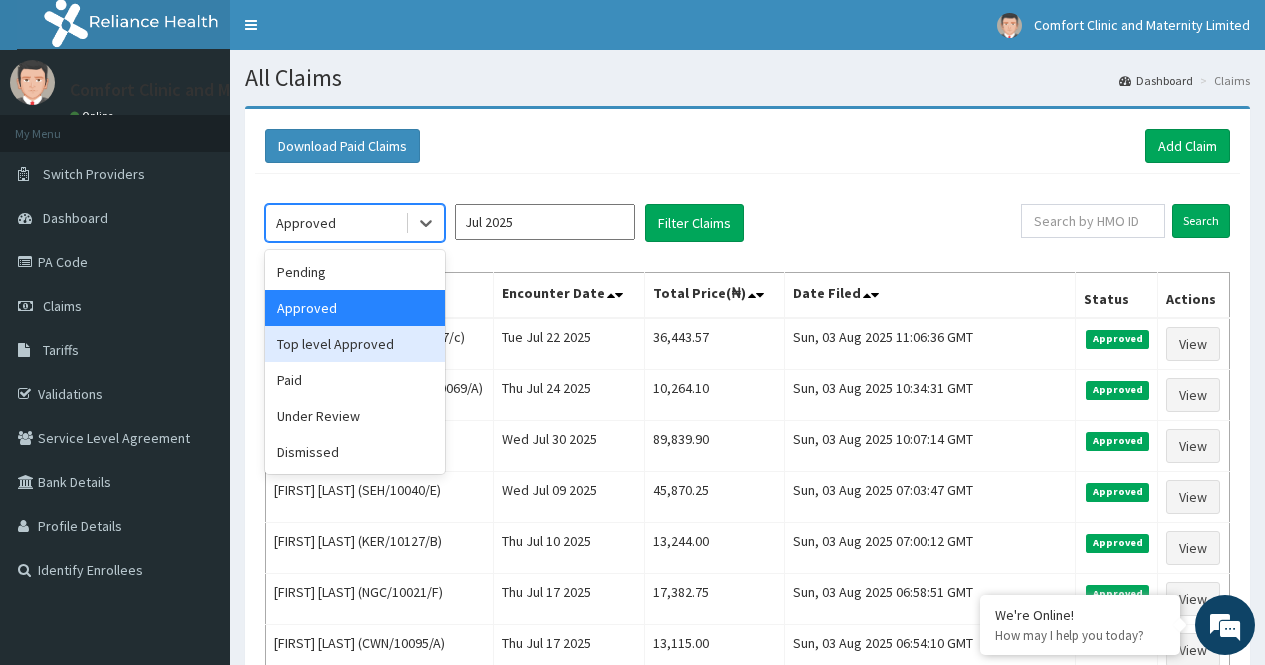 click on "Top level Approved" at bounding box center (355, 344) 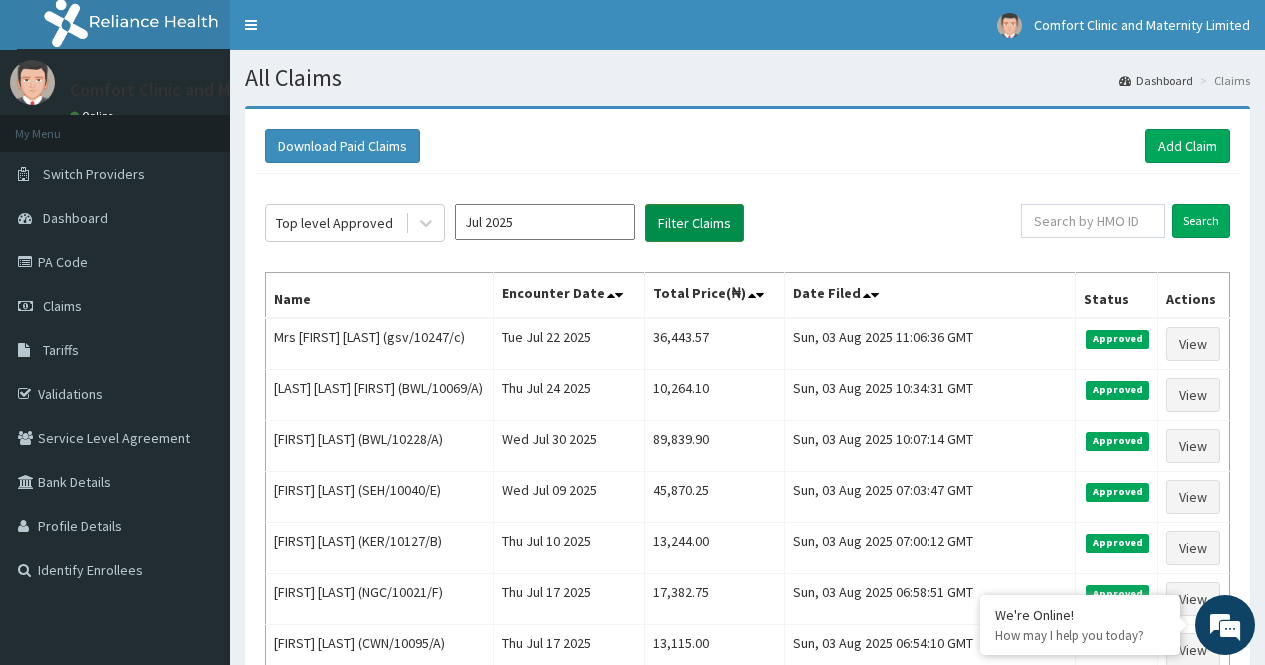click on "Filter Claims" at bounding box center [694, 223] 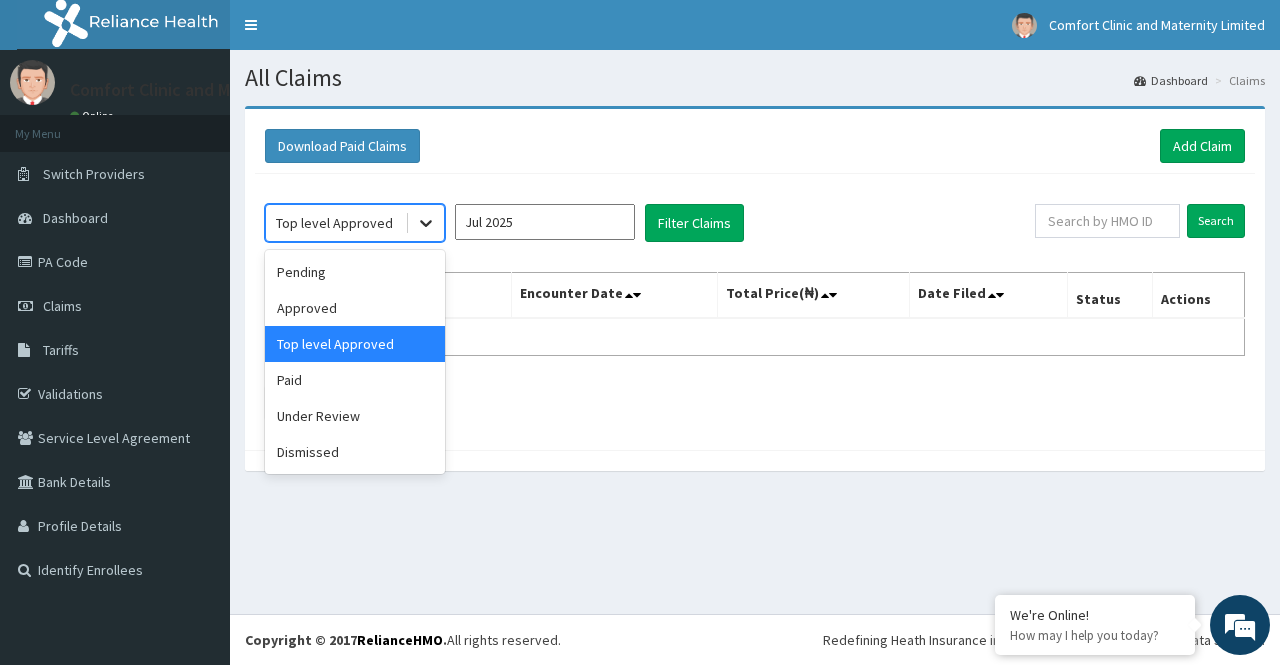 click 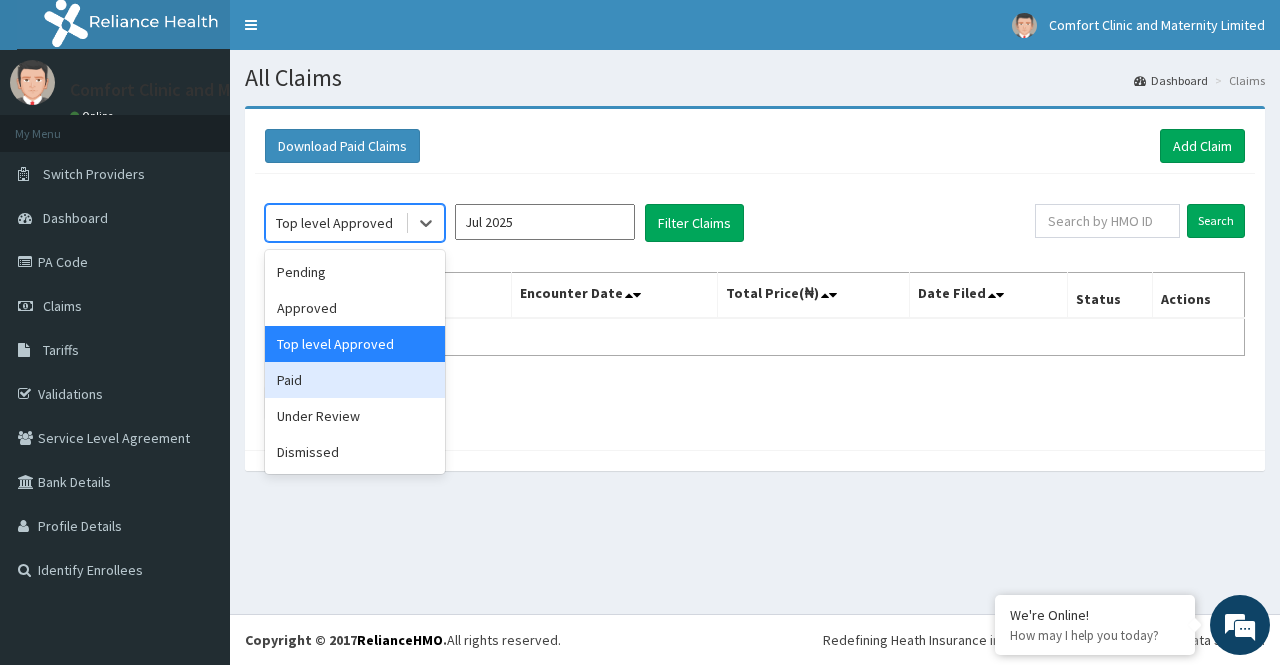click on "Paid" at bounding box center (355, 380) 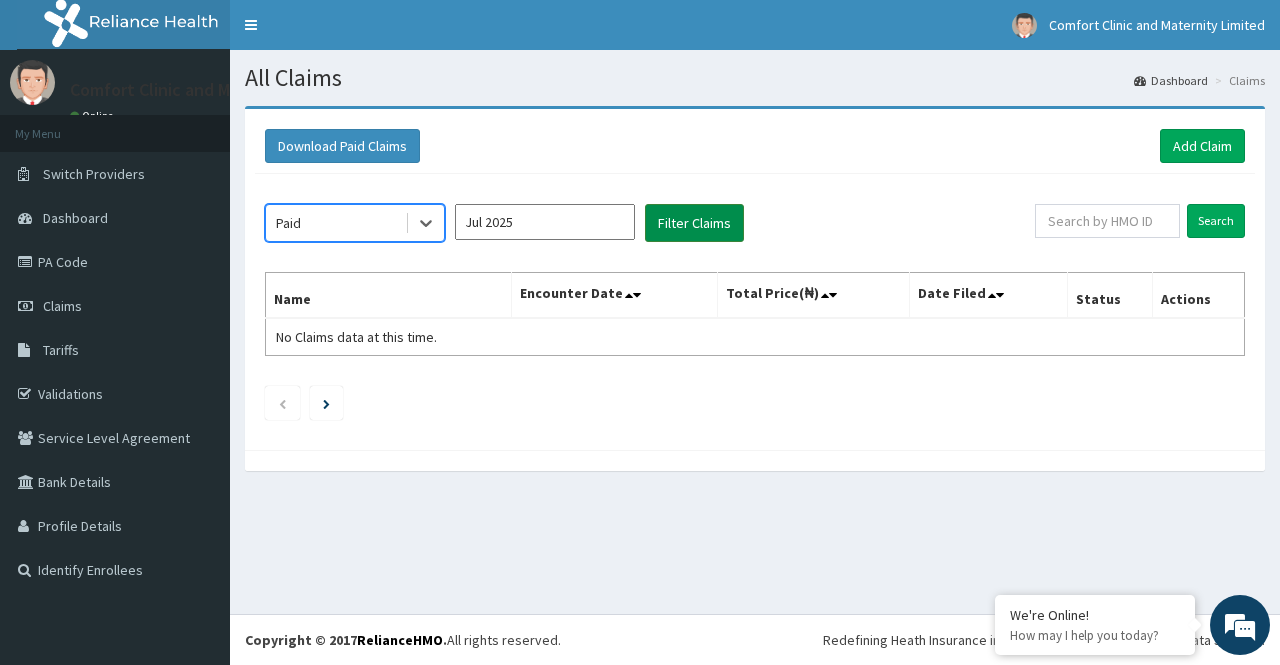 click on "Filter Claims" at bounding box center (694, 223) 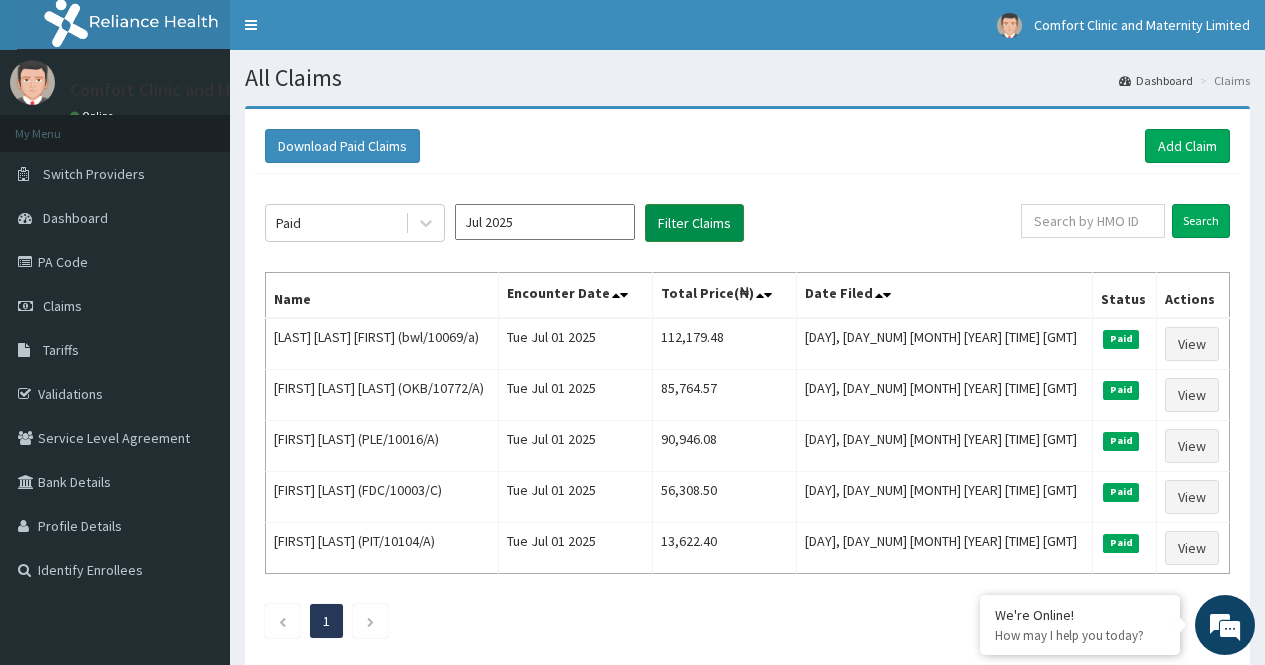 click on "Filter Claims" at bounding box center [694, 223] 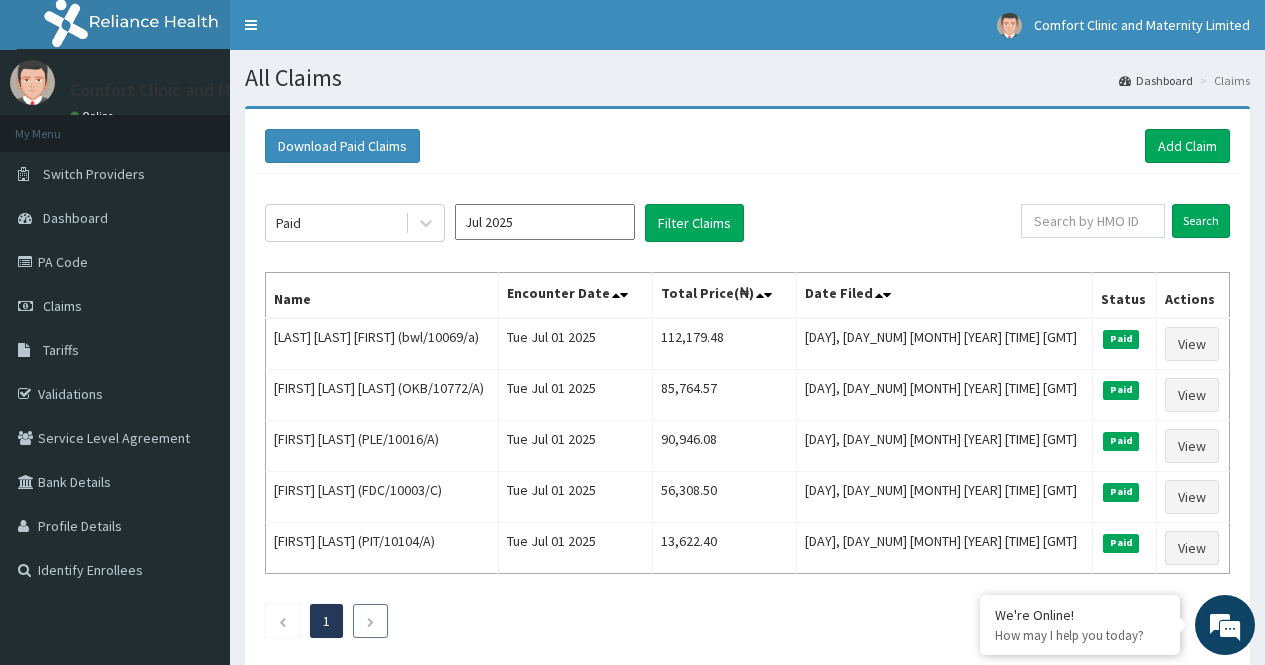 click at bounding box center [370, 622] 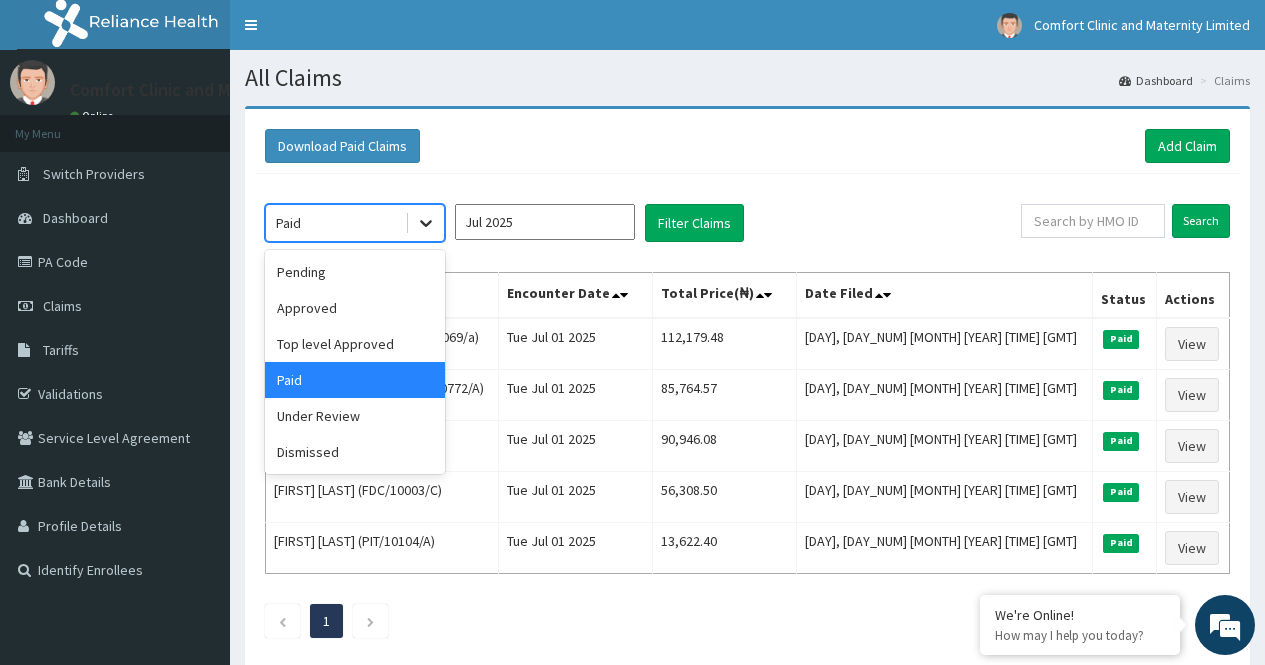 click at bounding box center [426, 223] 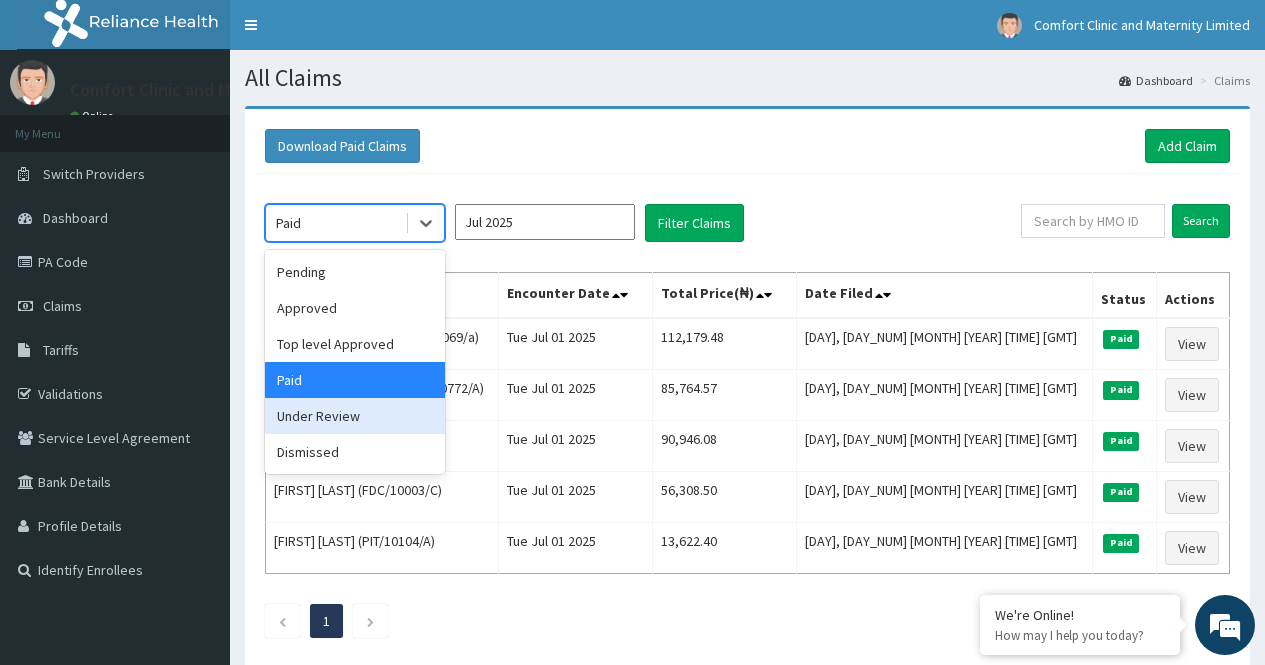 click on "Under Review" at bounding box center [355, 416] 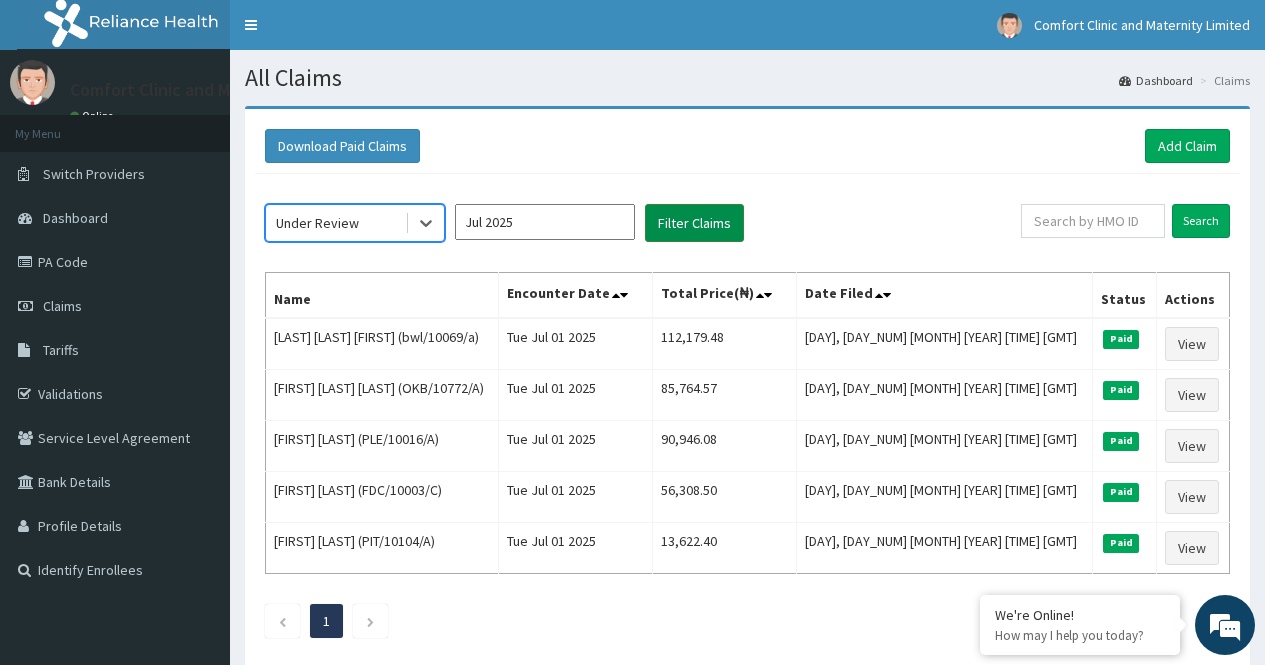 click on "Filter Claims" at bounding box center [694, 223] 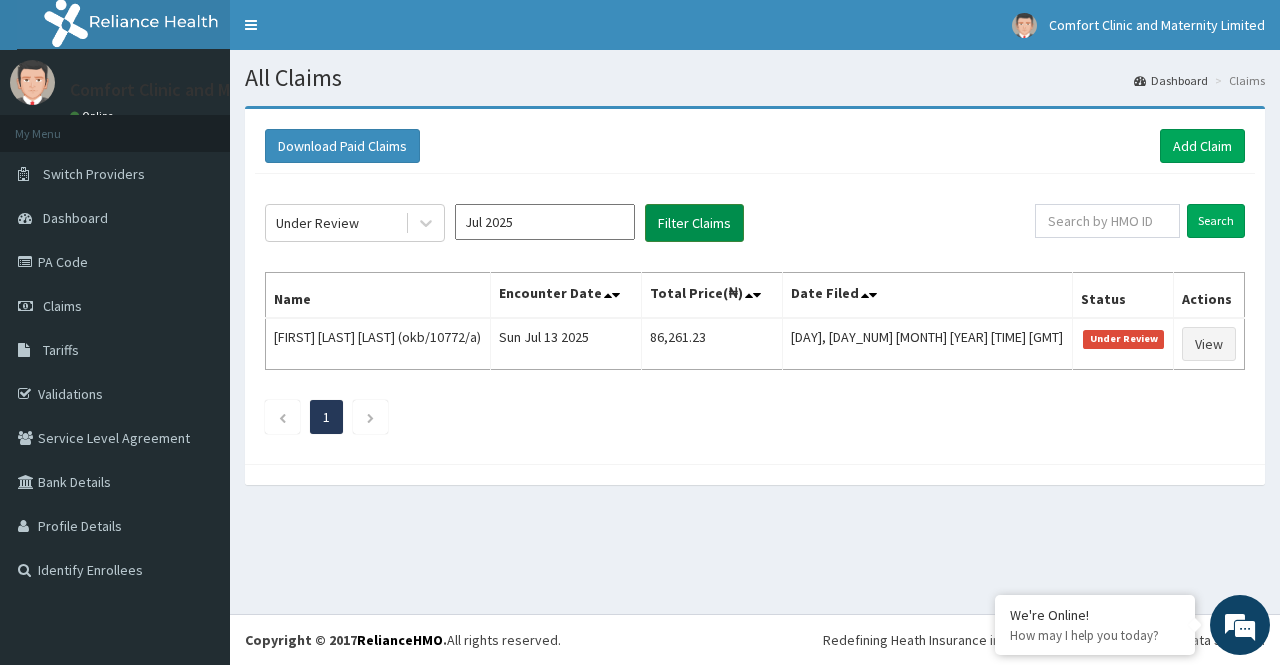 click on "Filter Claims" at bounding box center [694, 223] 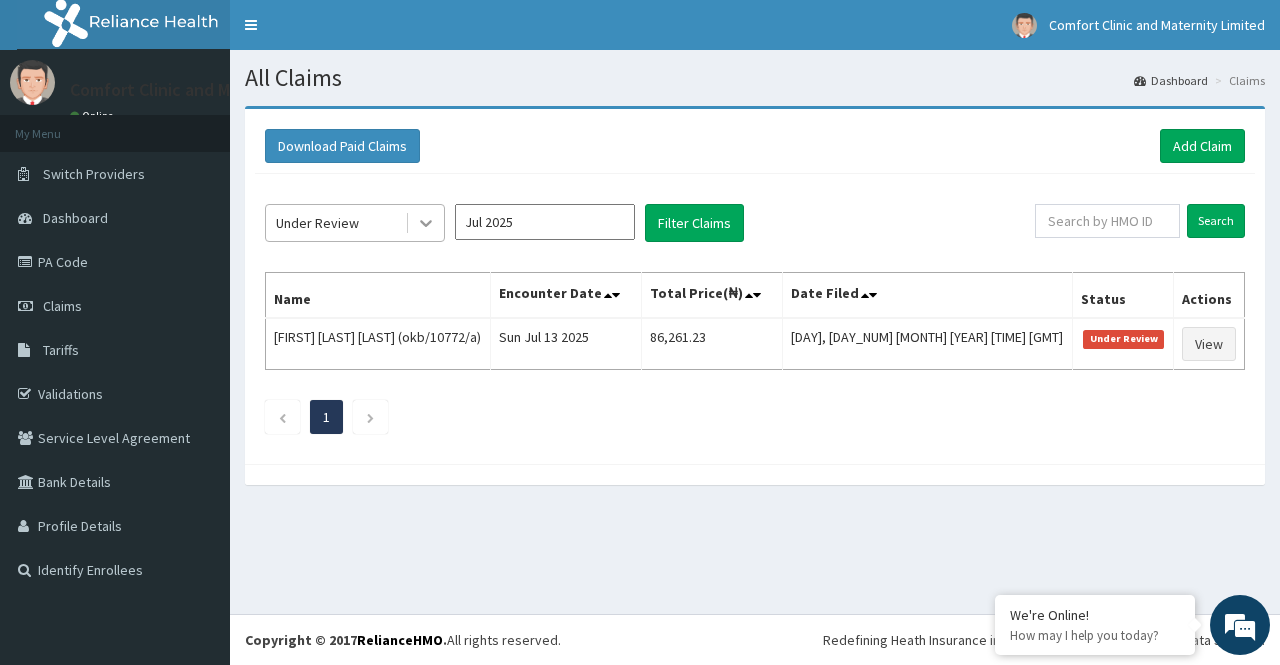 click 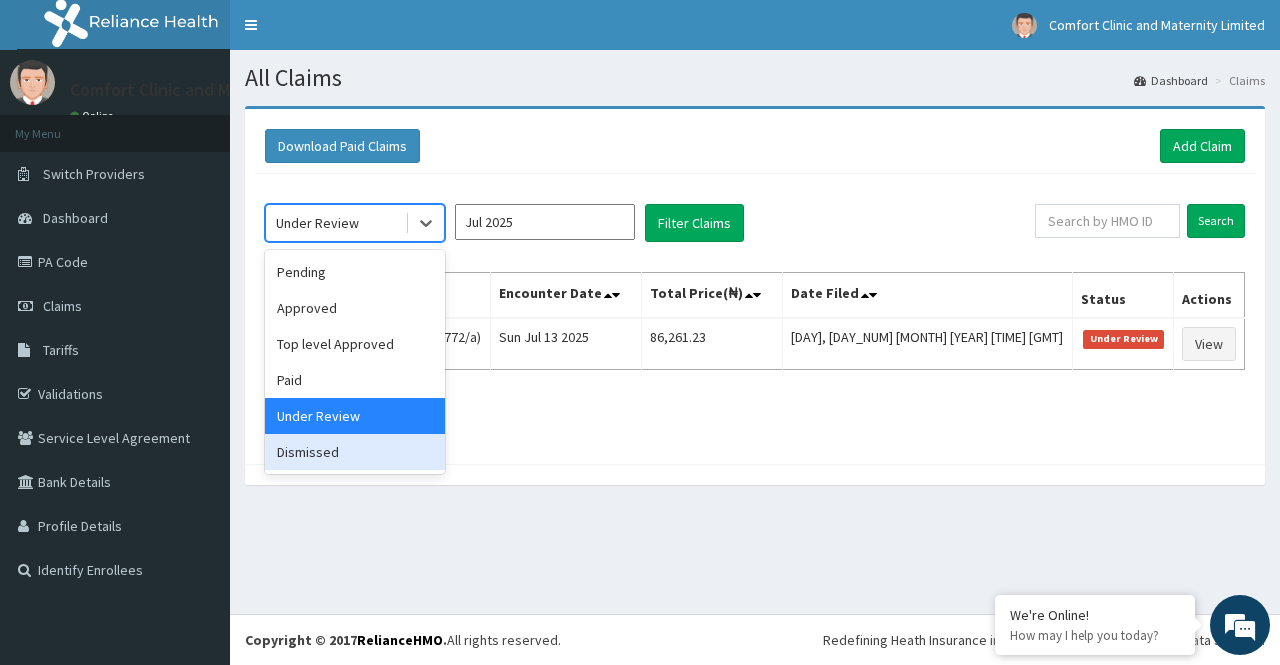 click on "Dismissed" at bounding box center [355, 452] 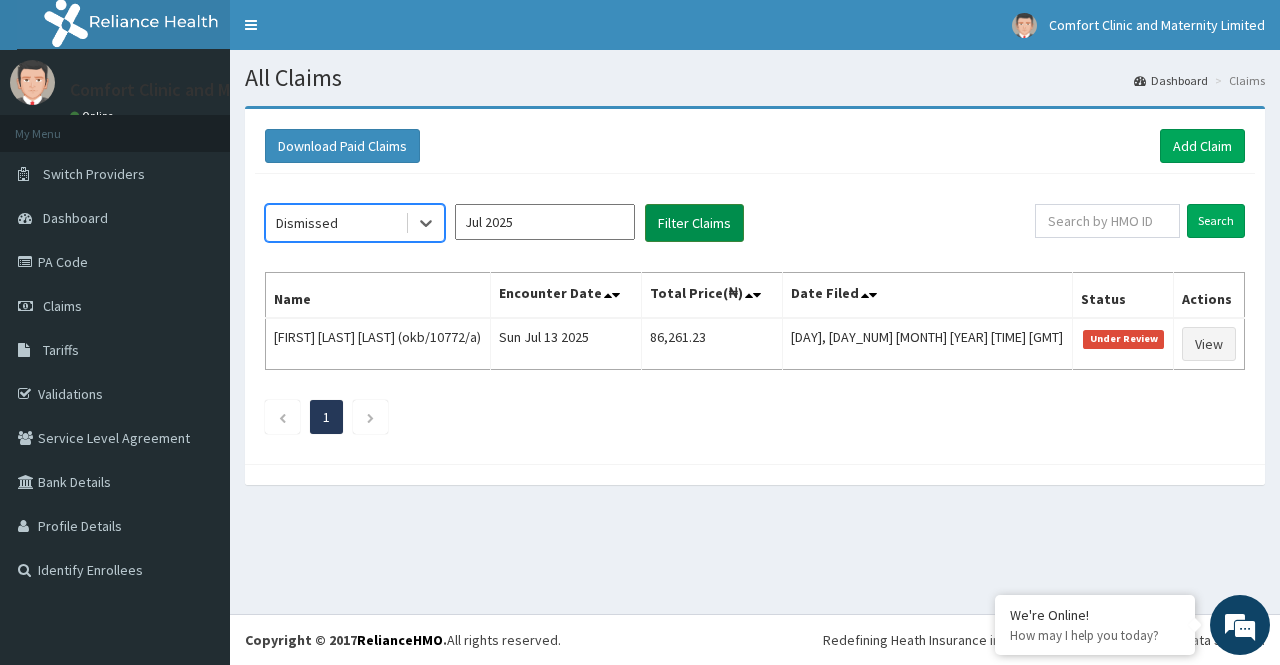 click on "Filter Claims" at bounding box center (694, 223) 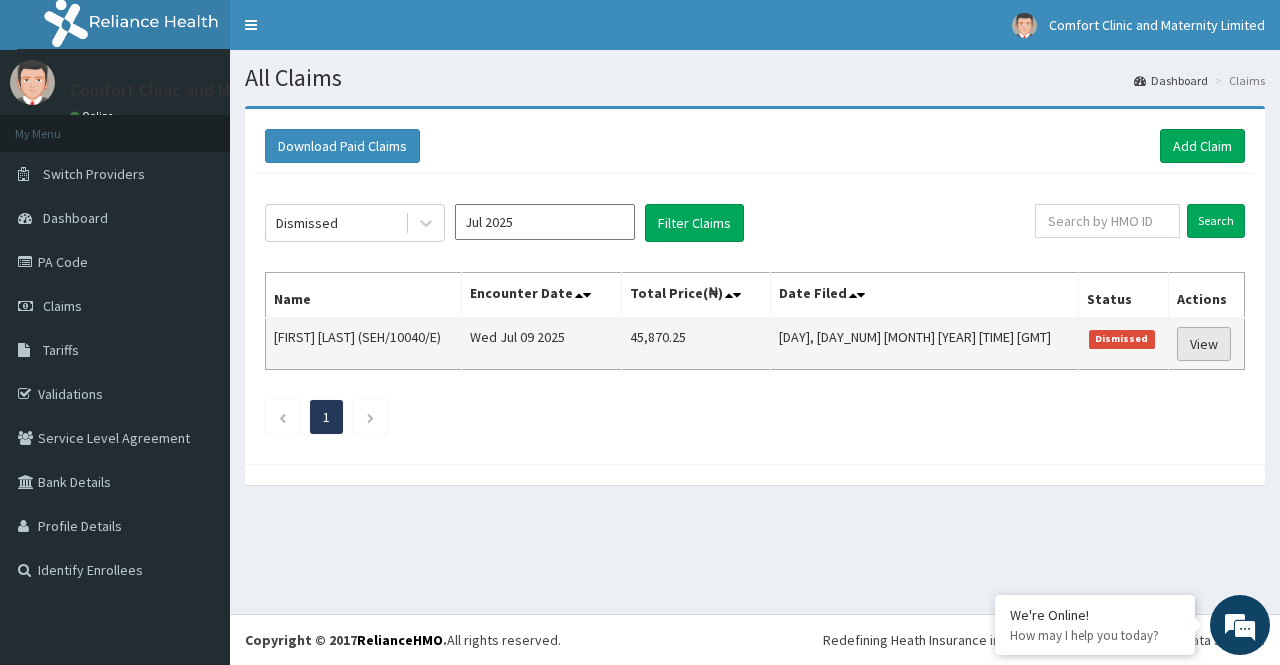 click on "View" at bounding box center (1204, 344) 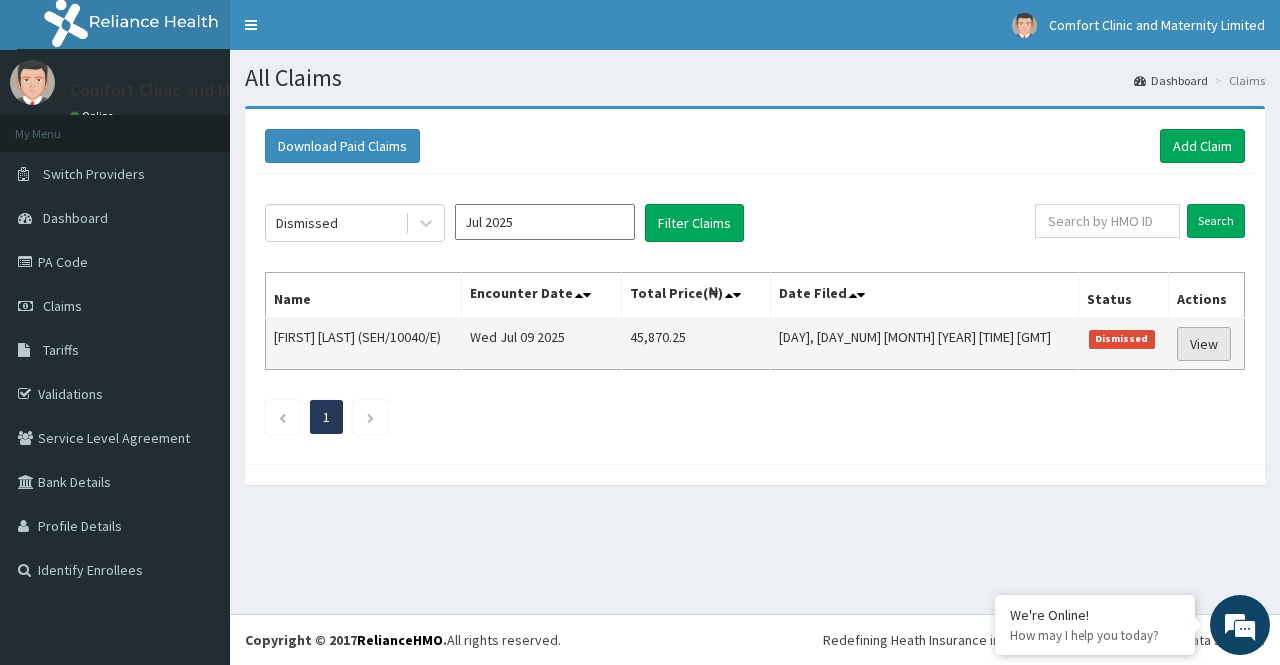 click on "View" at bounding box center (1204, 344) 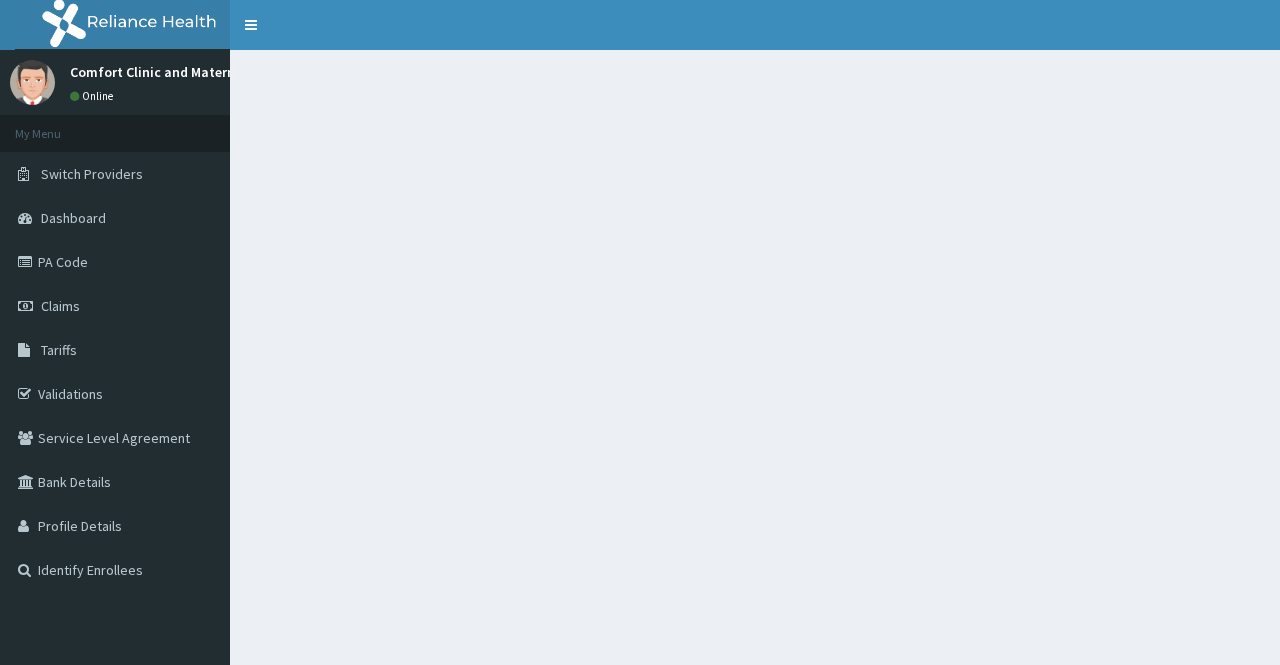 scroll, scrollTop: 0, scrollLeft: 0, axis: both 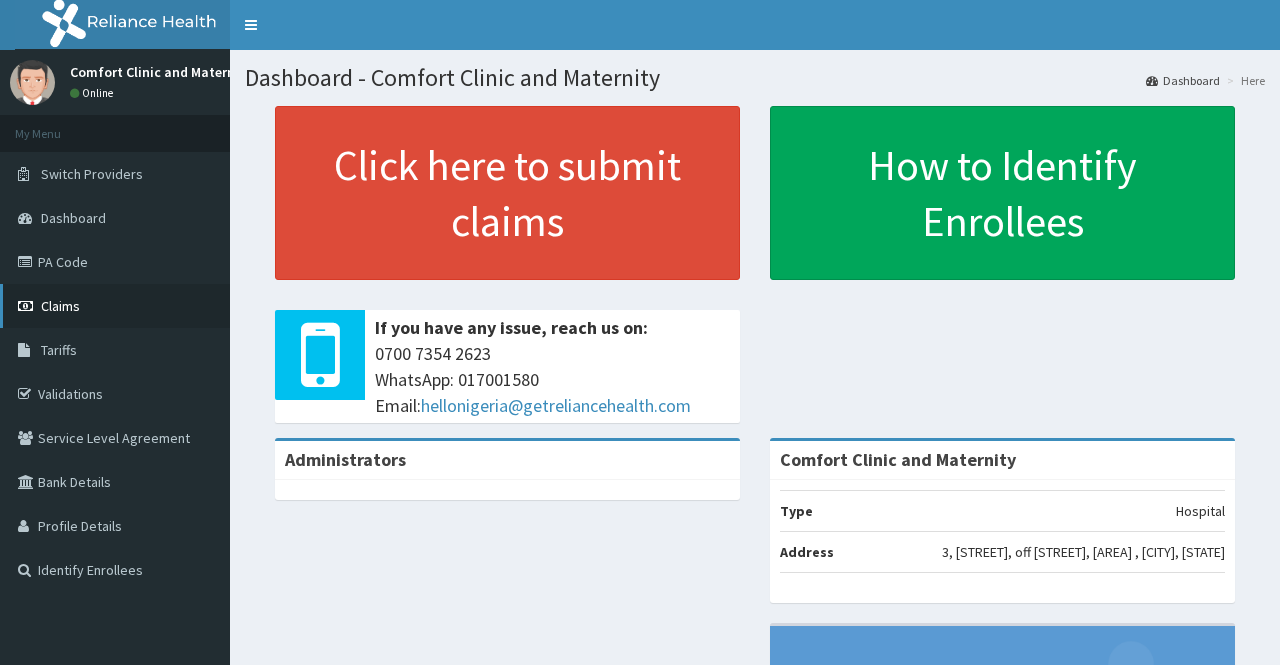 click on "Claims" at bounding box center (115, 306) 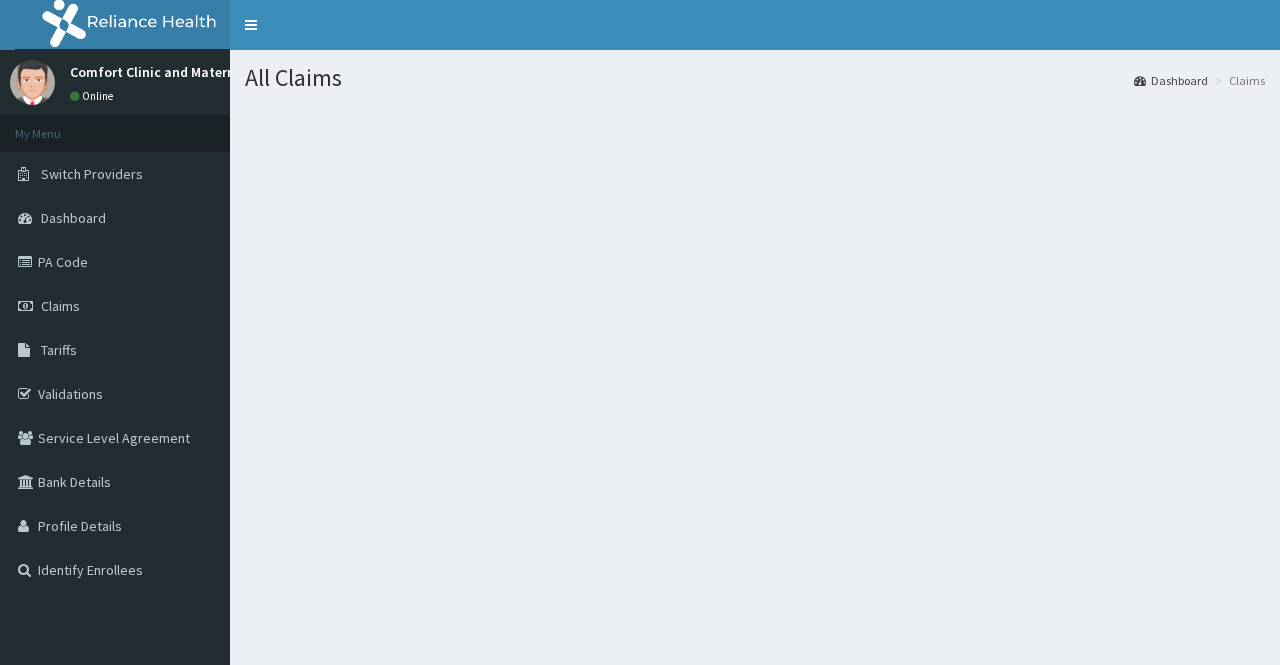 scroll, scrollTop: 0, scrollLeft: 0, axis: both 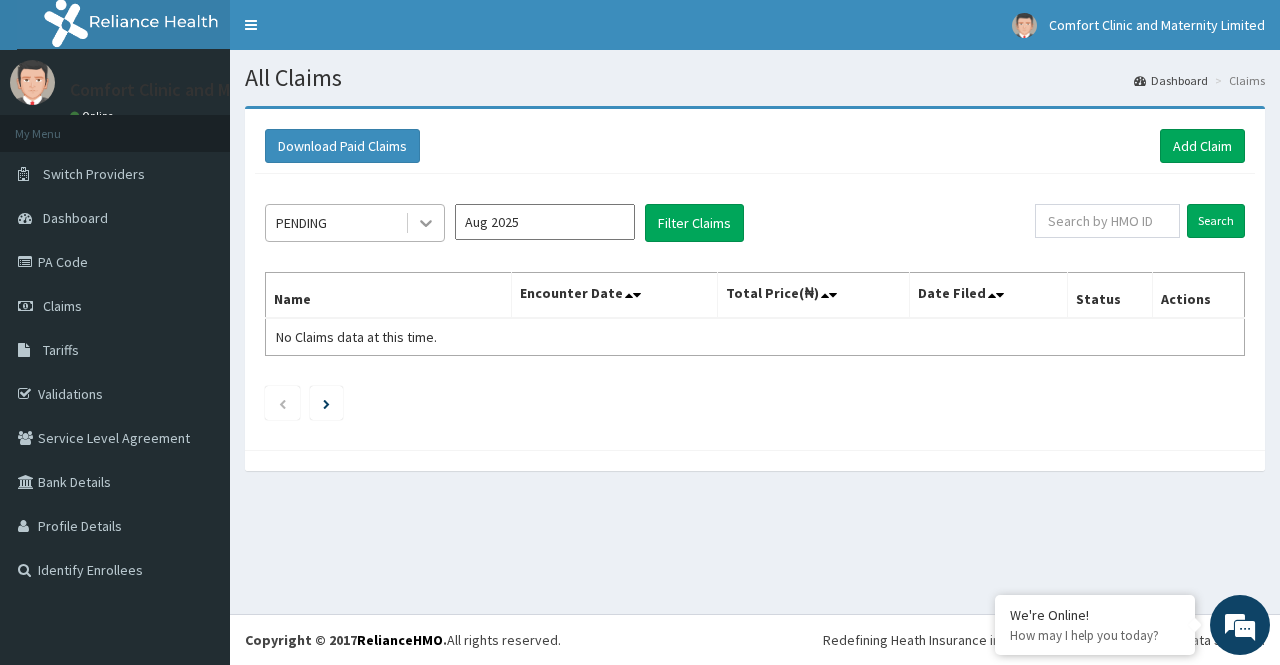 click 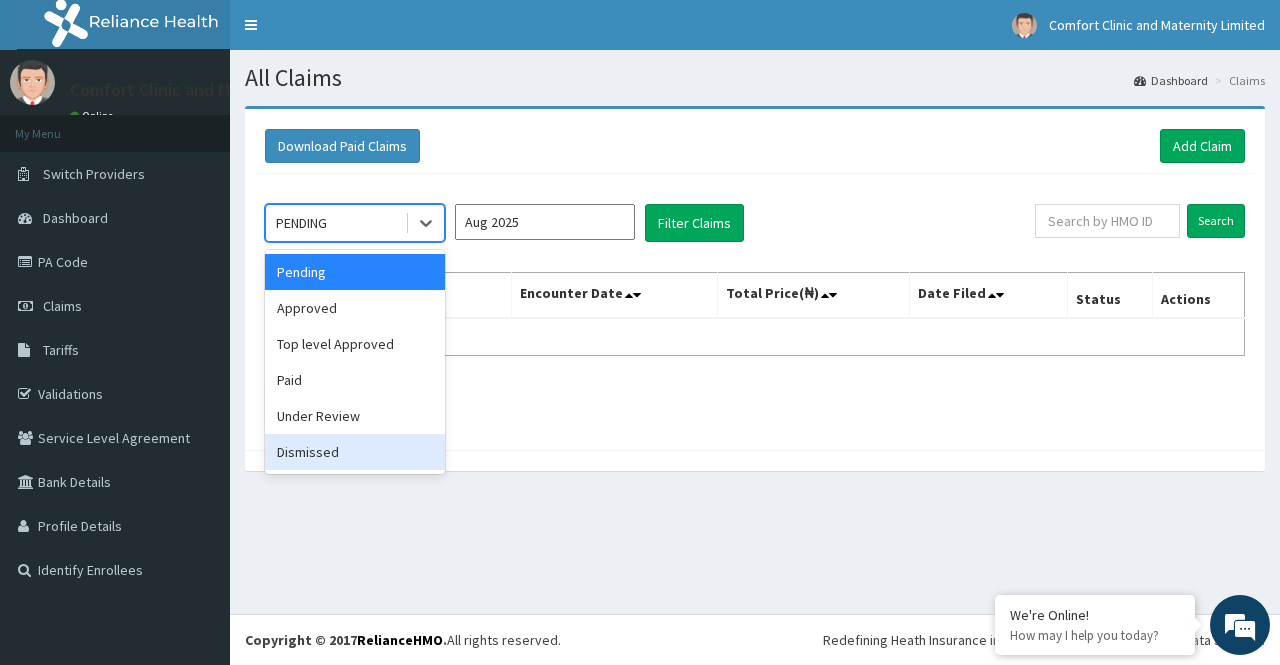 click on "Dismissed" at bounding box center (355, 452) 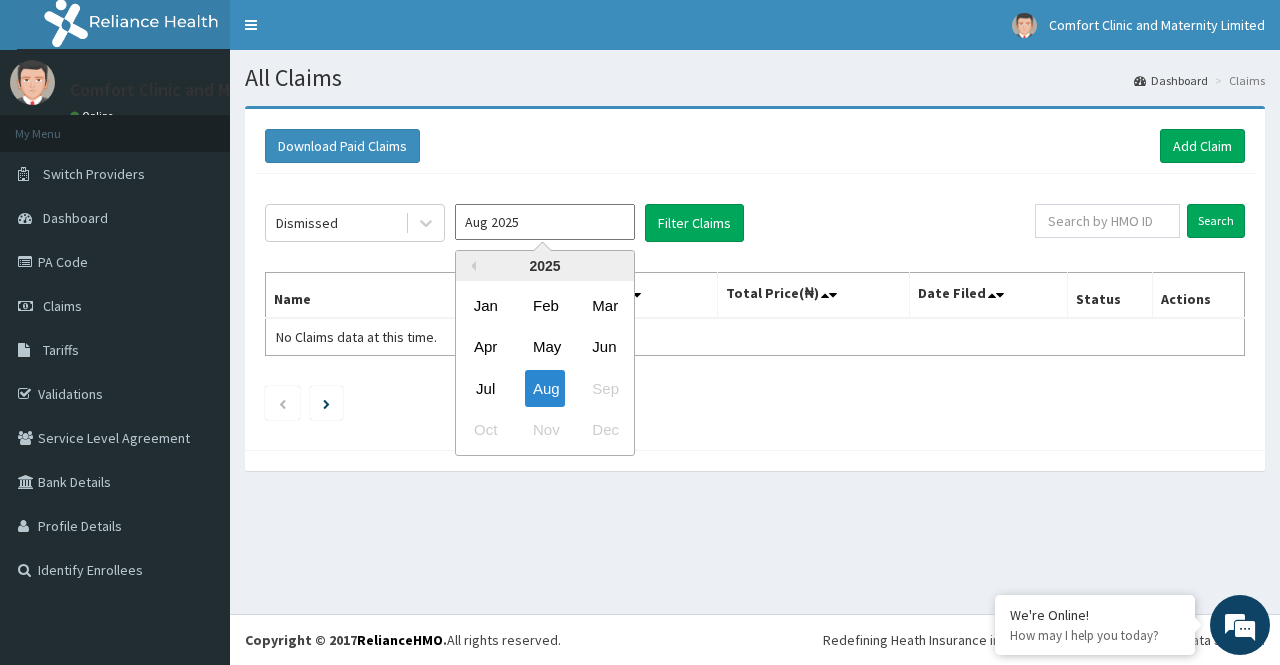 click on "Aug 2025" at bounding box center (545, 222) 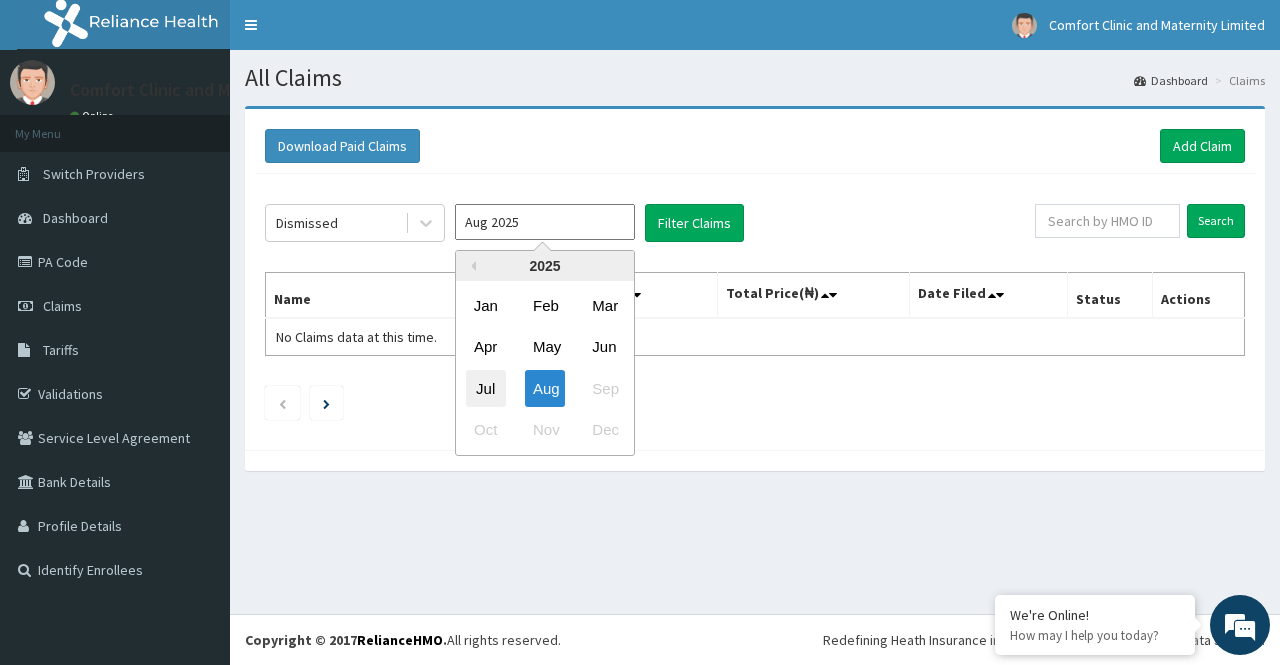 click on "Jul" at bounding box center [486, 388] 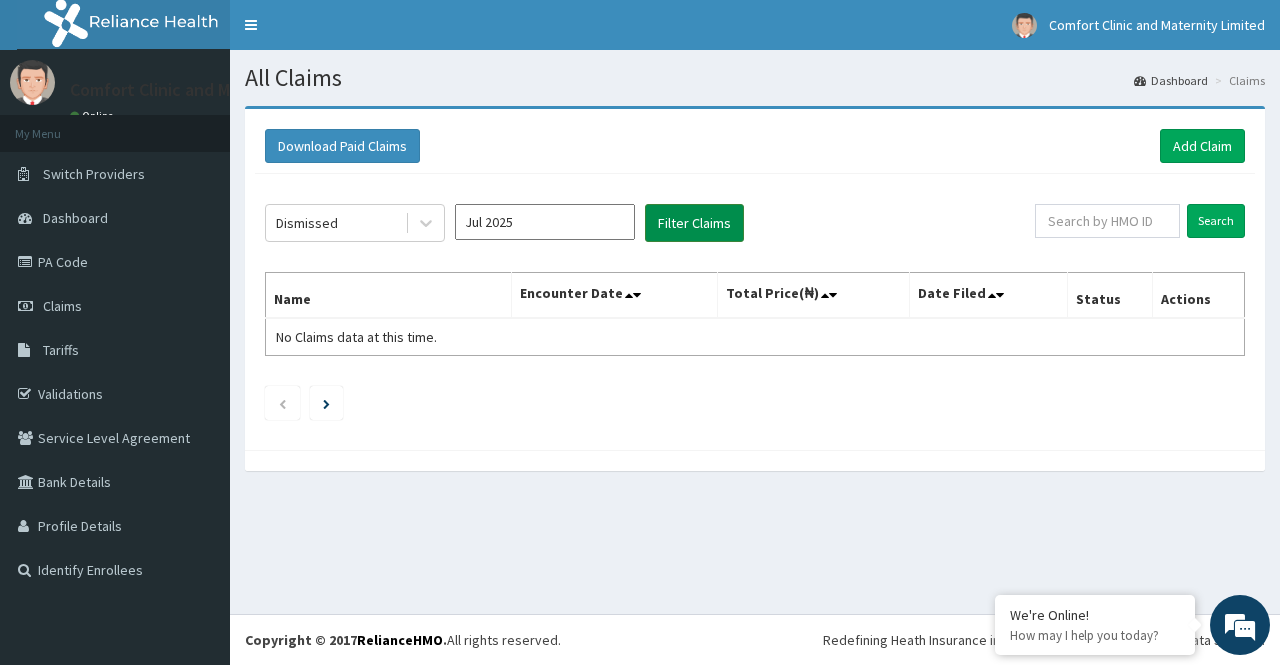 click on "Filter Claims" at bounding box center (694, 223) 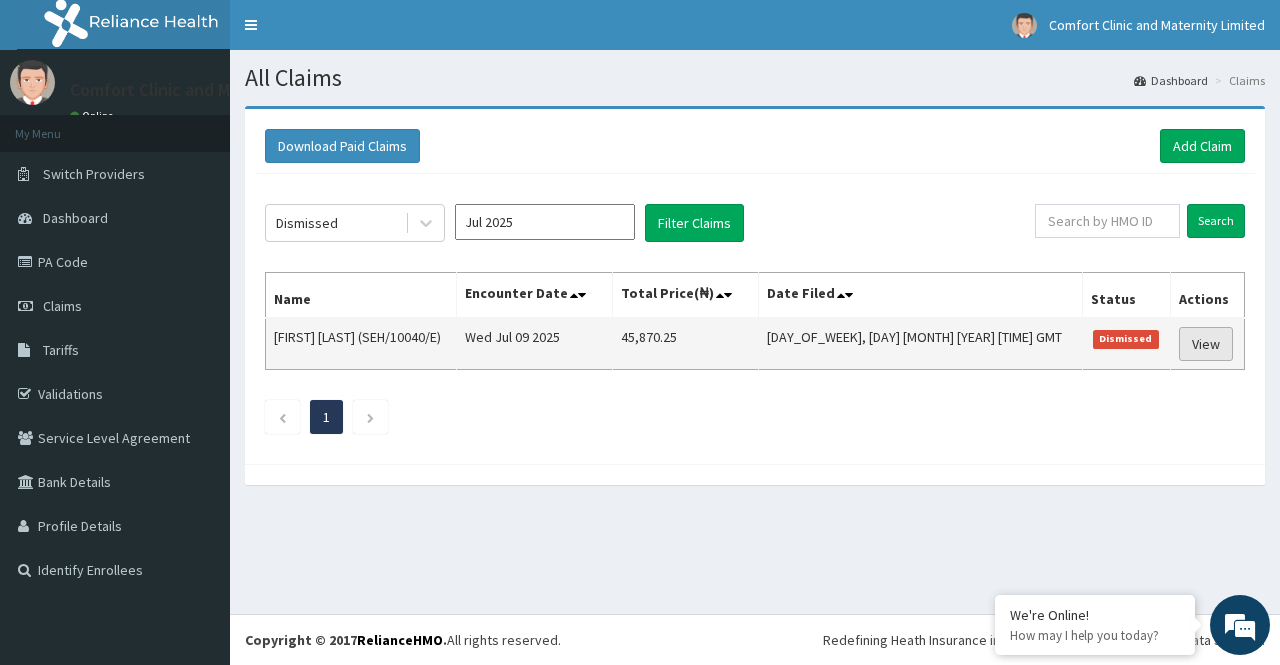 click on "View" at bounding box center [1206, 344] 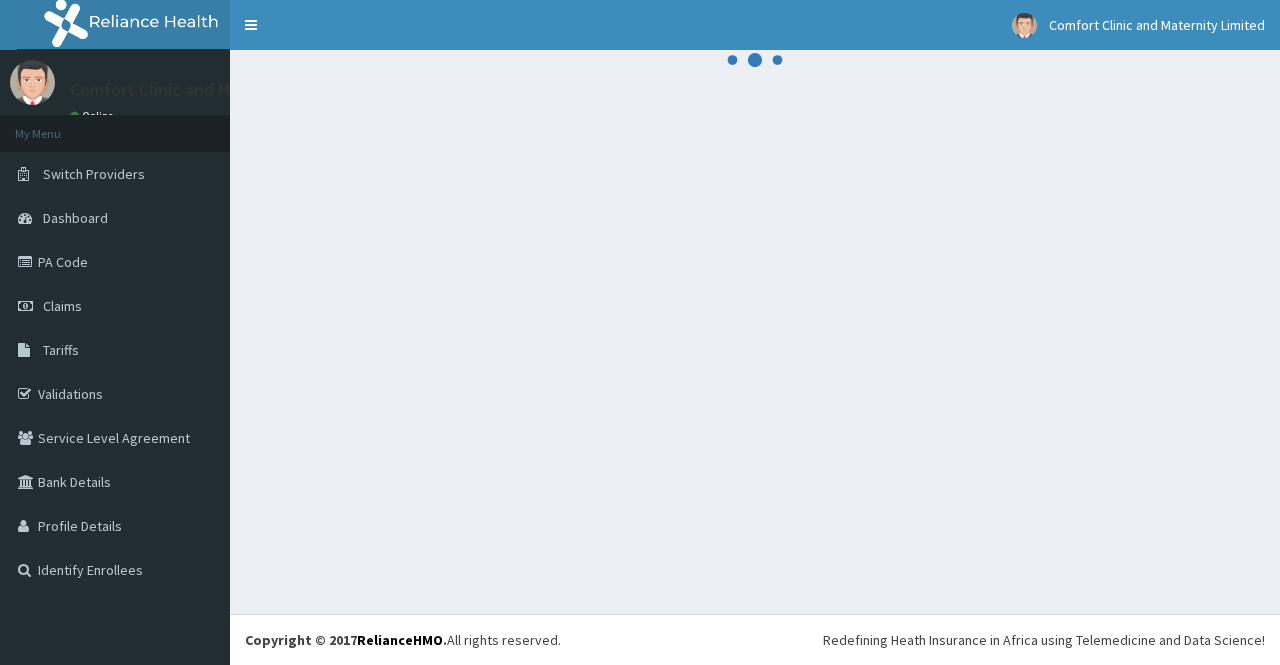 scroll, scrollTop: 0, scrollLeft: 0, axis: both 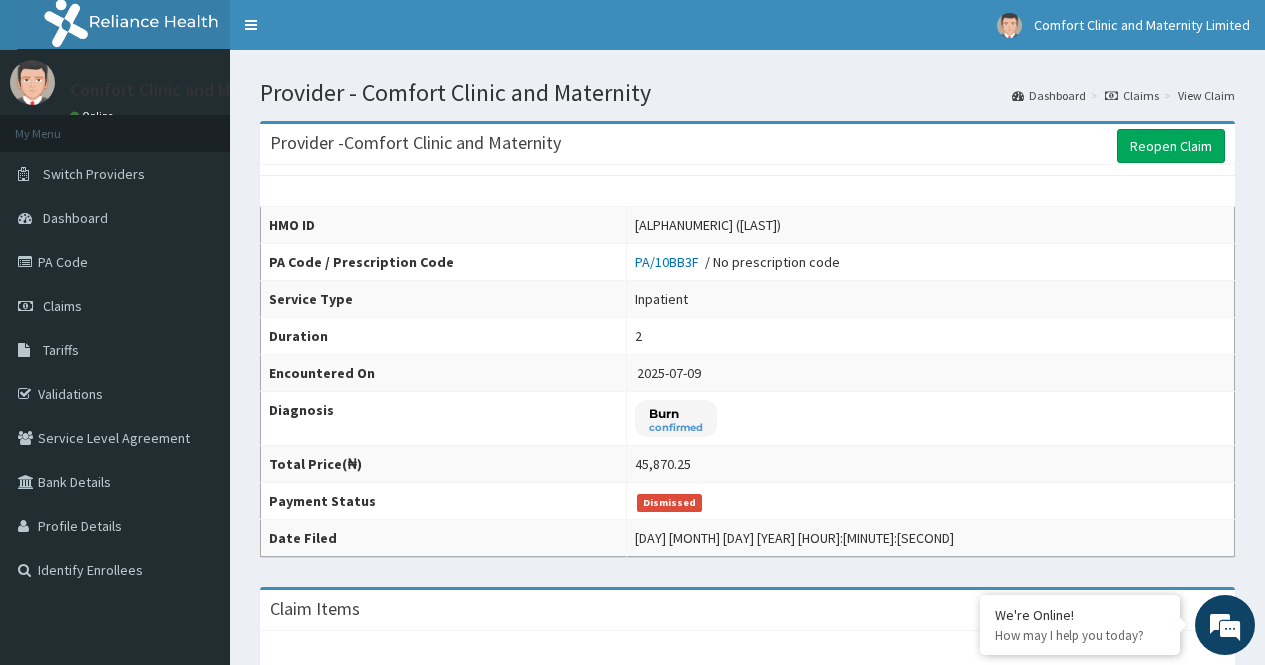 click on "45,870.25" at bounding box center (930, 464) 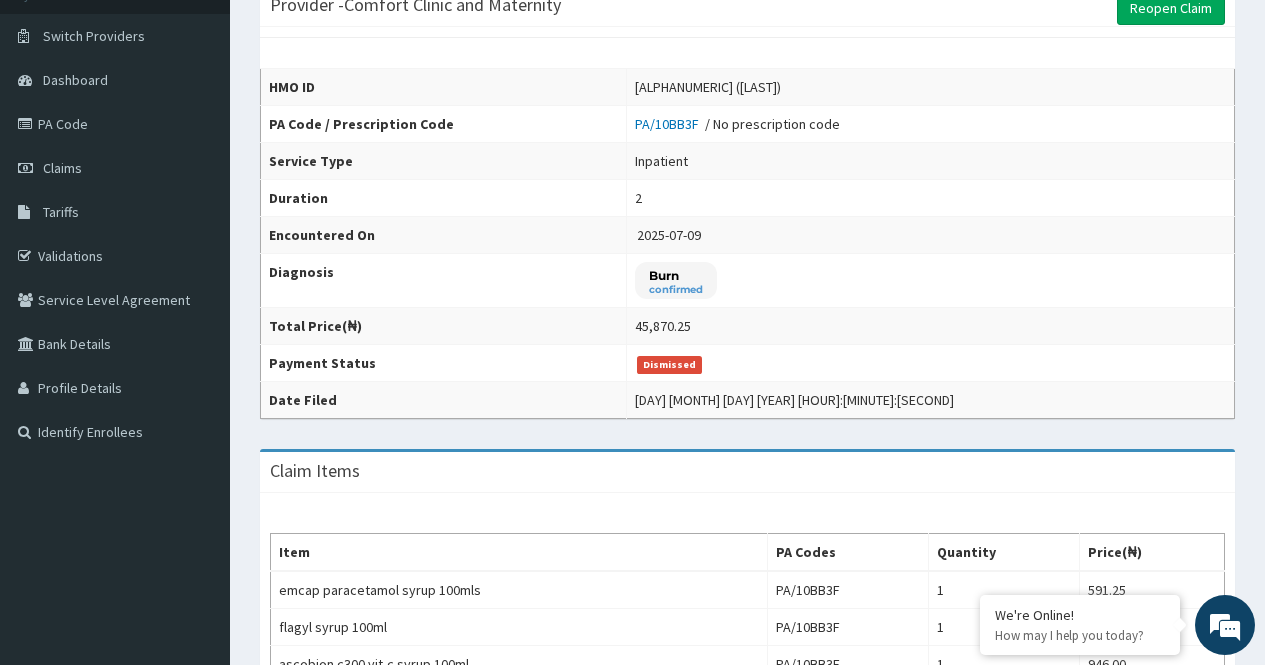 scroll, scrollTop: 0, scrollLeft: 0, axis: both 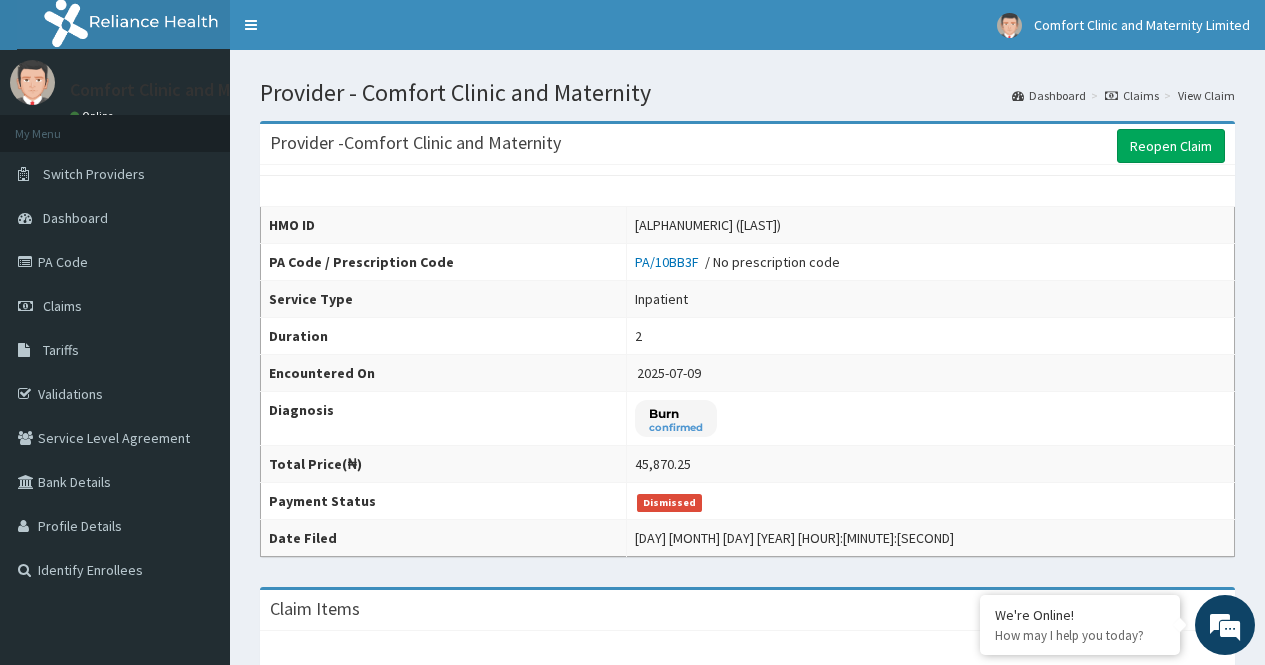 click on "Provider - Comfort Clinic and Maternity Dashboard Claims View Claim" at bounding box center [747, 85] 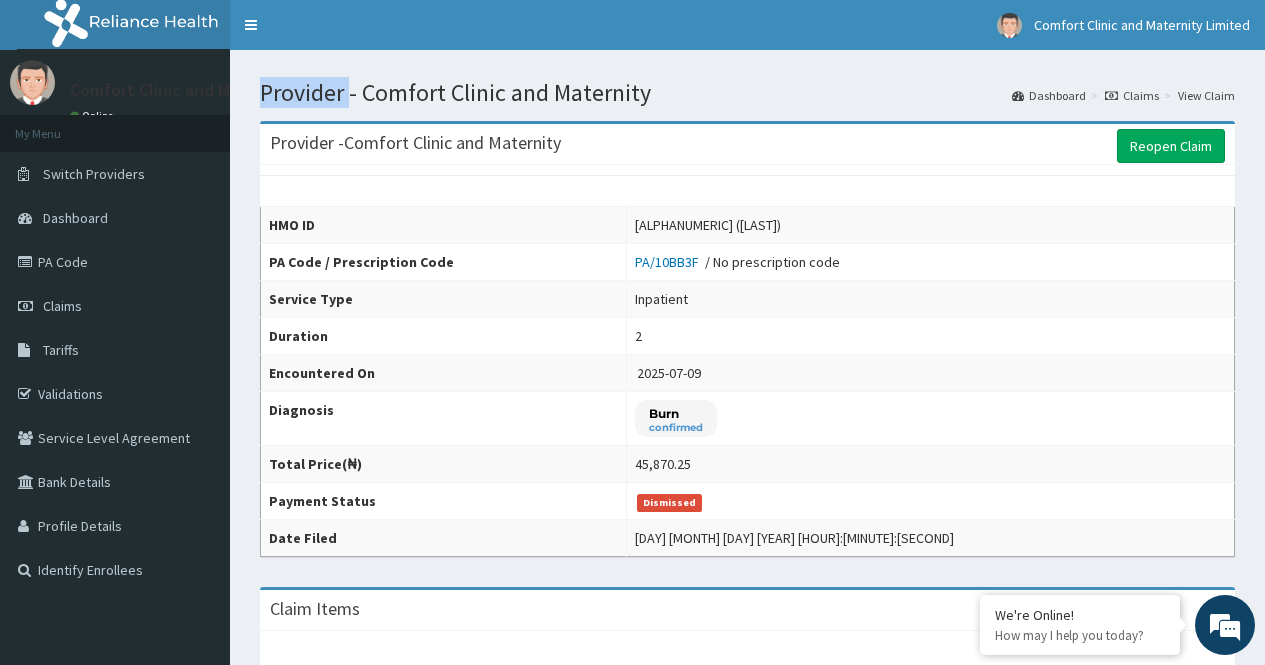 click on "Provider - Comfort Clinic and Maternity Dashboard Claims View Claim" at bounding box center (747, 85) 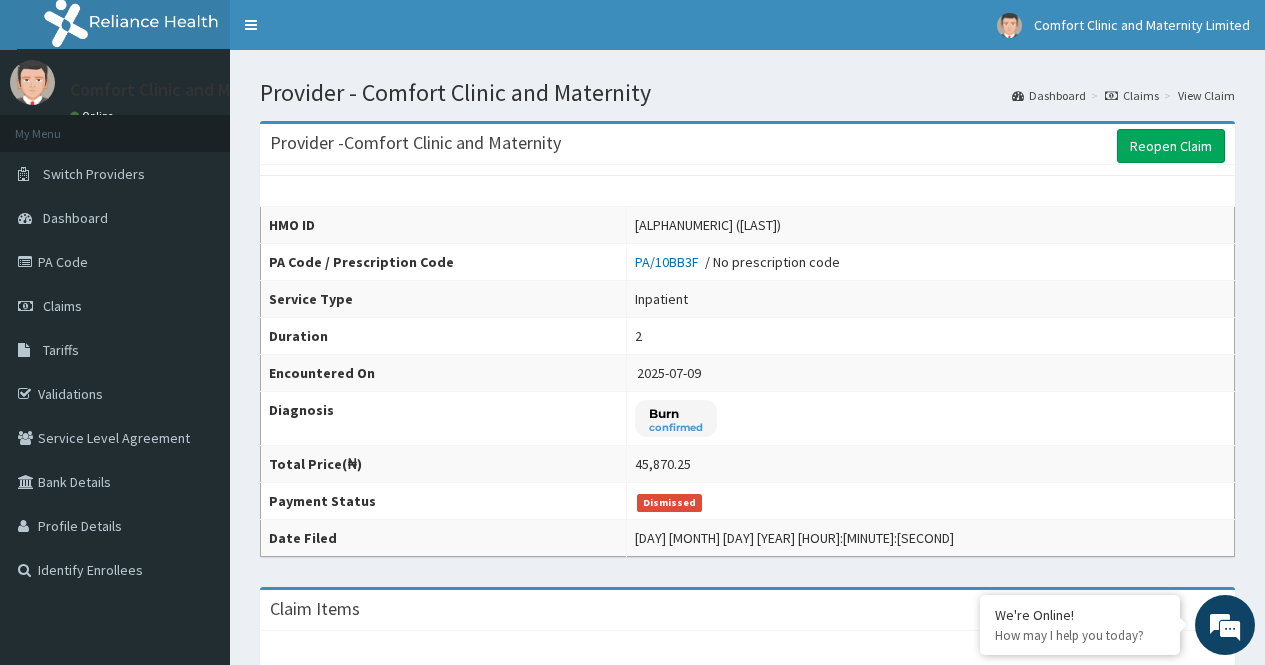 click on "Provider - Comfort Clinic and Maternity Dashboard Claims View Claim" at bounding box center [747, 78] 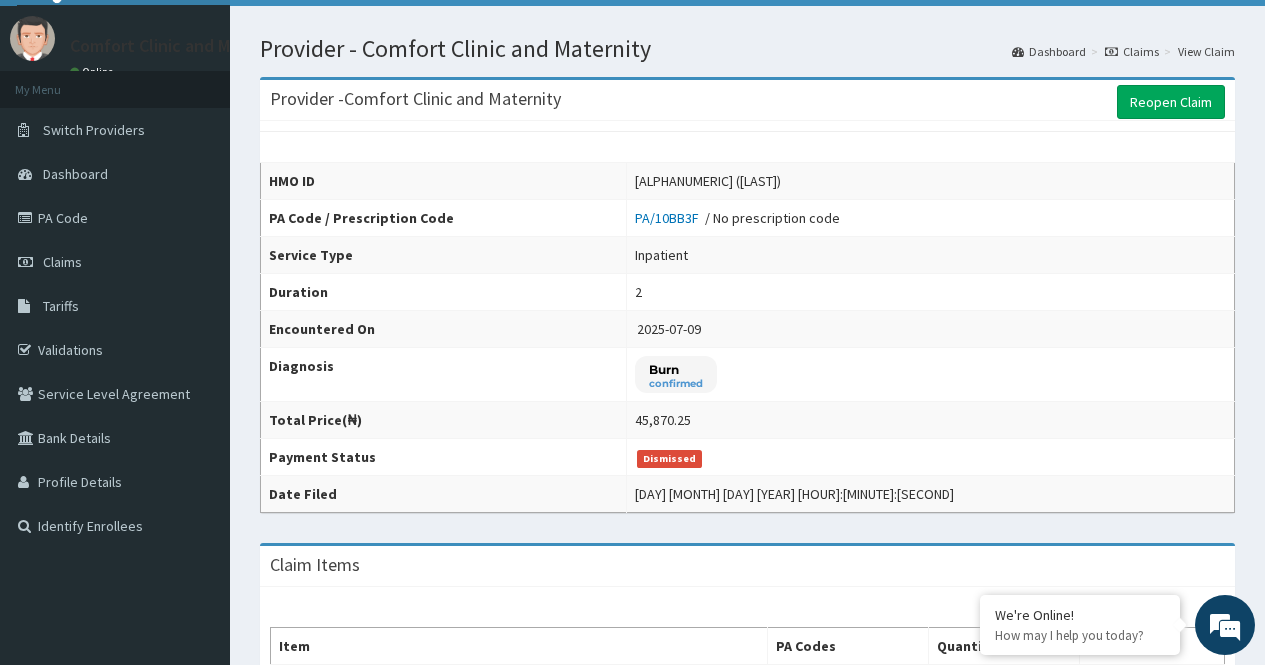 scroll, scrollTop: 41, scrollLeft: 0, axis: vertical 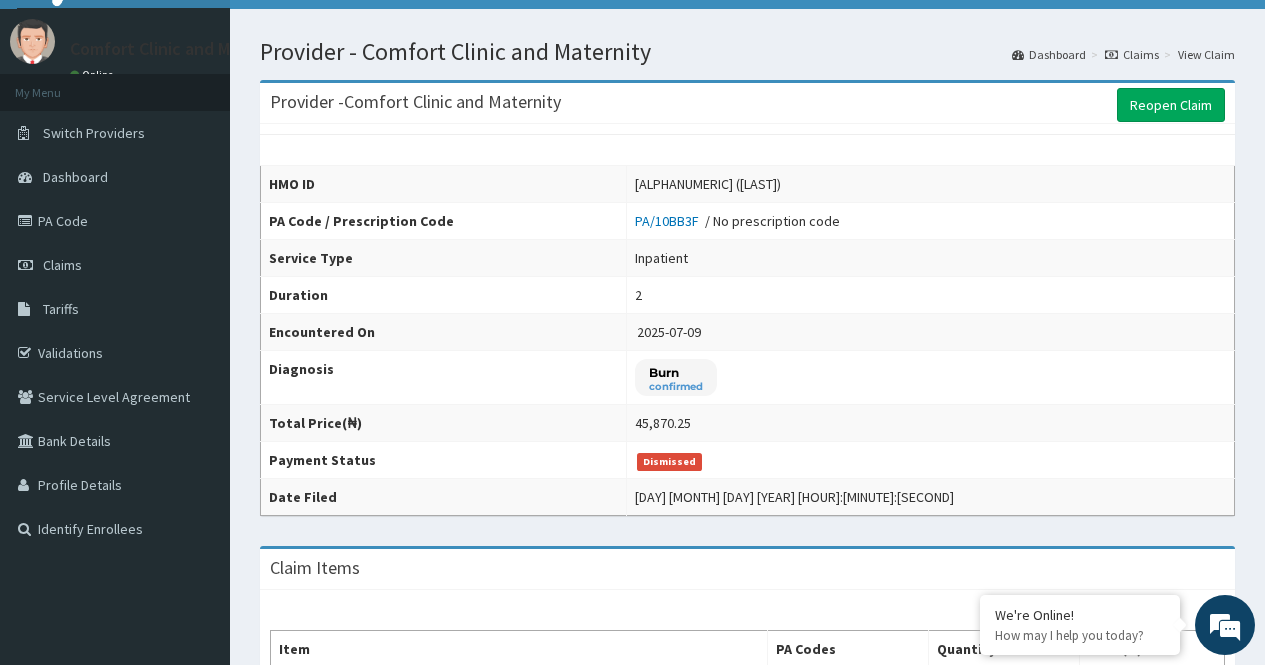 click on "Claims" at bounding box center [1132, 54] 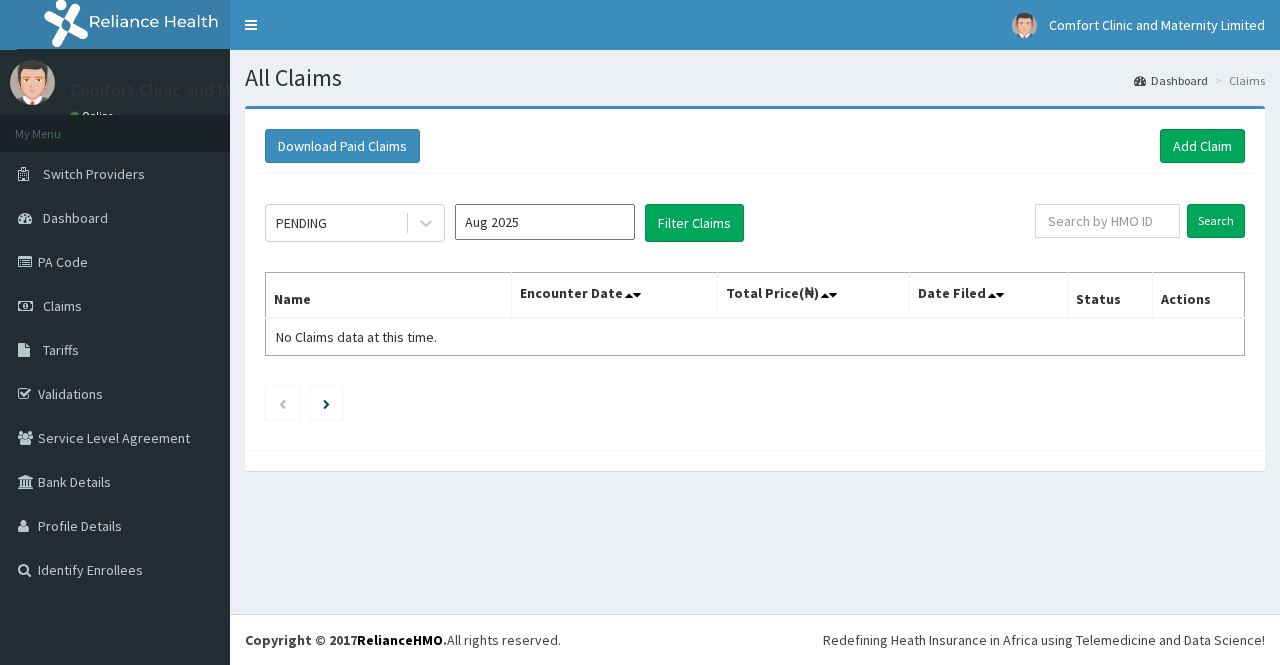 scroll, scrollTop: 0, scrollLeft: 0, axis: both 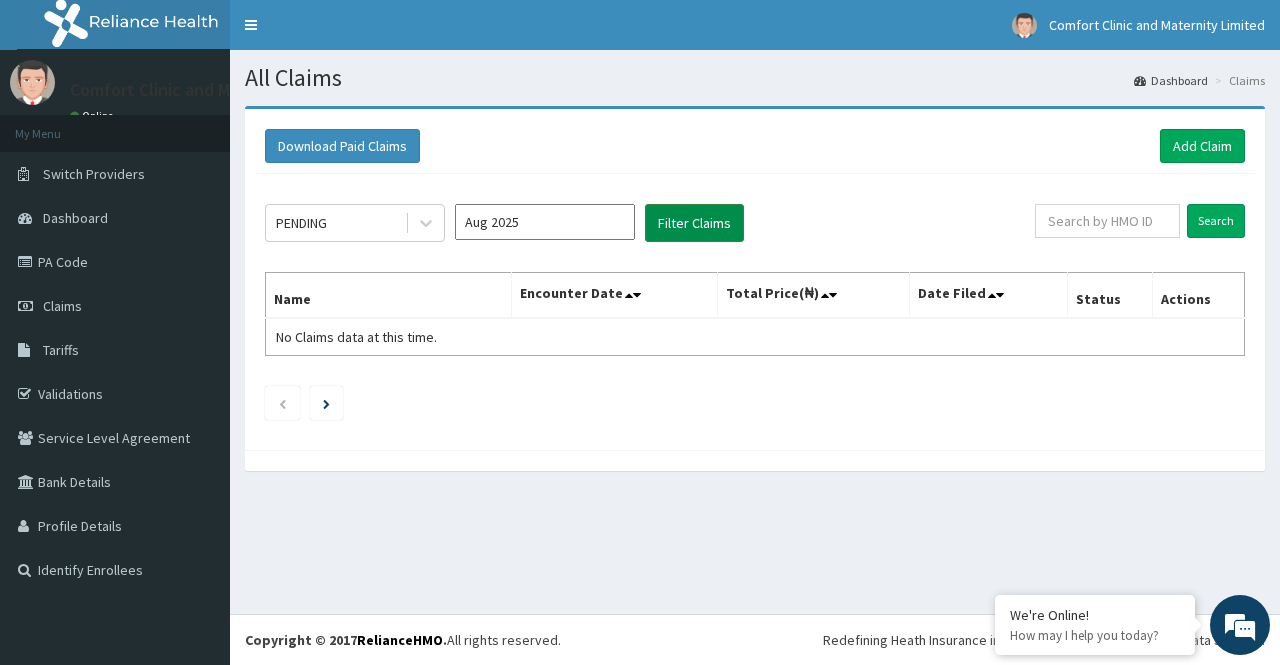 click on "Filter Claims" at bounding box center (694, 223) 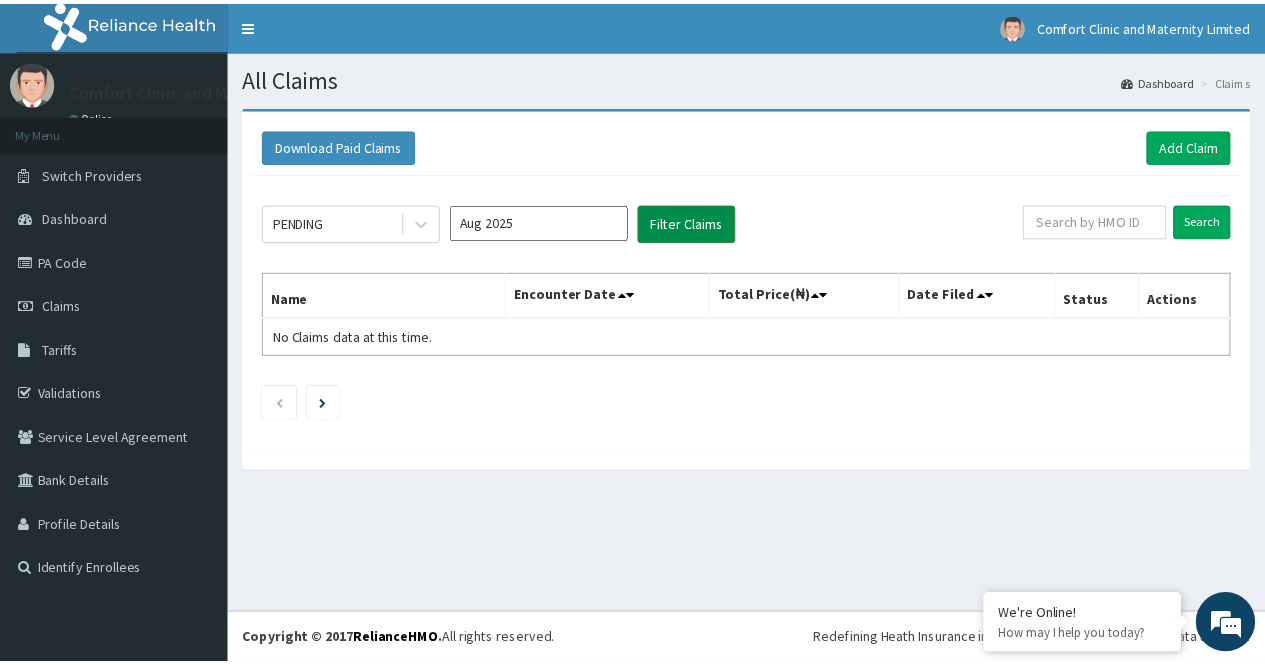 scroll, scrollTop: 0, scrollLeft: 0, axis: both 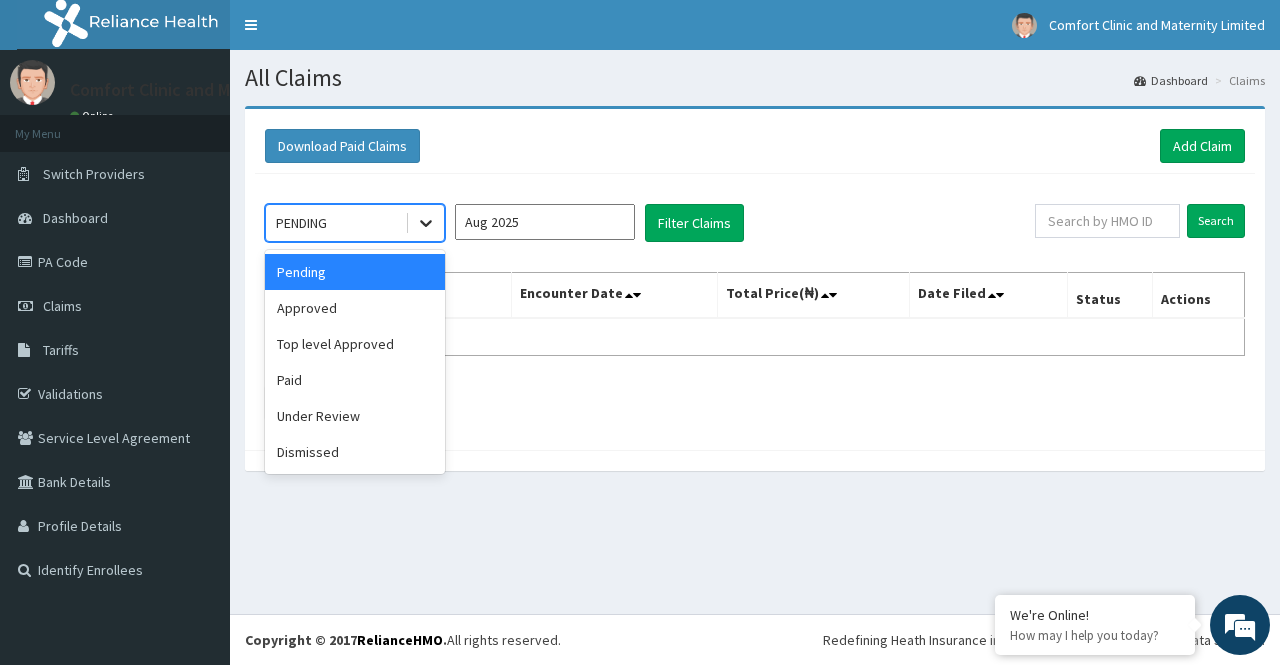 click 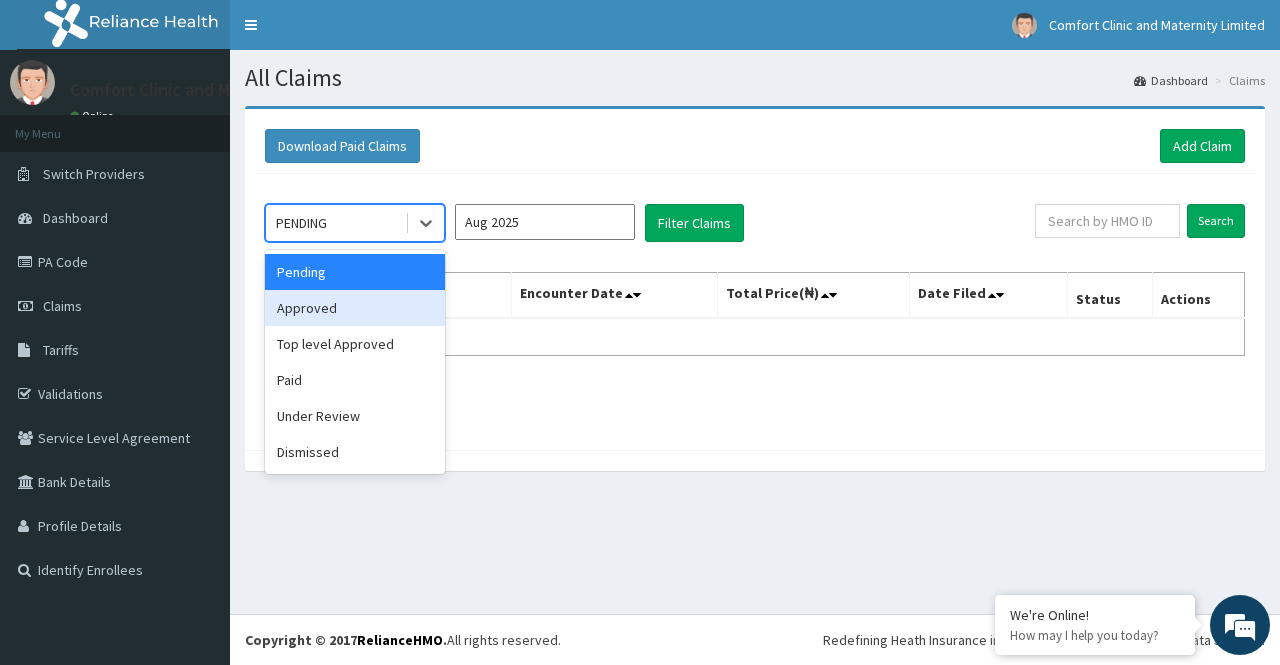 click on "Approved" at bounding box center [355, 308] 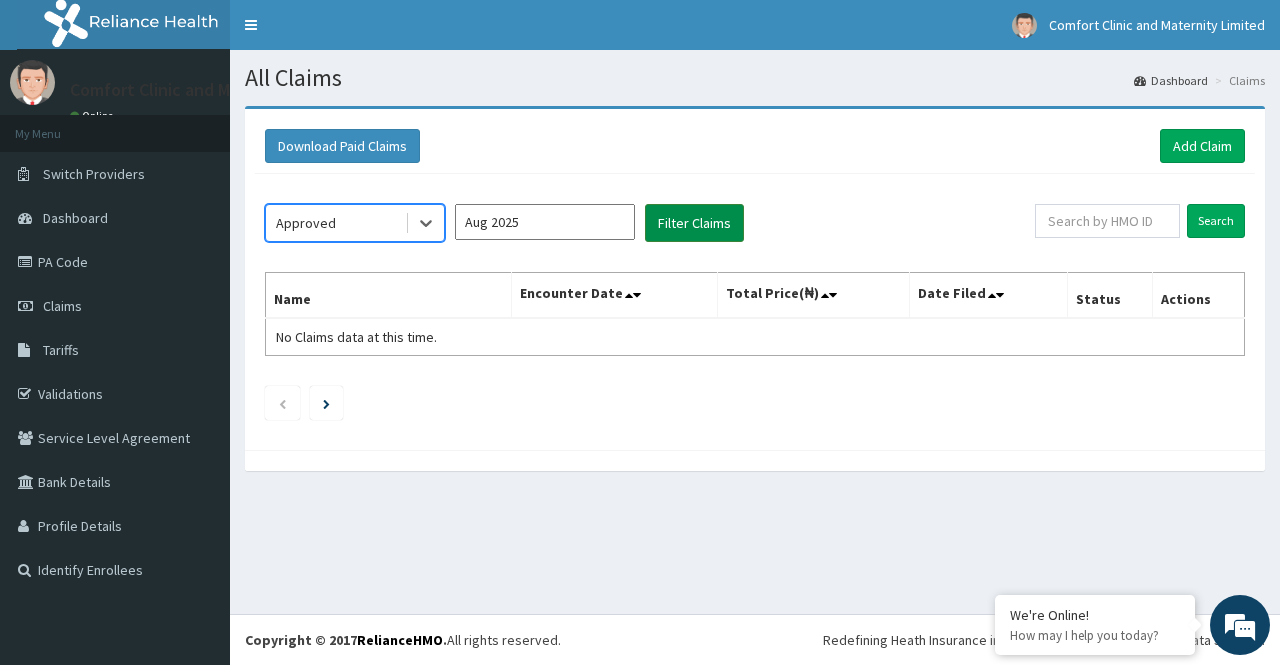 click on "Filter Claims" at bounding box center (694, 223) 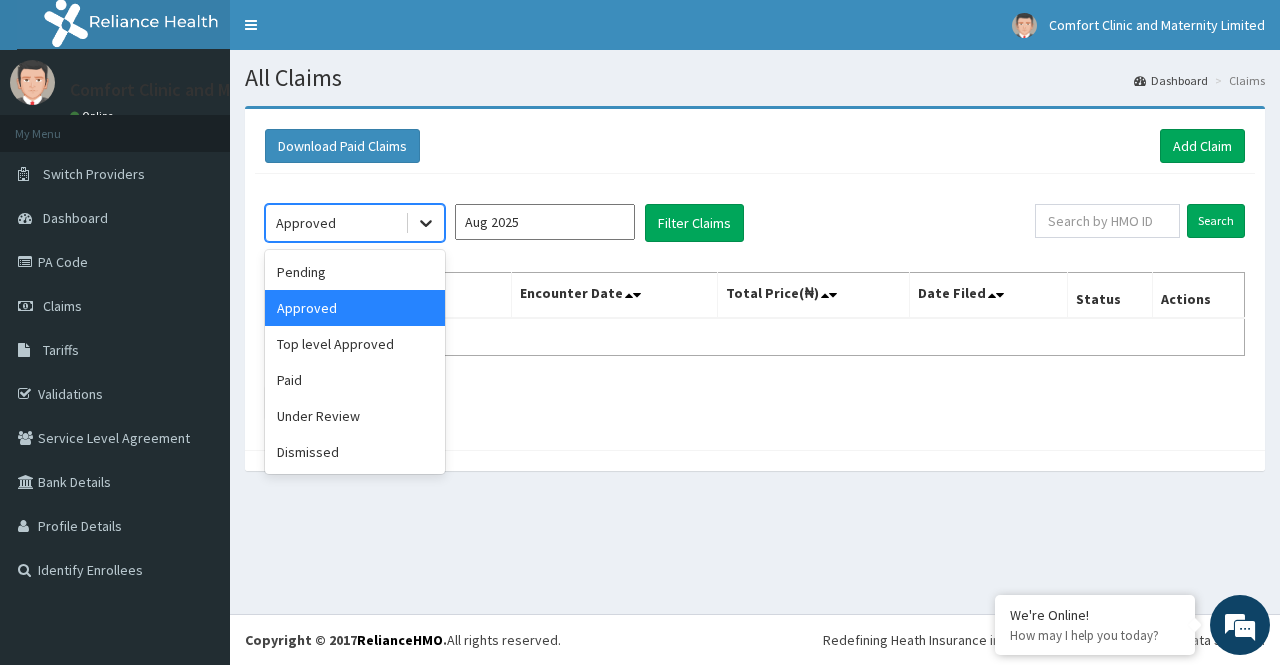 click 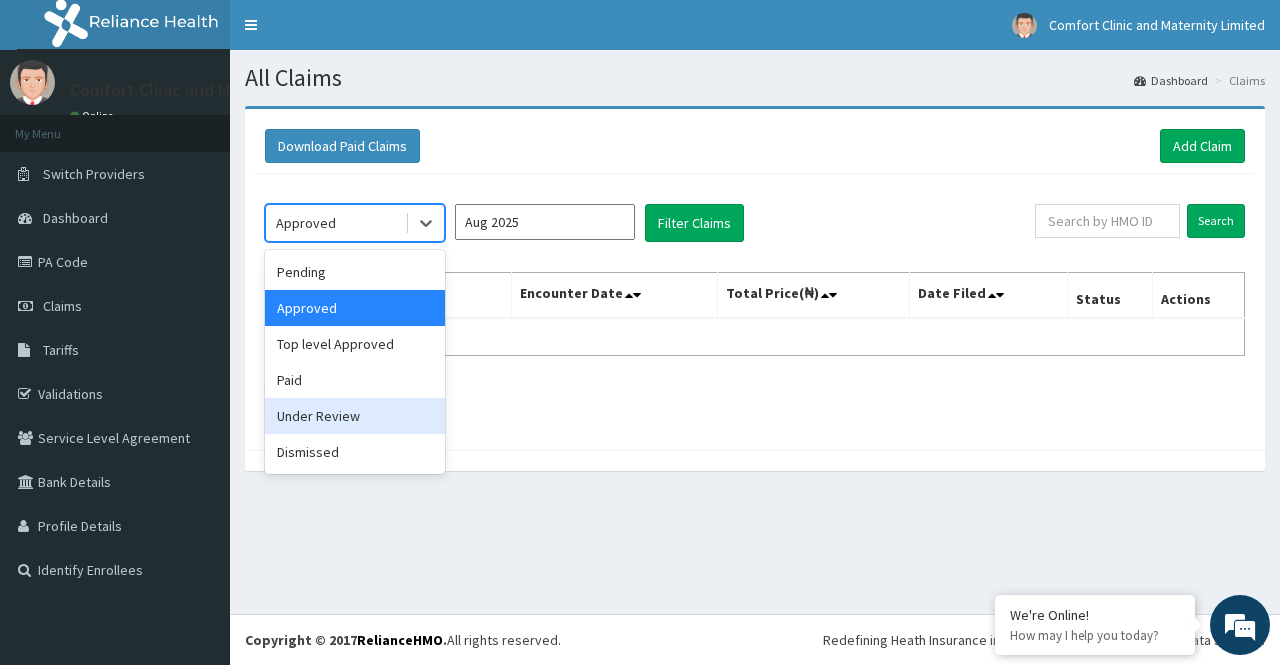 click on "Under Review" at bounding box center [355, 416] 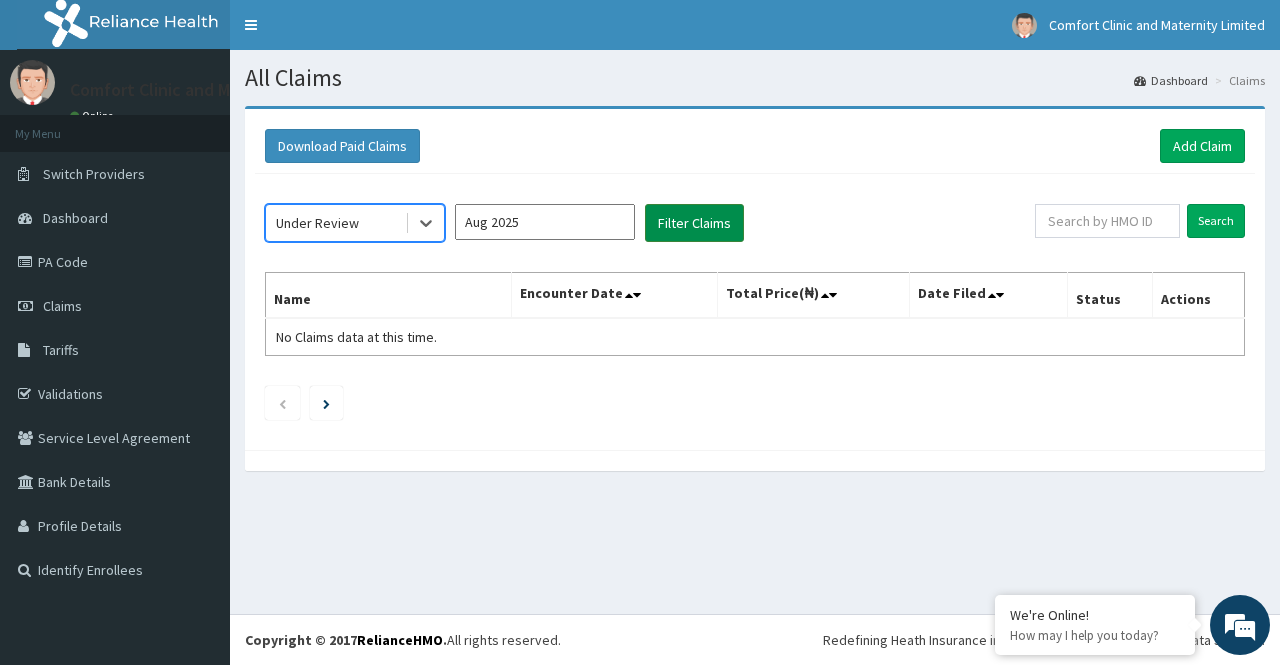 click on "Filter Claims" at bounding box center (694, 223) 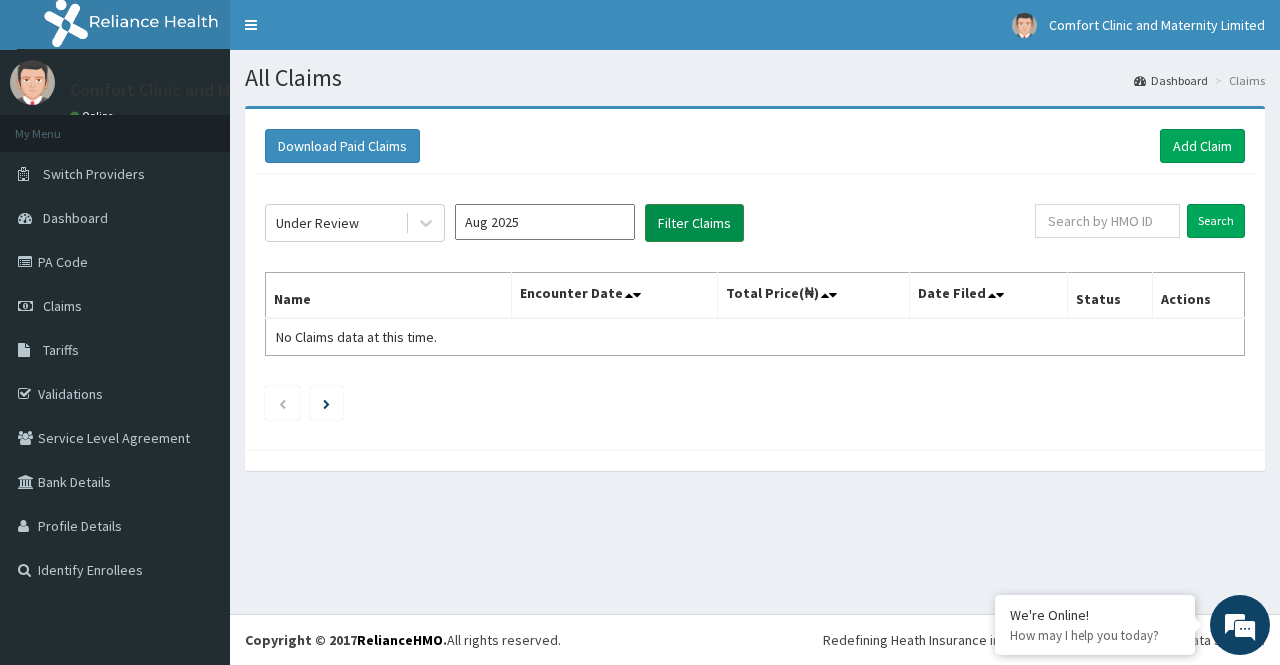 click on "Filter Claims" at bounding box center (694, 223) 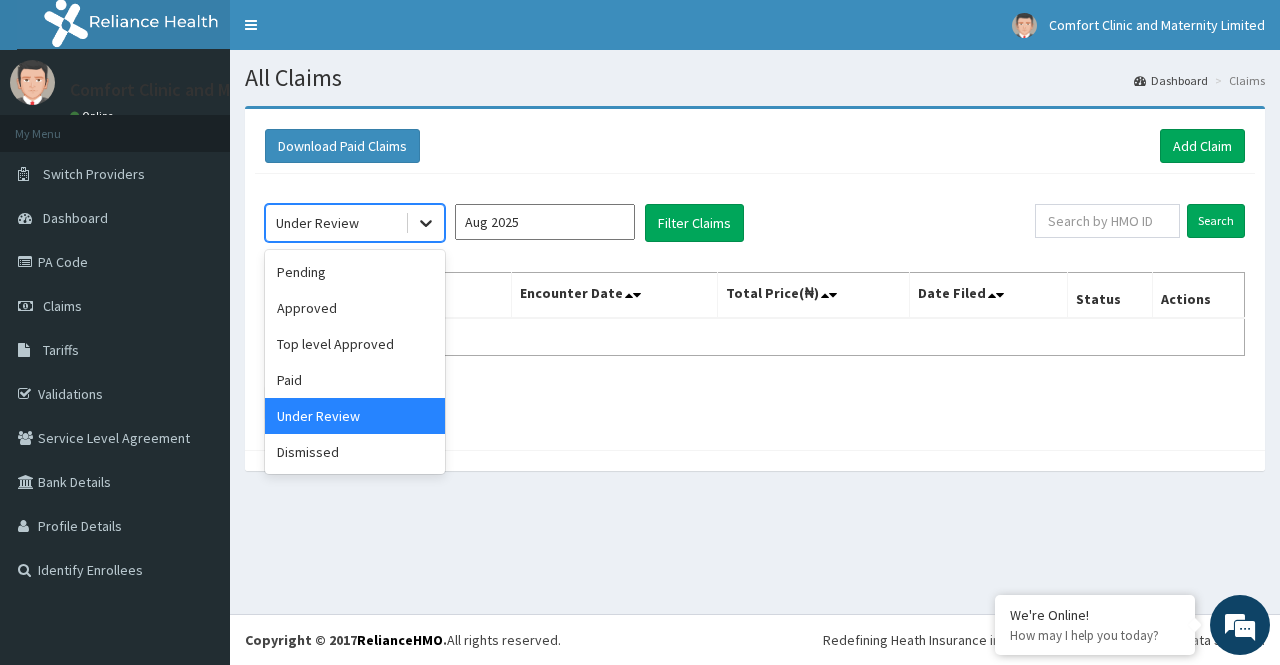 click 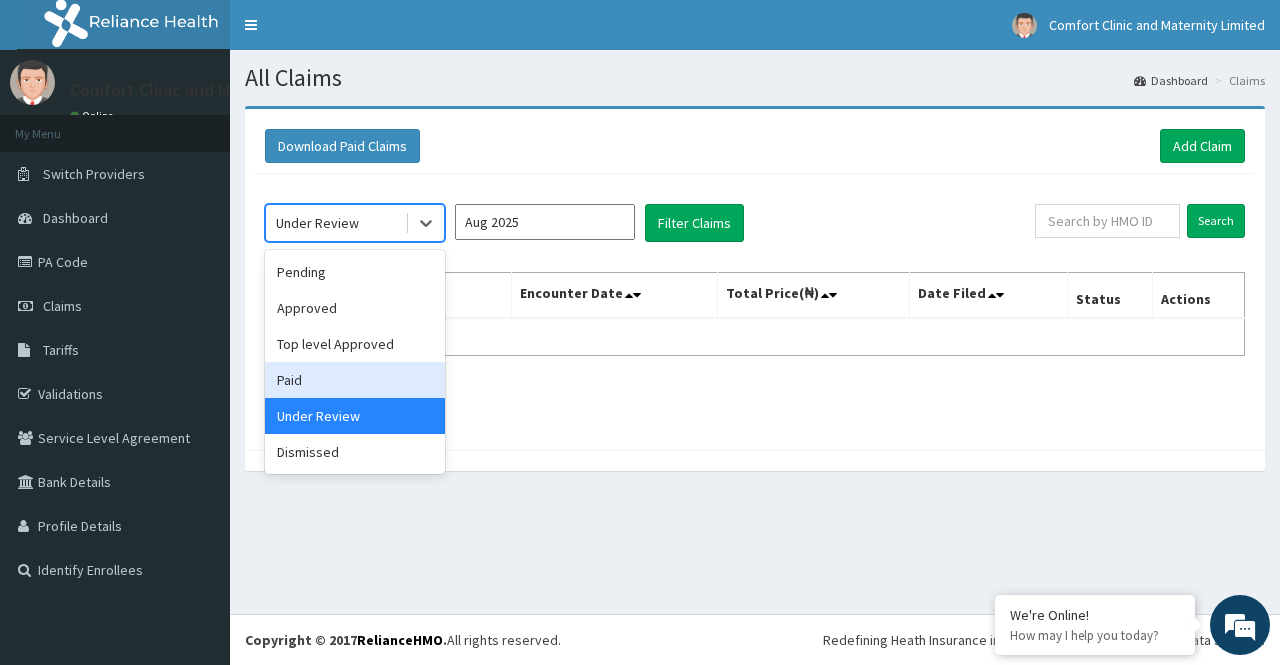 click on "Paid" at bounding box center [355, 380] 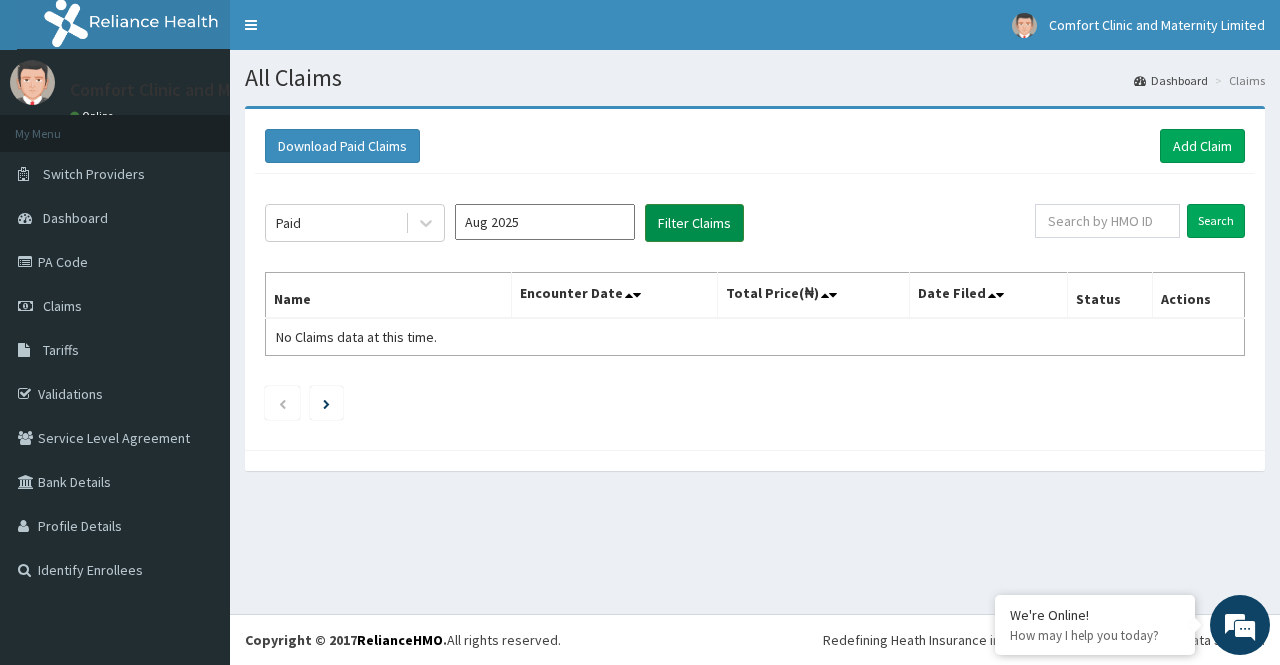 click on "Filter Claims" at bounding box center [694, 223] 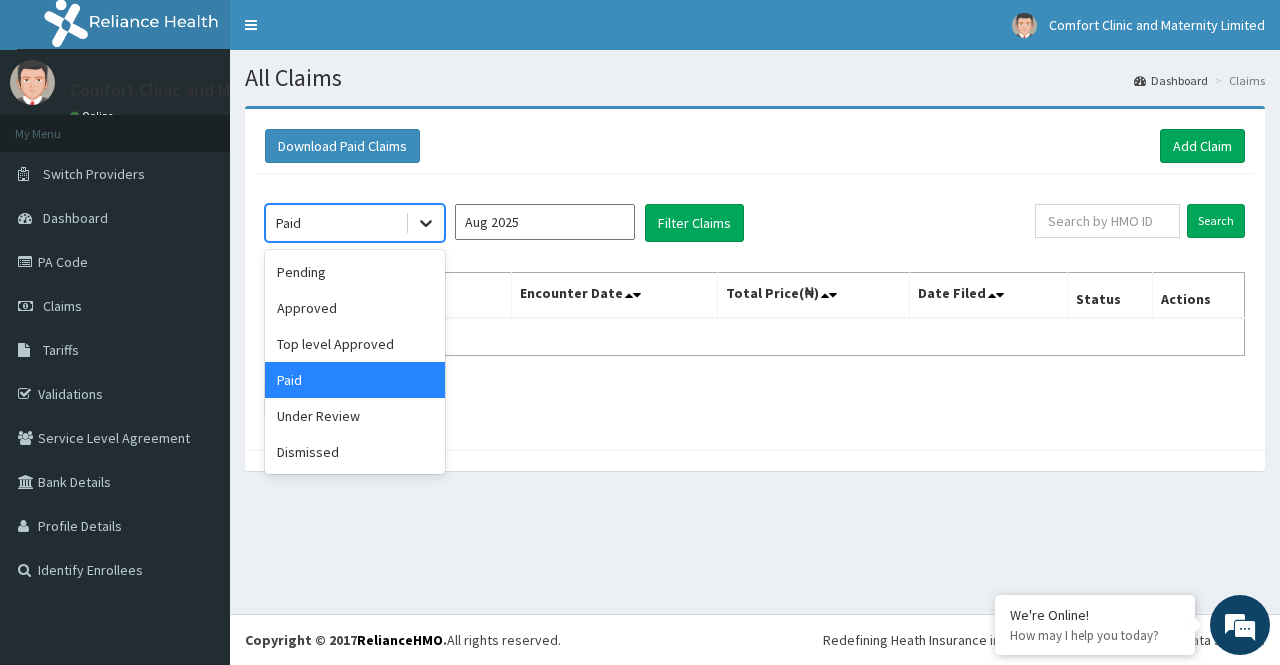click 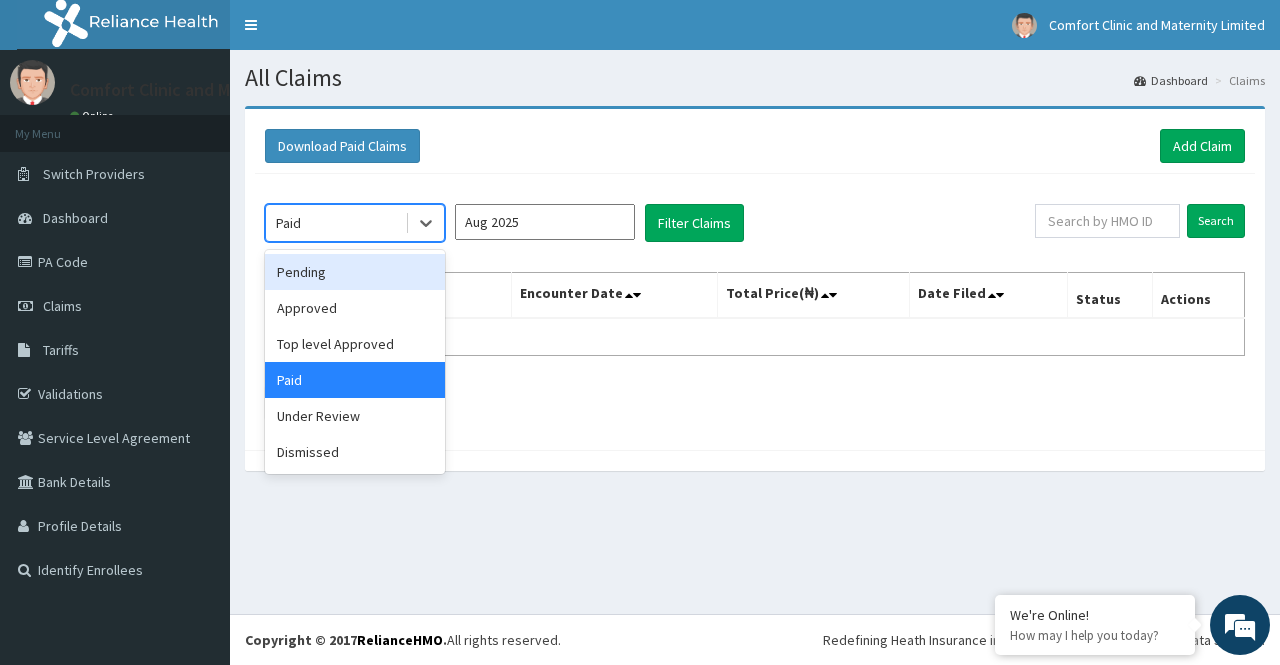 click on "Pending" at bounding box center [355, 272] 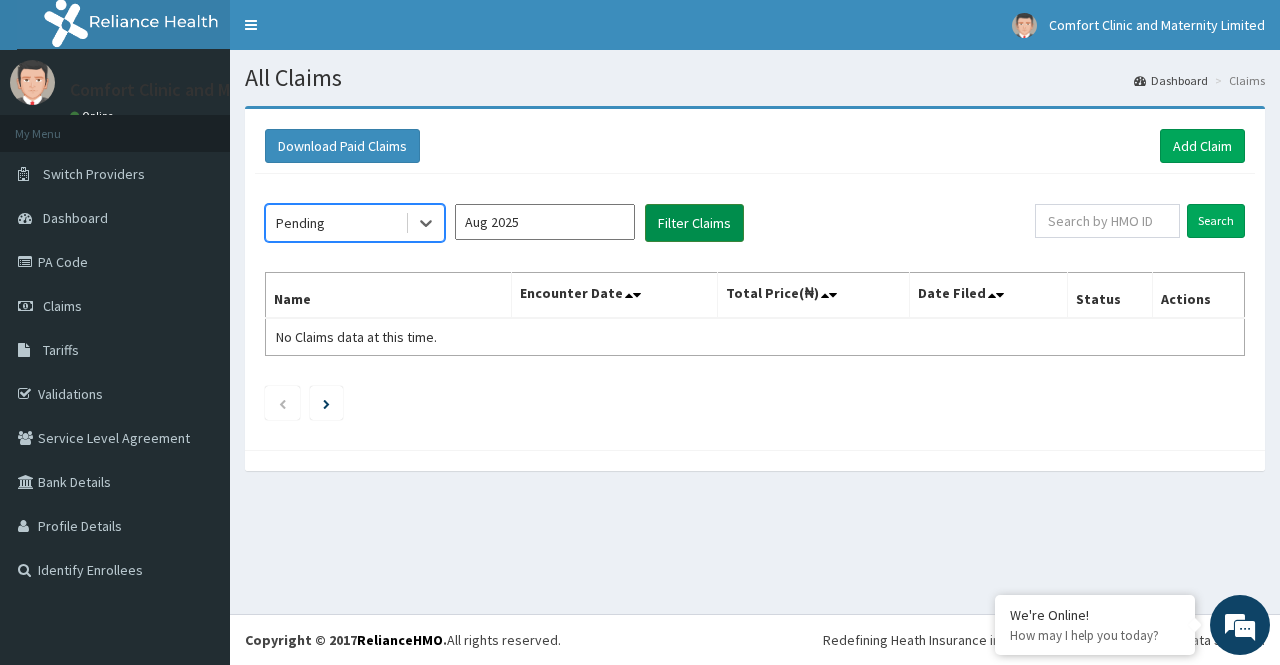 click on "Filter Claims" at bounding box center (694, 223) 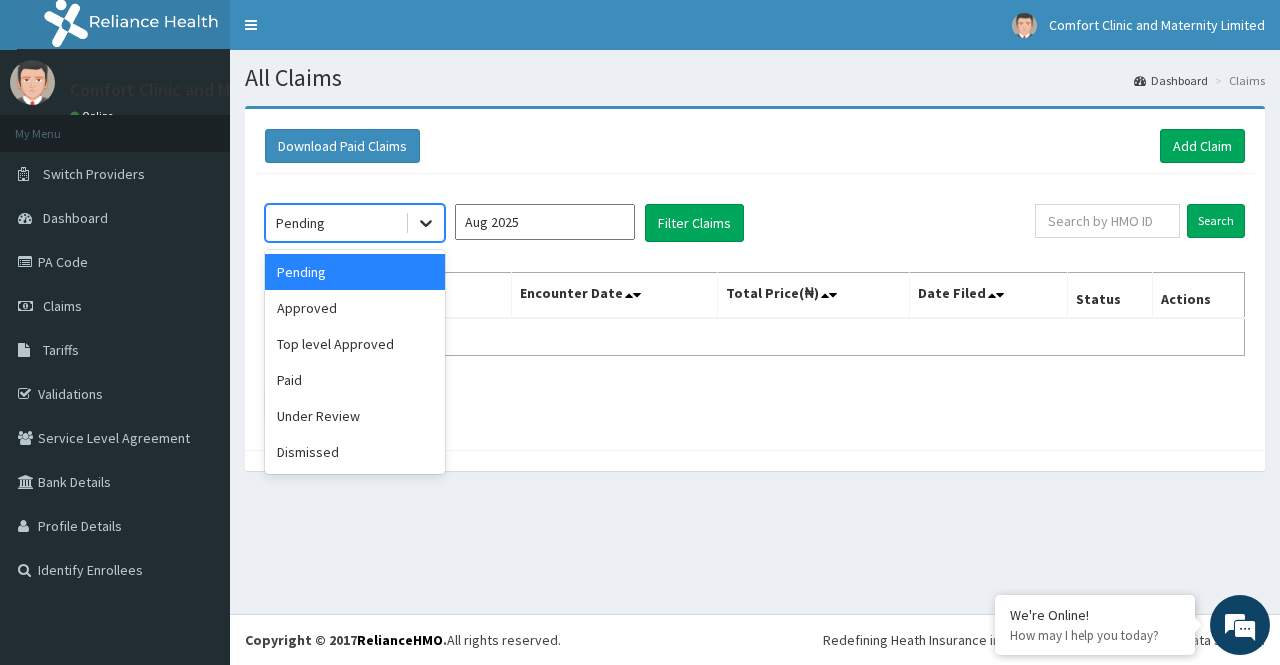 click at bounding box center [426, 223] 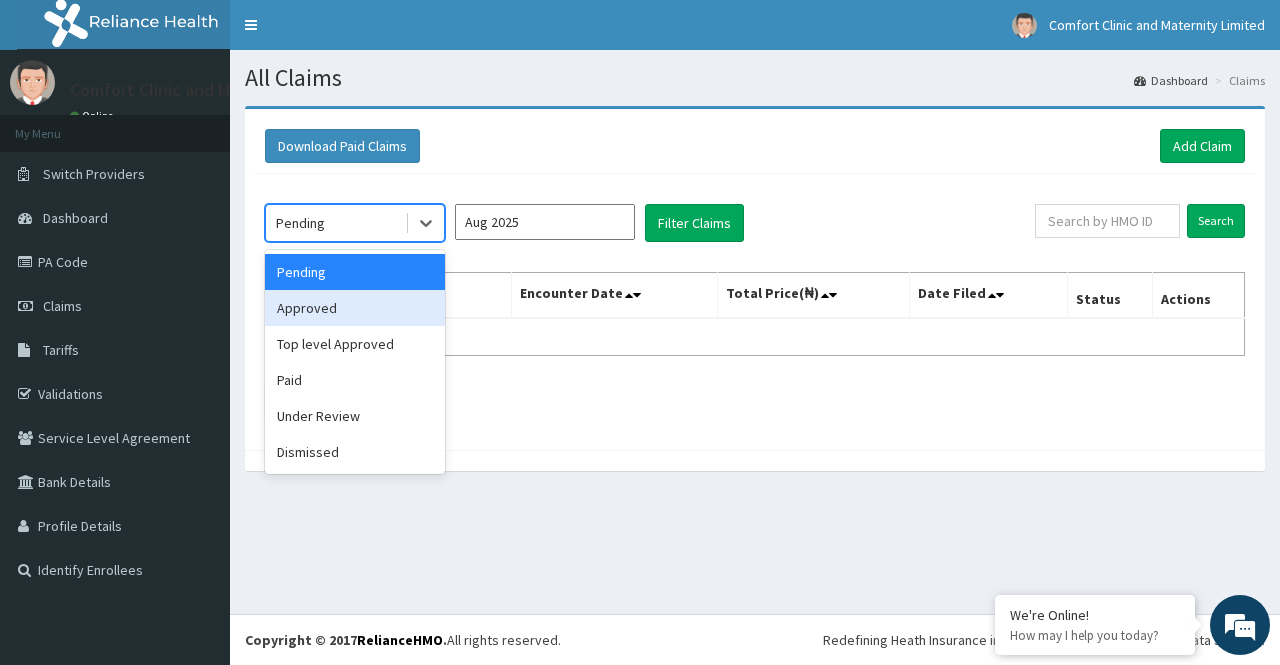 click on "Approved" at bounding box center [355, 308] 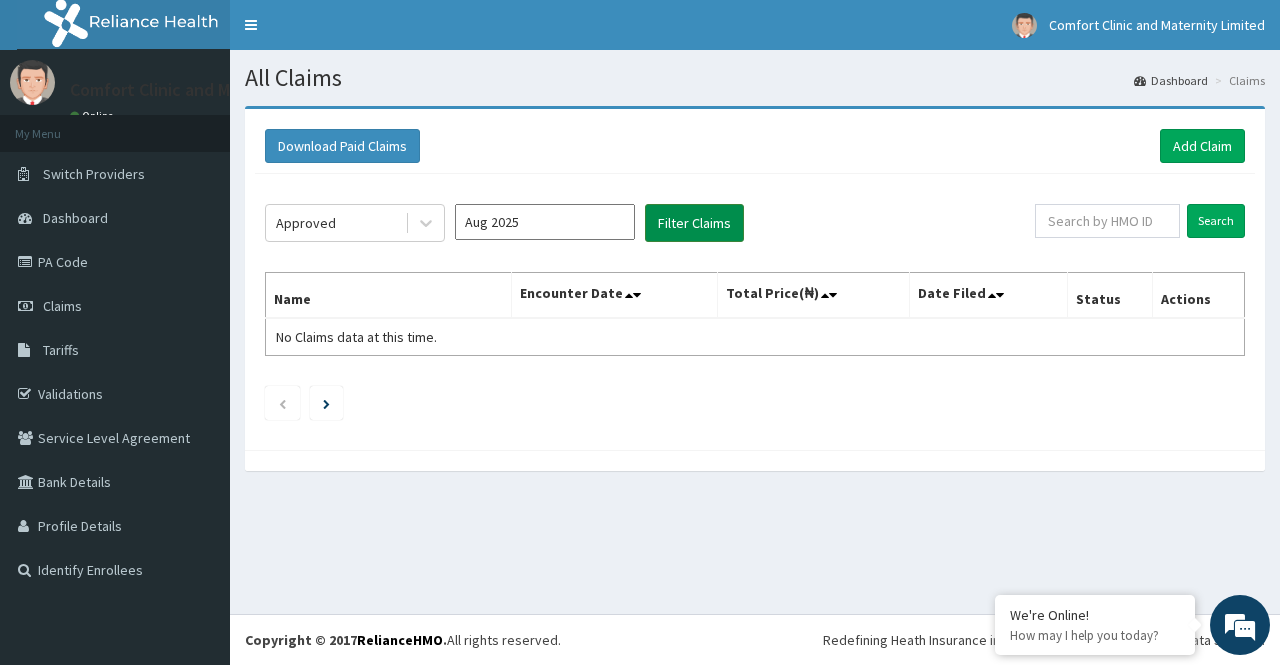 click on "Filter Claims" at bounding box center (694, 223) 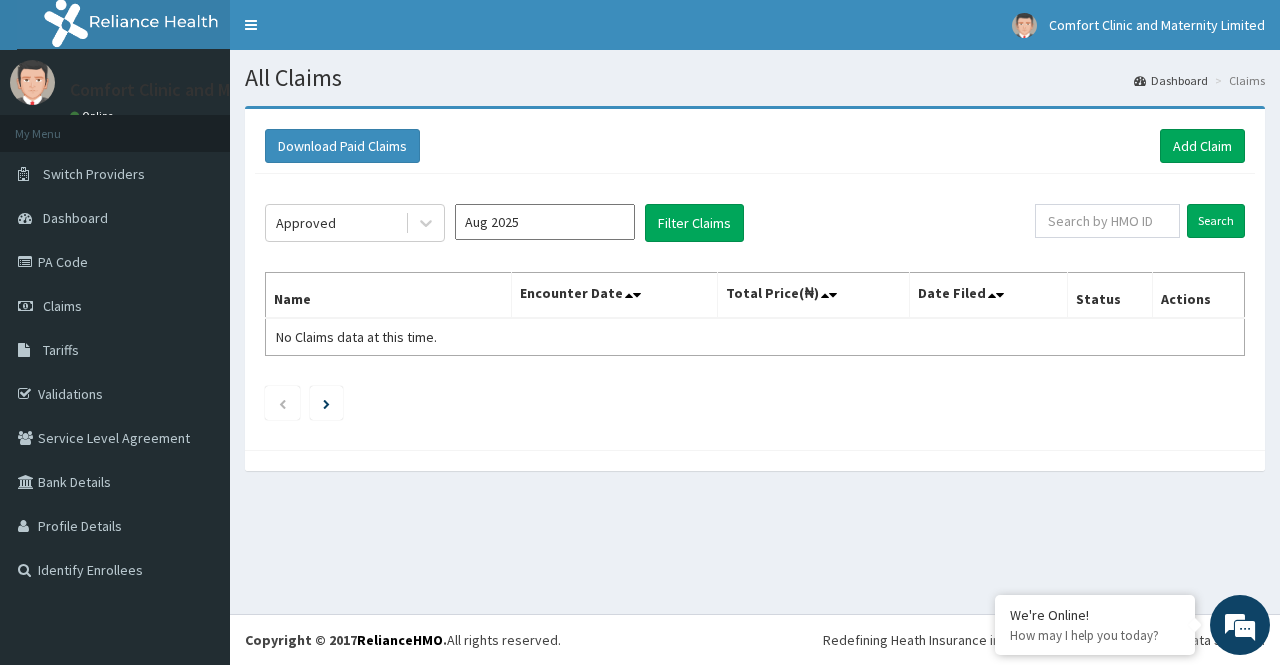 click on "Aug 2025" at bounding box center (545, 222) 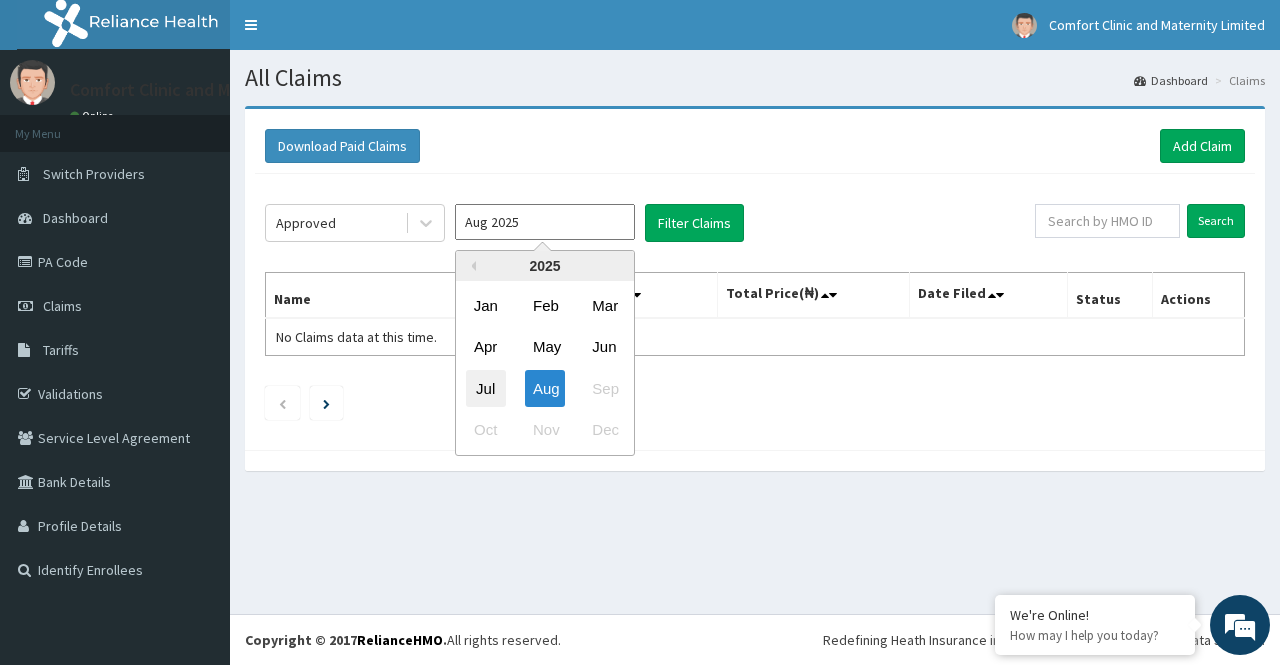 click on "Jul" at bounding box center (486, 388) 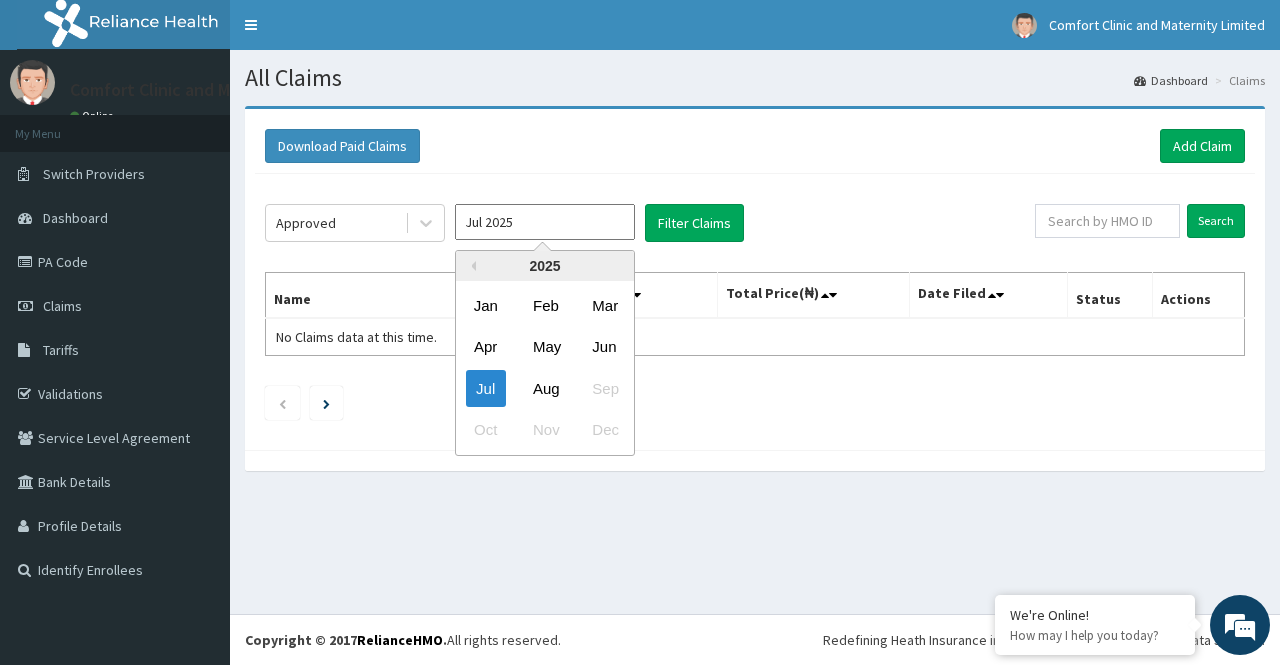 click on "Jul 2025" at bounding box center [545, 222] 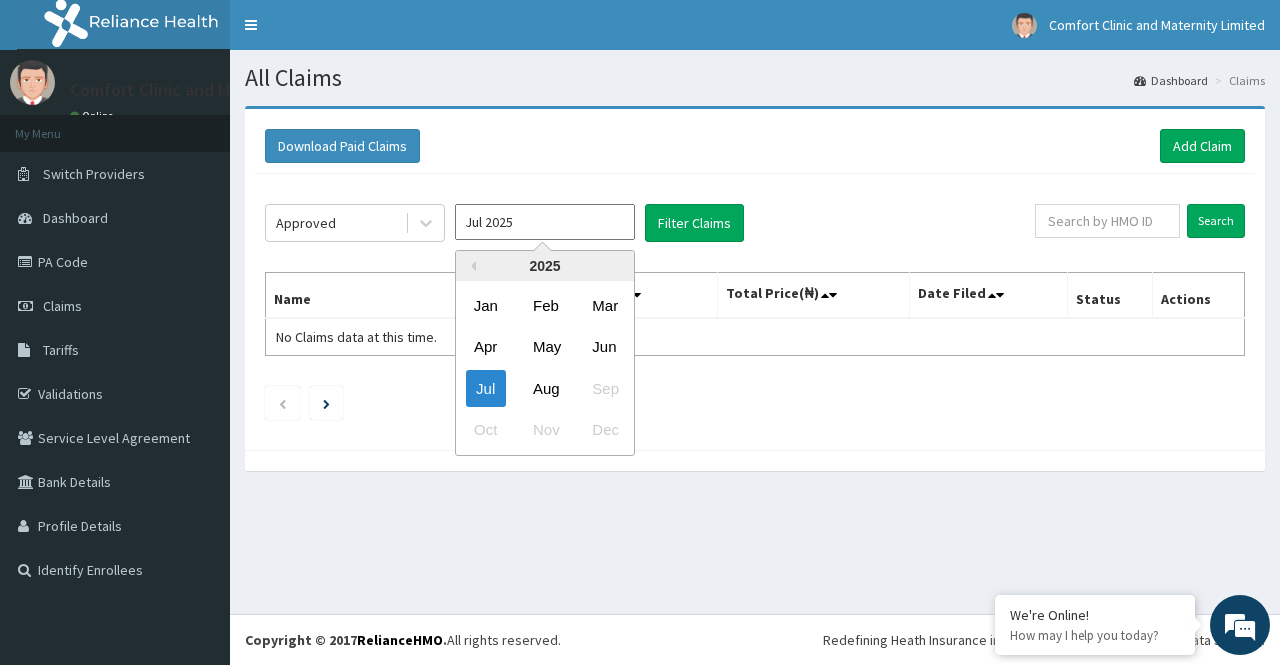 click on "Jul Aug Sep" at bounding box center (545, 388) 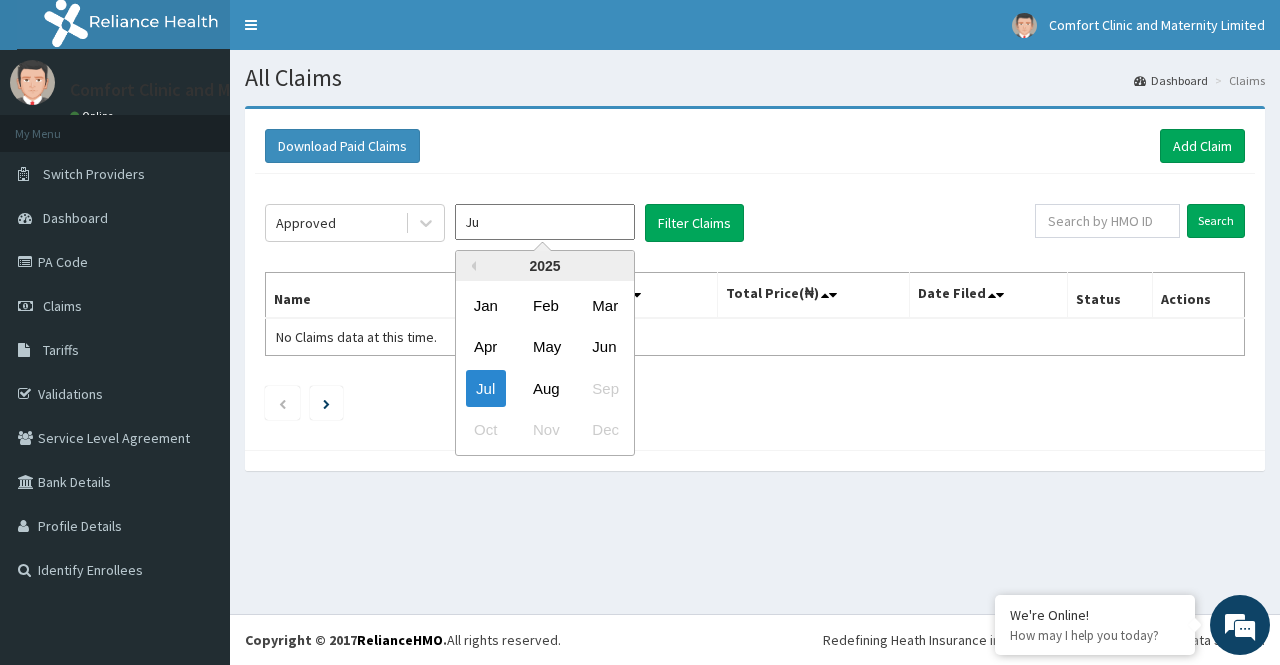 type on "J" 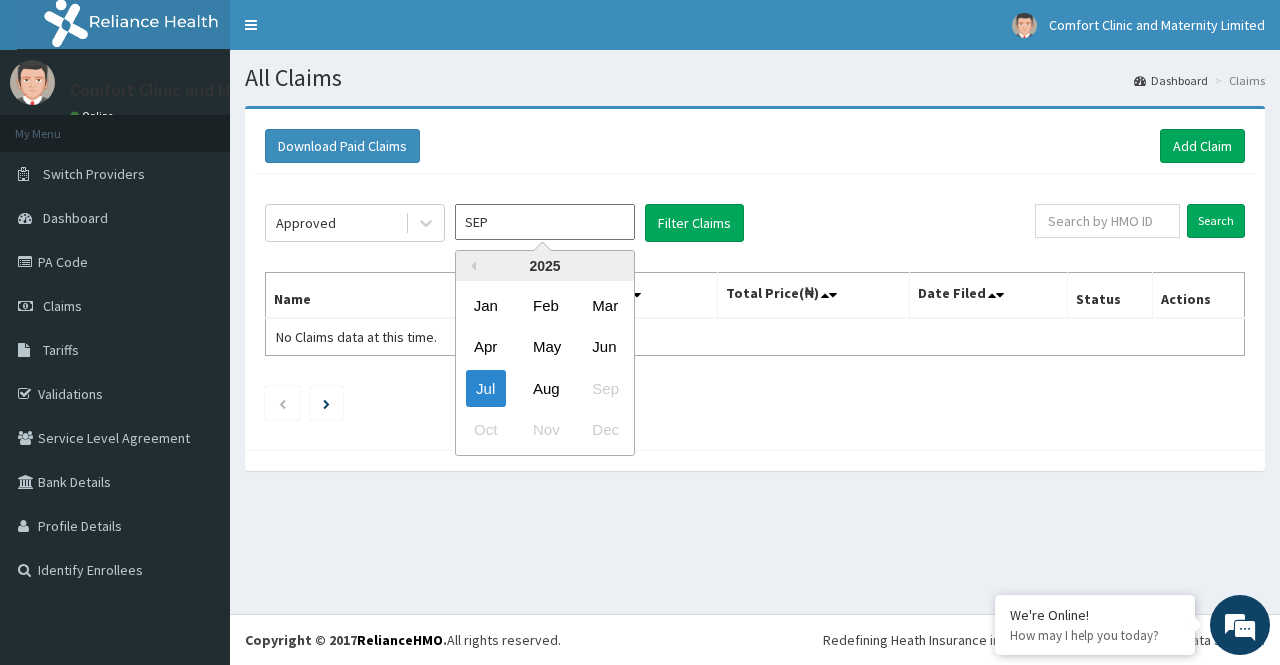 click on "SEP" at bounding box center [545, 222] 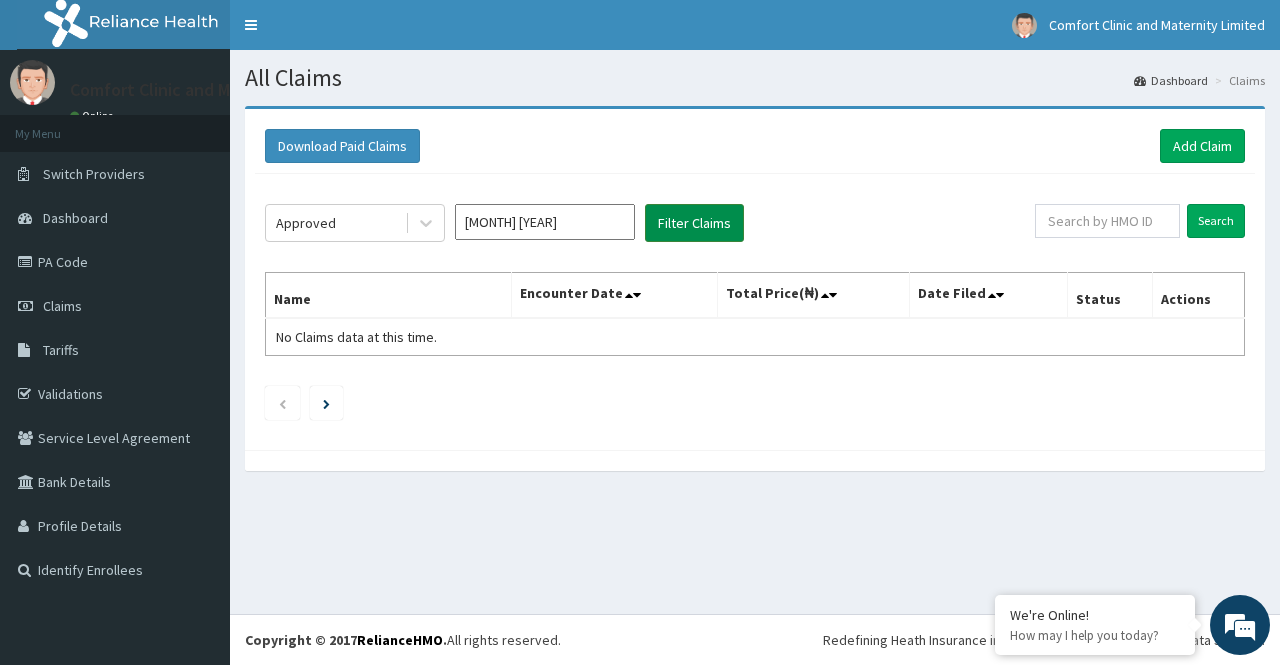 click on "Filter Claims" at bounding box center [694, 223] 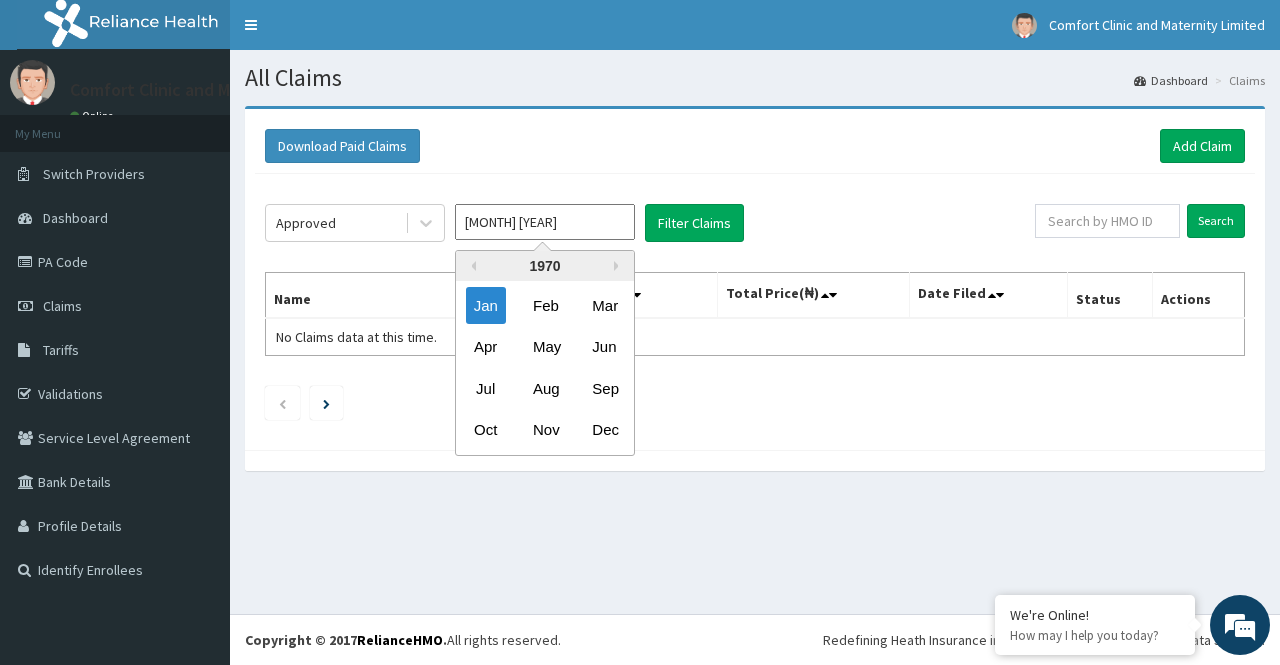 click on "Jan 1970" at bounding box center [545, 222] 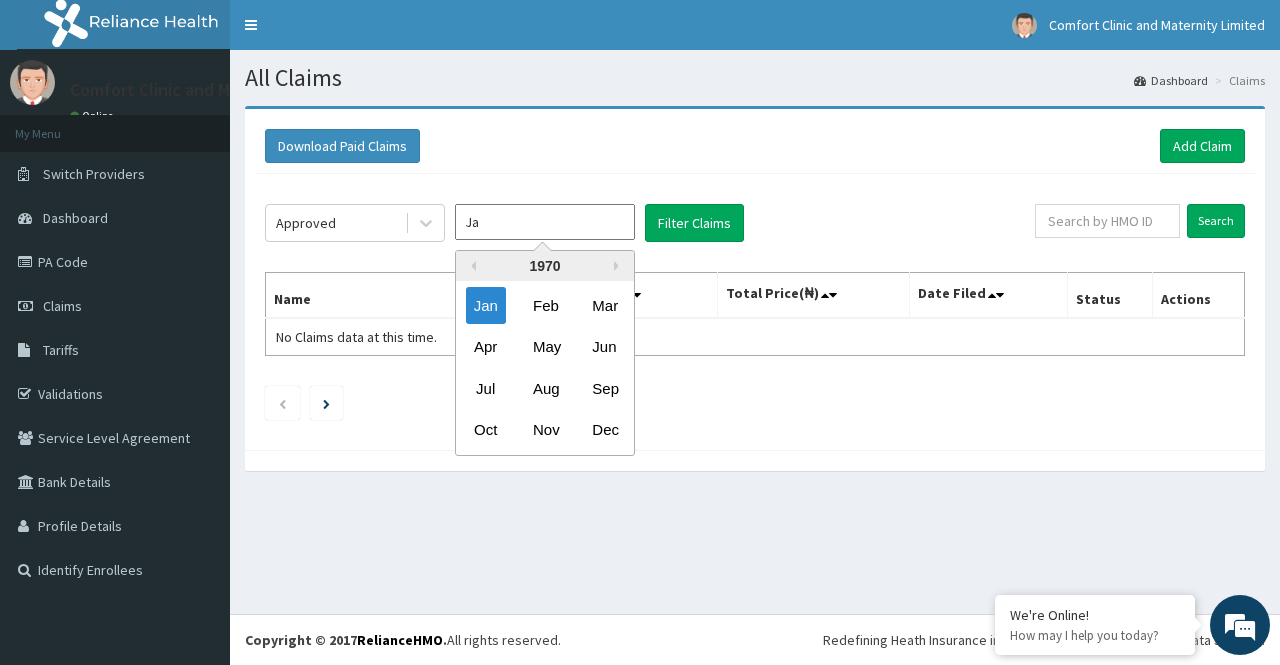 type on "J" 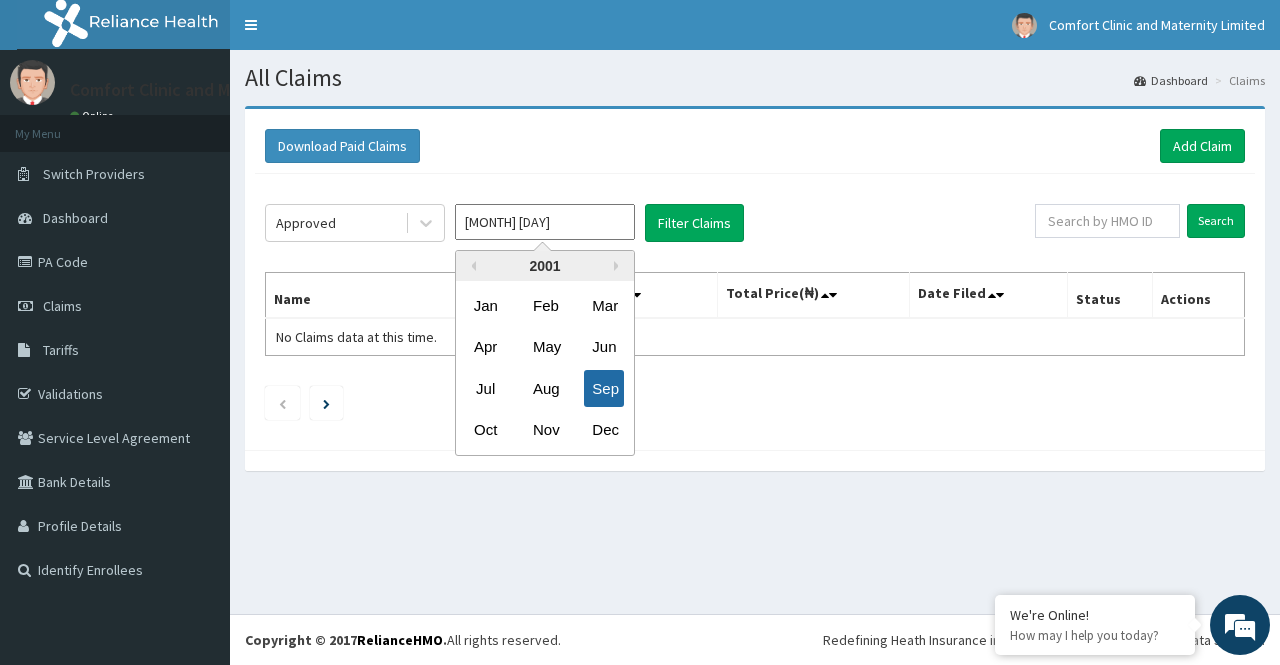 click on "Sep" at bounding box center [604, 388] 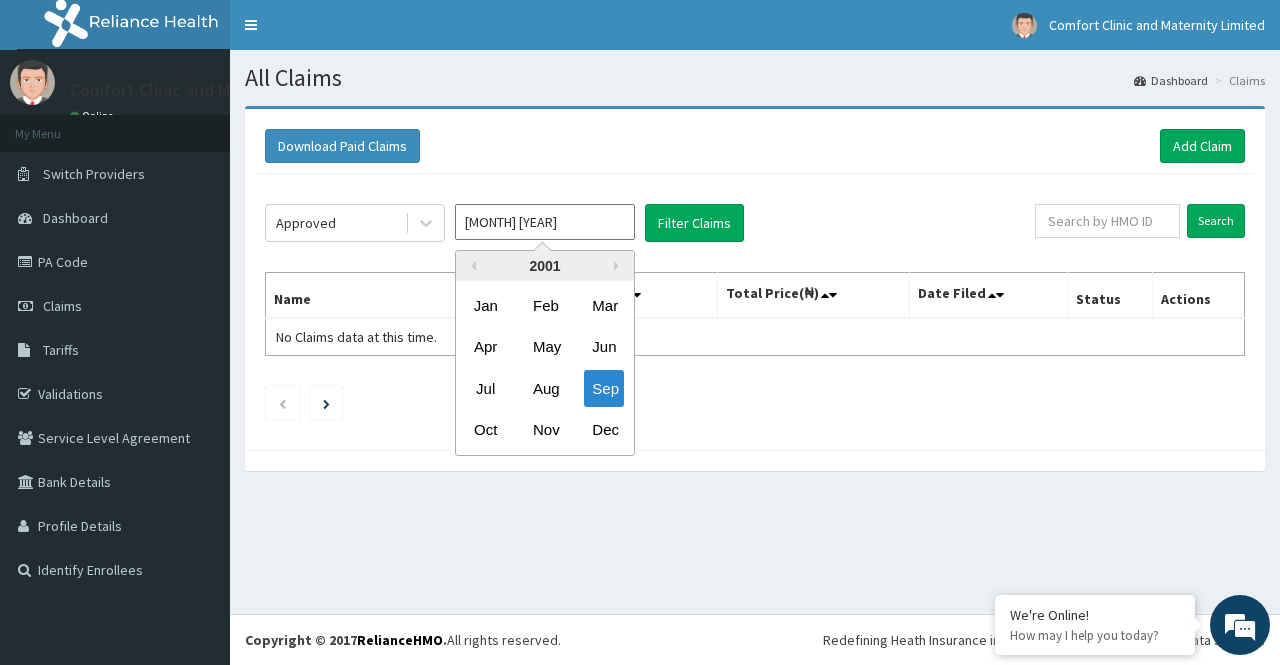 click on "Sep 2001" at bounding box center (545, 222) 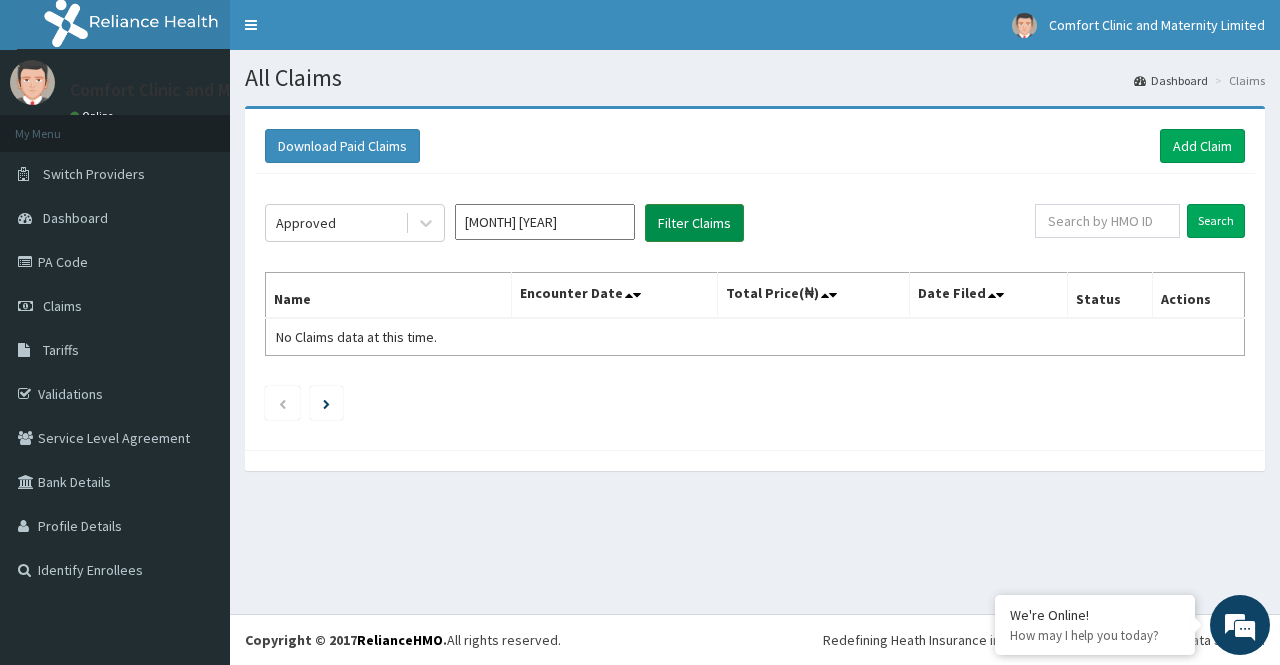 click on "Filter Claims" at bounding box center (694, 223) 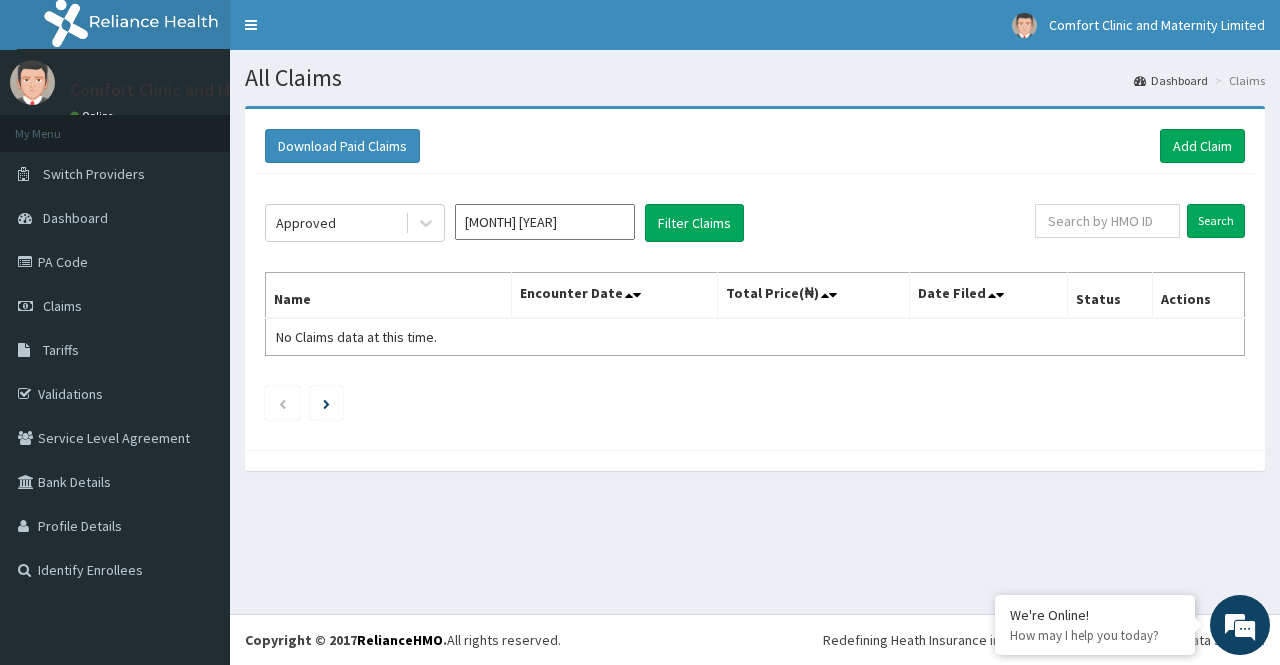 click on "Sep 2020" at bounding box center [545, 222] 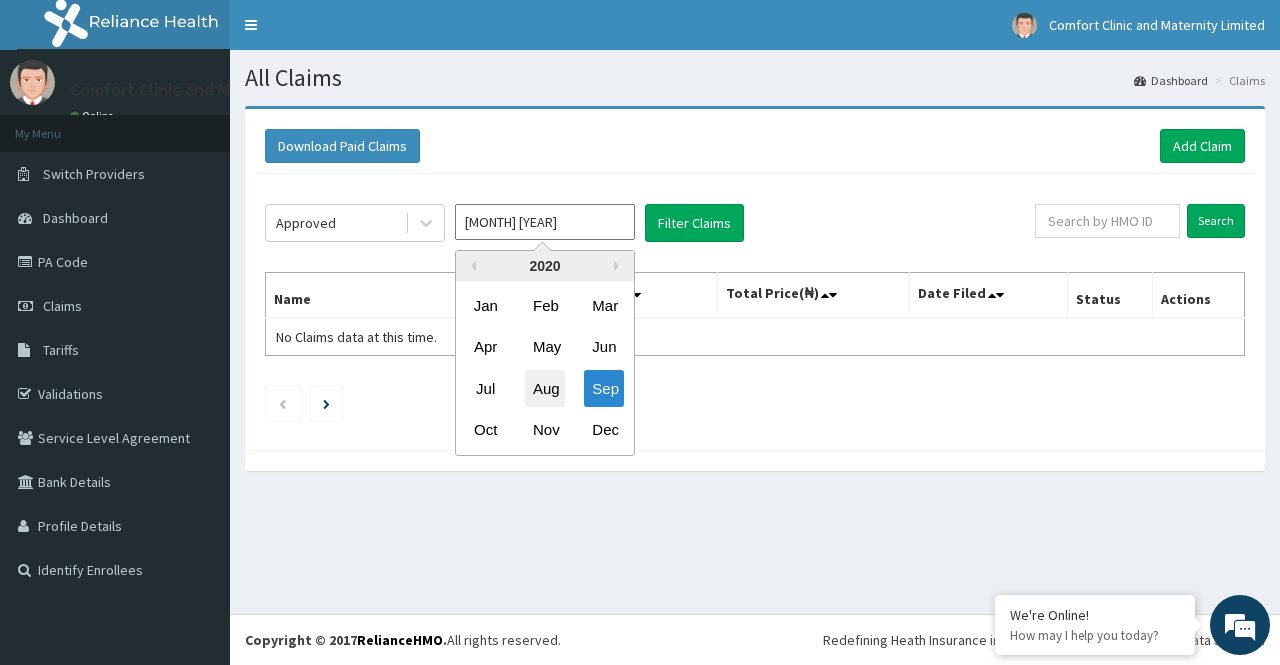click on "Aug" at bounding box center (545, 388) 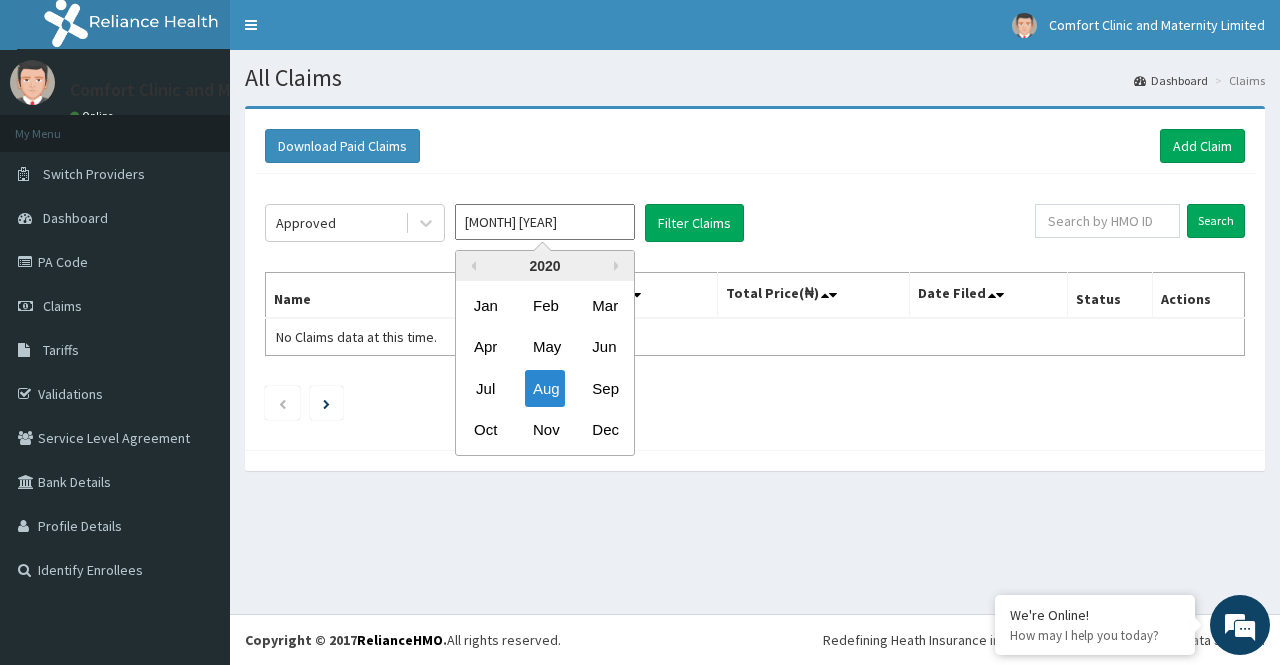 click on "Aug 2020" at bounding box center [545, 222] 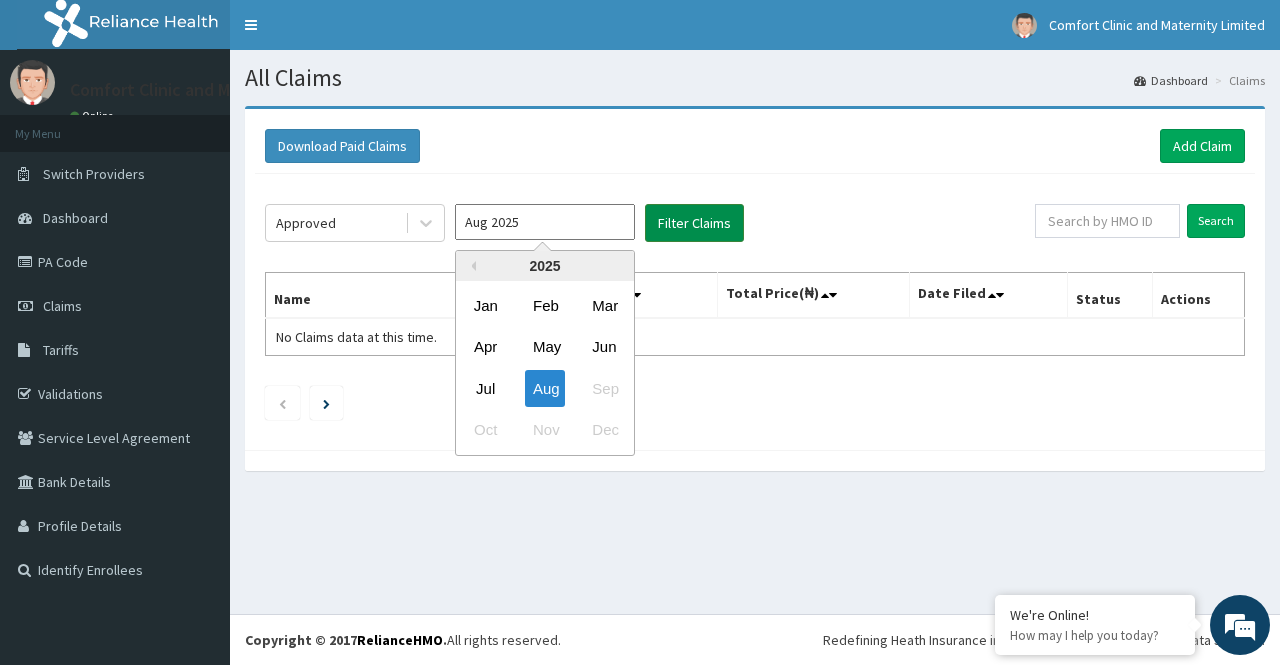 click on "Filter Claims" at bounding box center [694, 223] 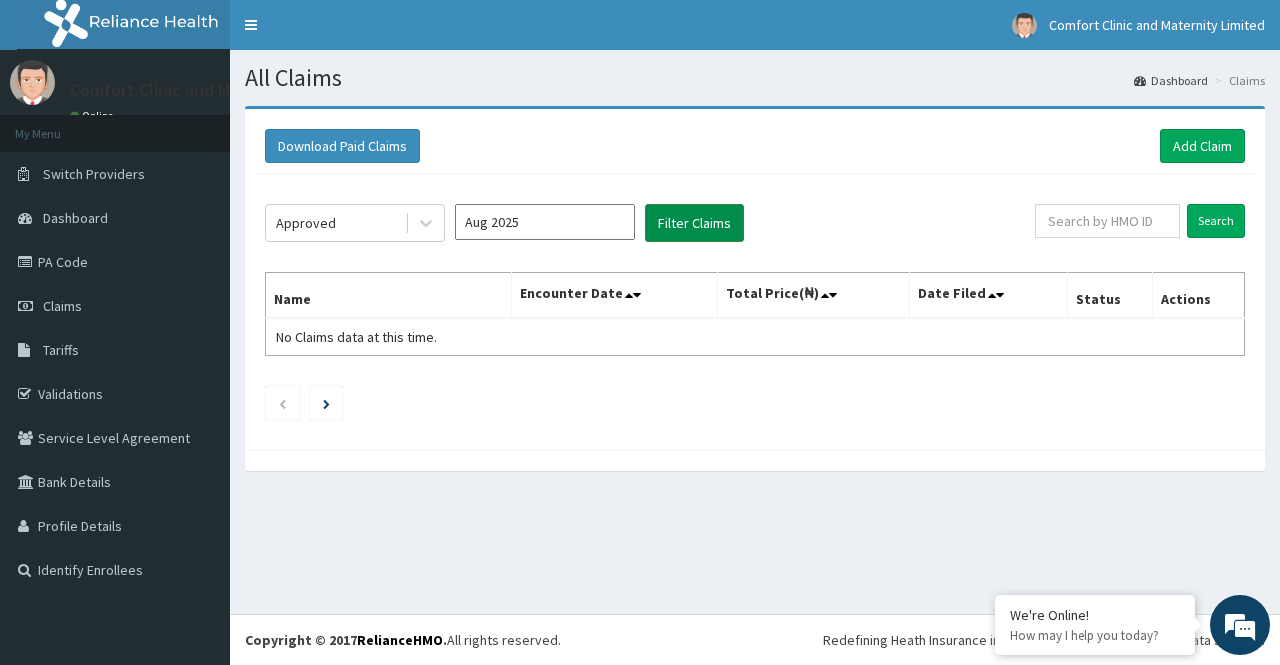 click on "Filter Claims" at bounding box center [694, 223] 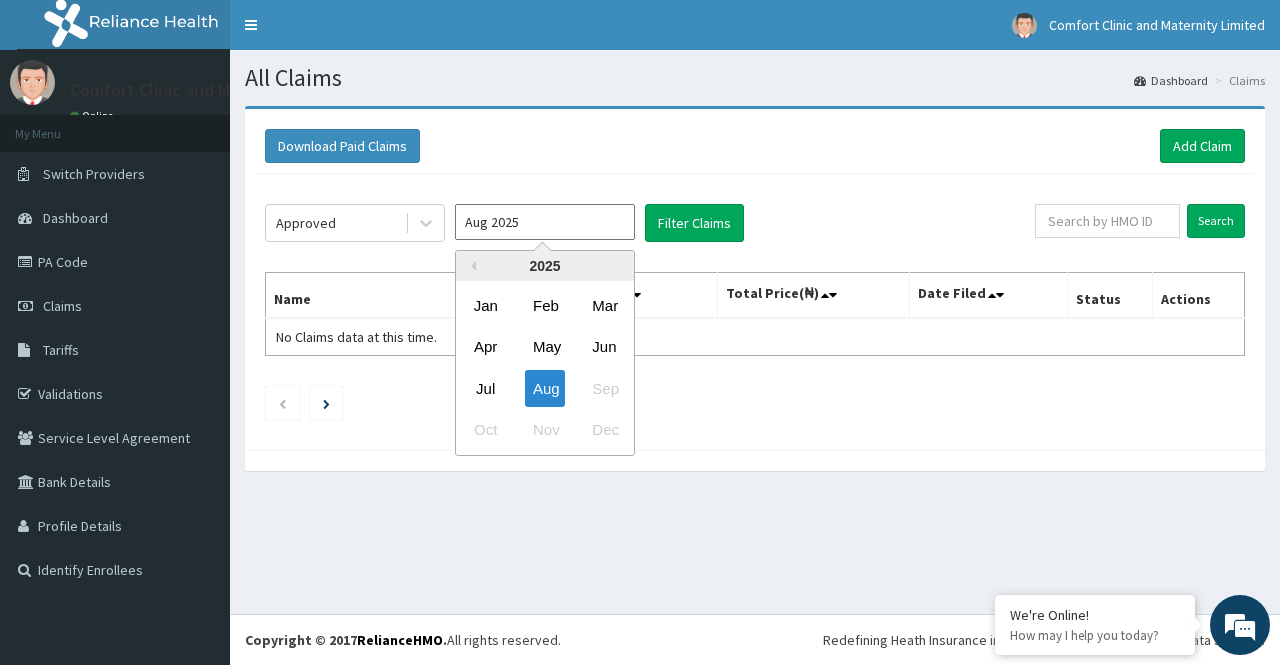 click on "Aug 2025" at bounding box center (545, 222) 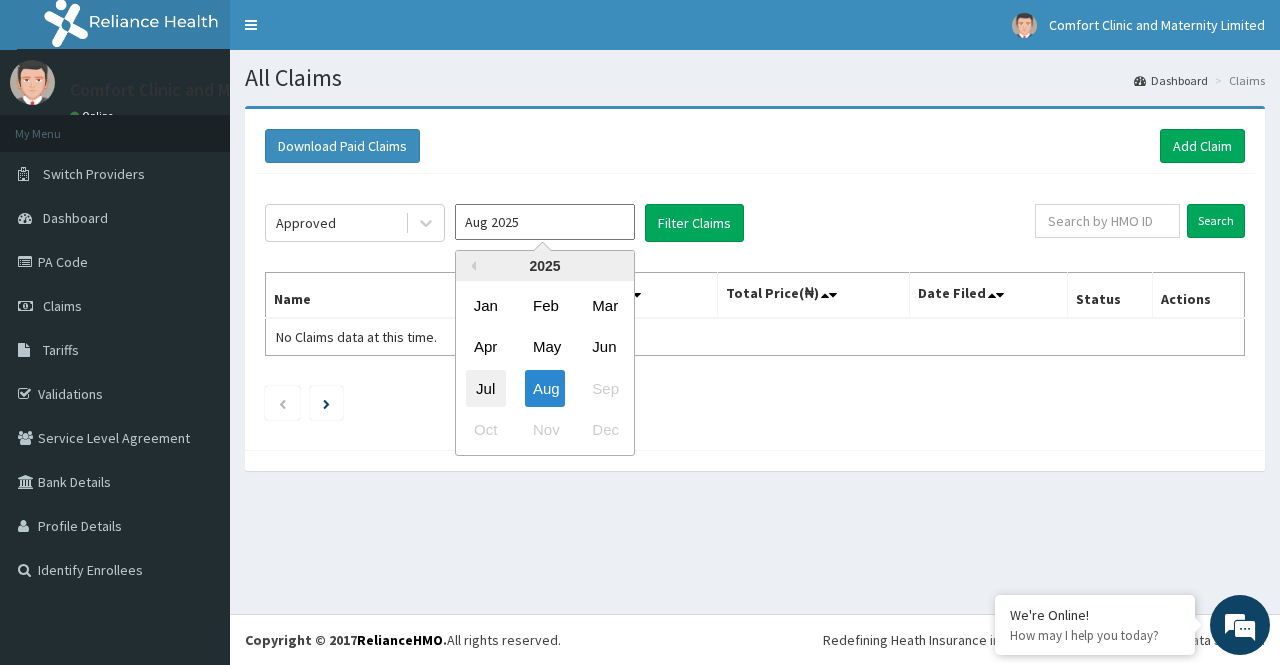 click on "Jul" at bounding box center [486, 388] 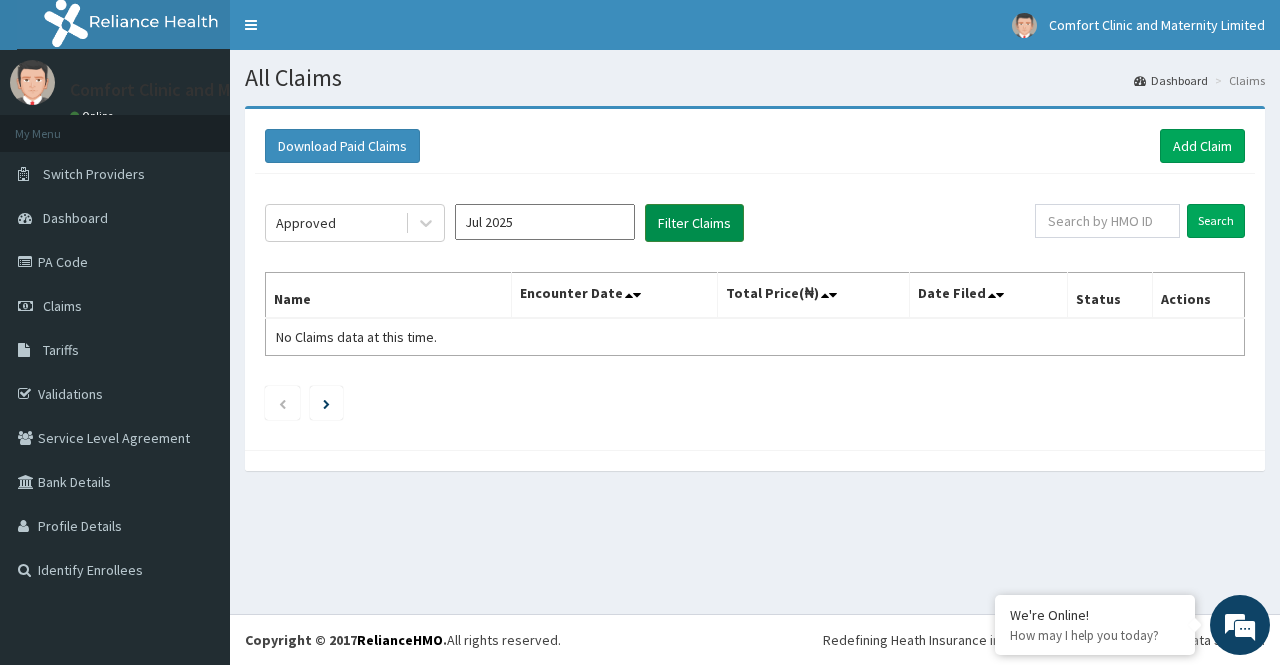 click on "Filter Claims" at bounding box center (694, 223) 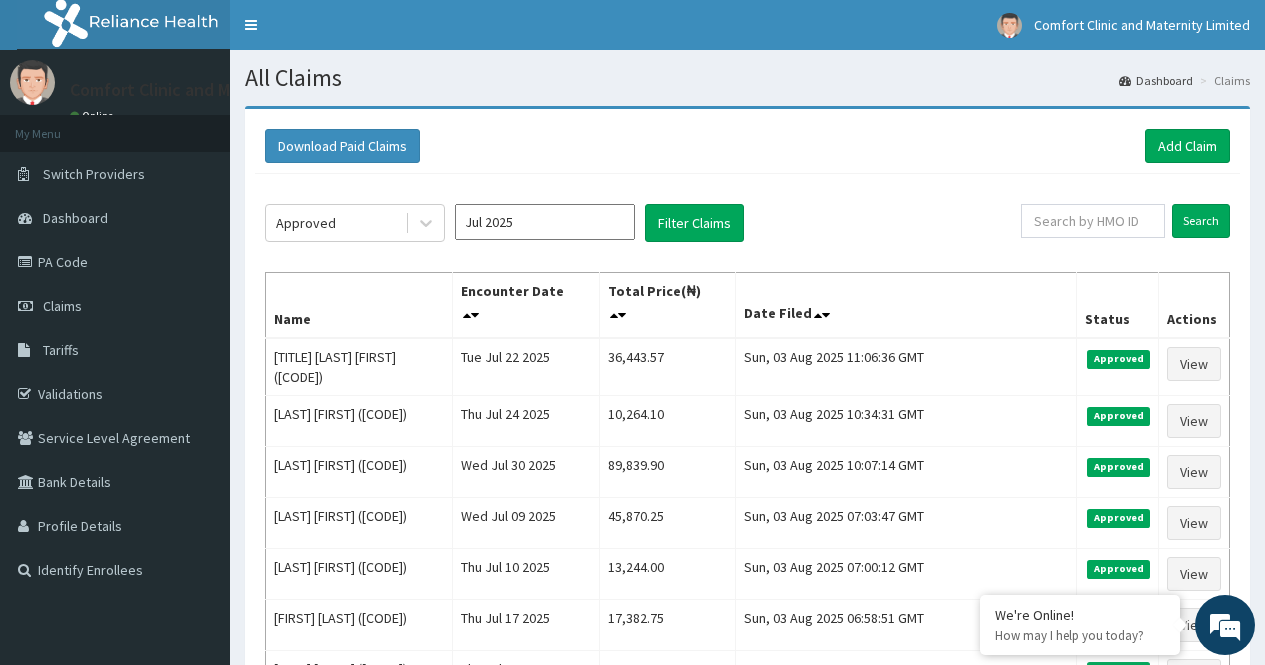 click on "Approved Jul 2025 Filter Claims" at bounding box center (643, 223) 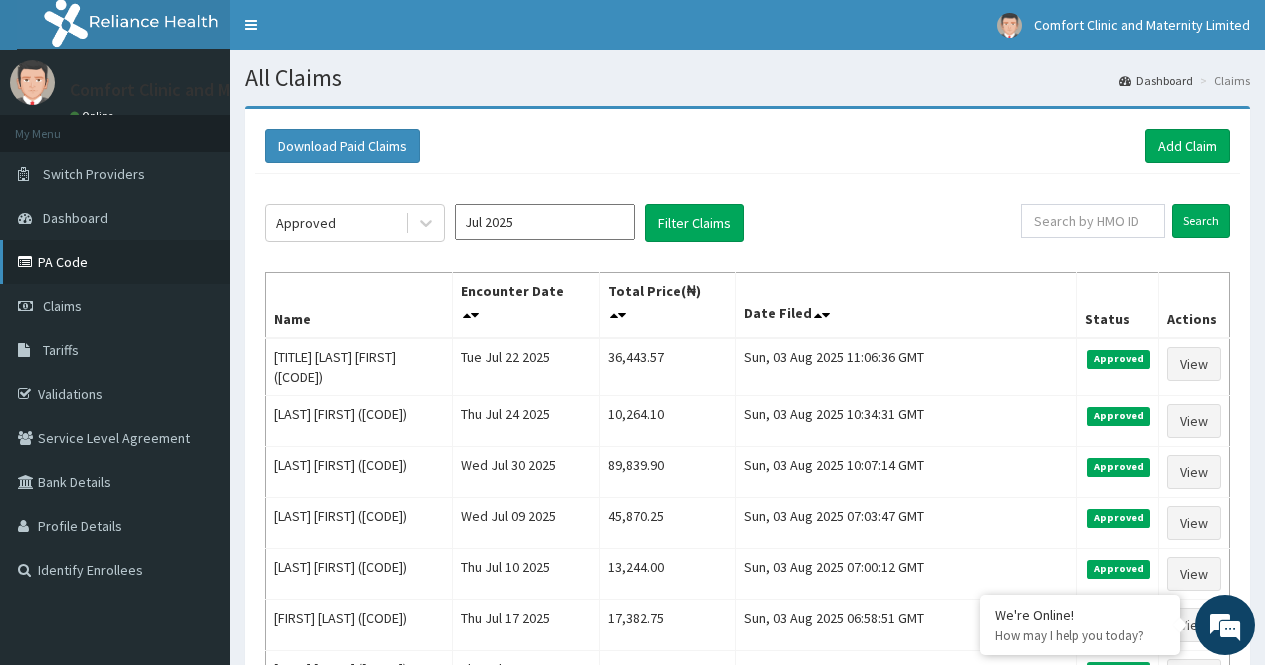 click on "PA Code" at bounding box center [115, 262] 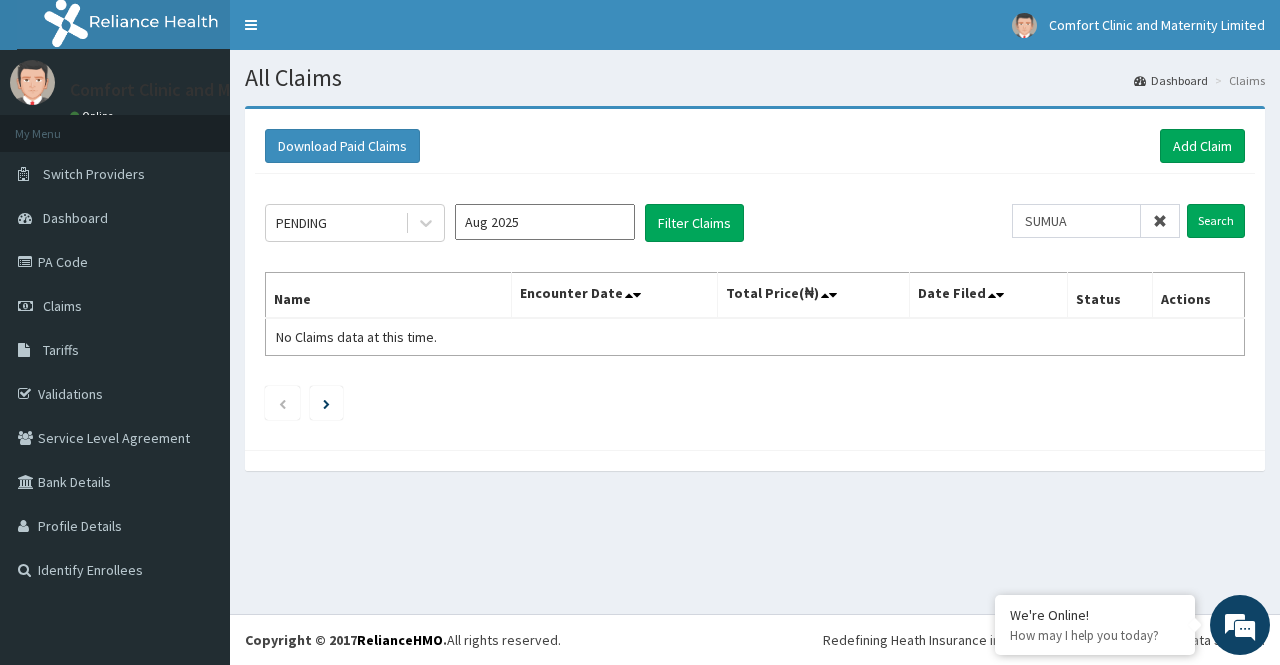 scroll, scrollTop: 0, scrollLeft: 0, axis: both 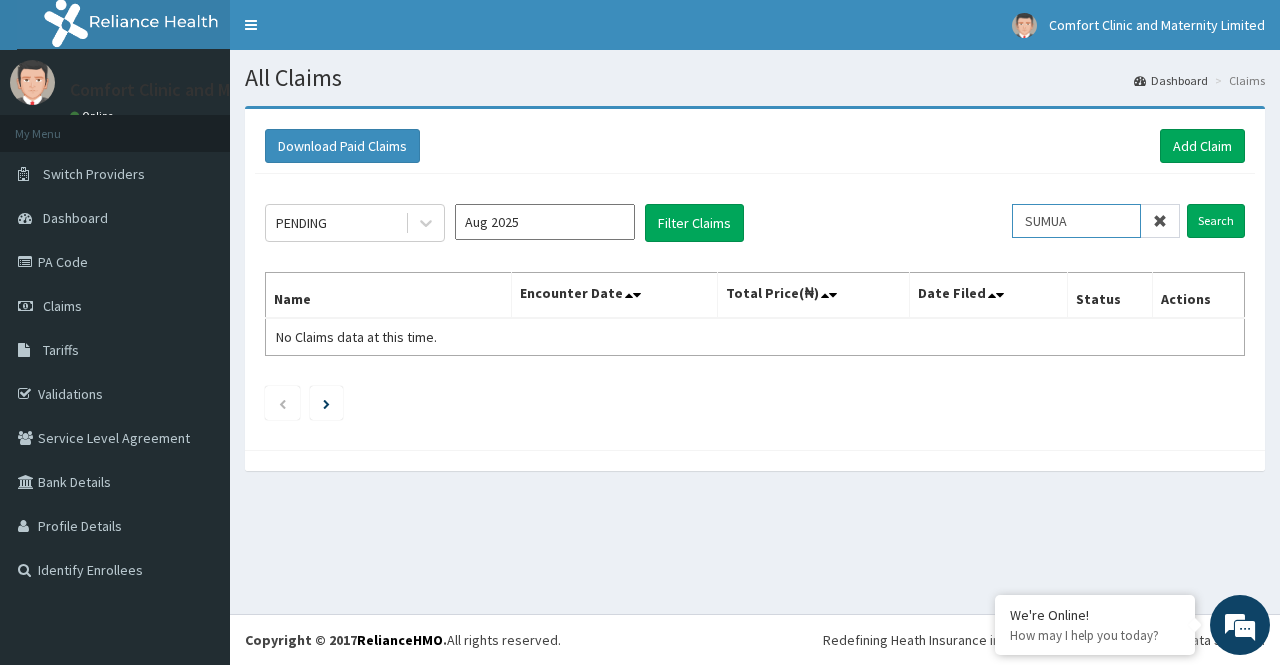 click on "SUMUA" at bounding box center (1076, 221) 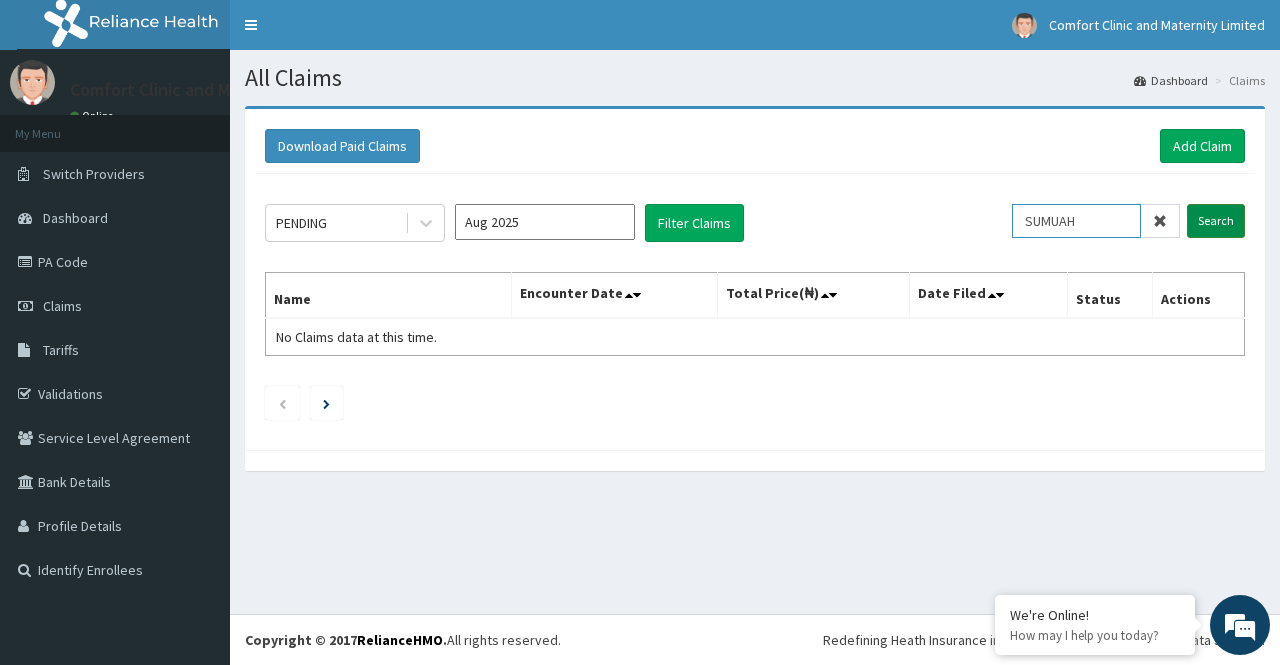type on "SUMUAH" 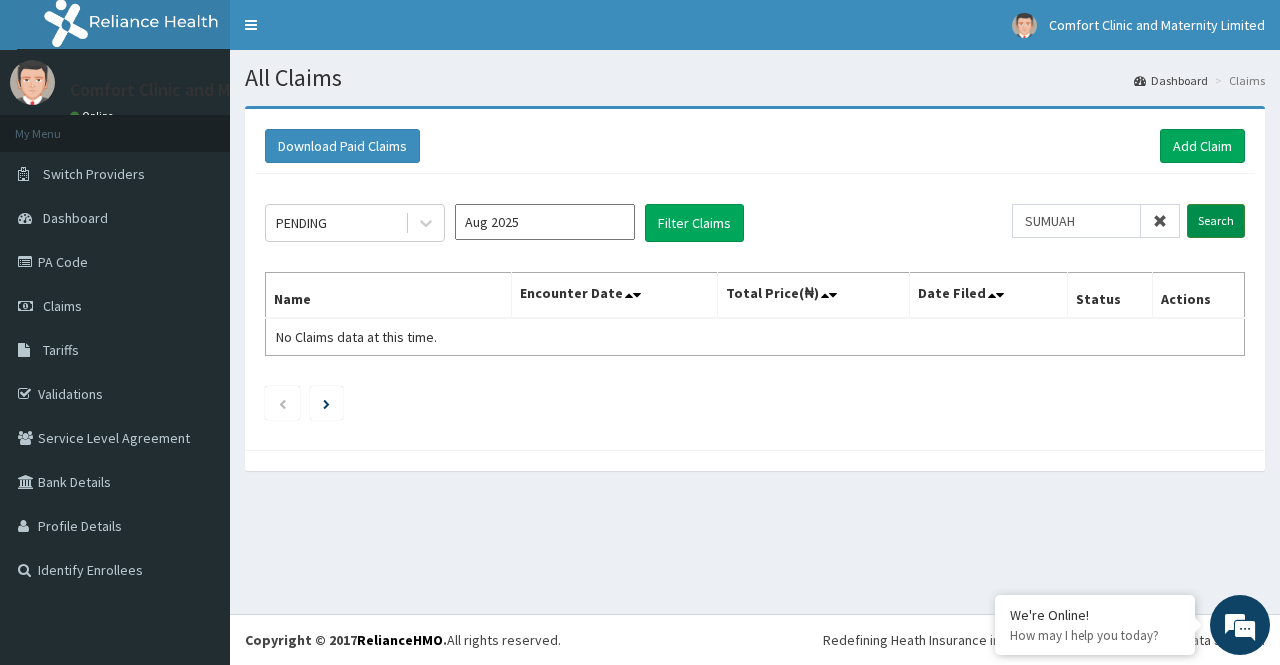 click on "Search" at bounding box center (1216, 221) 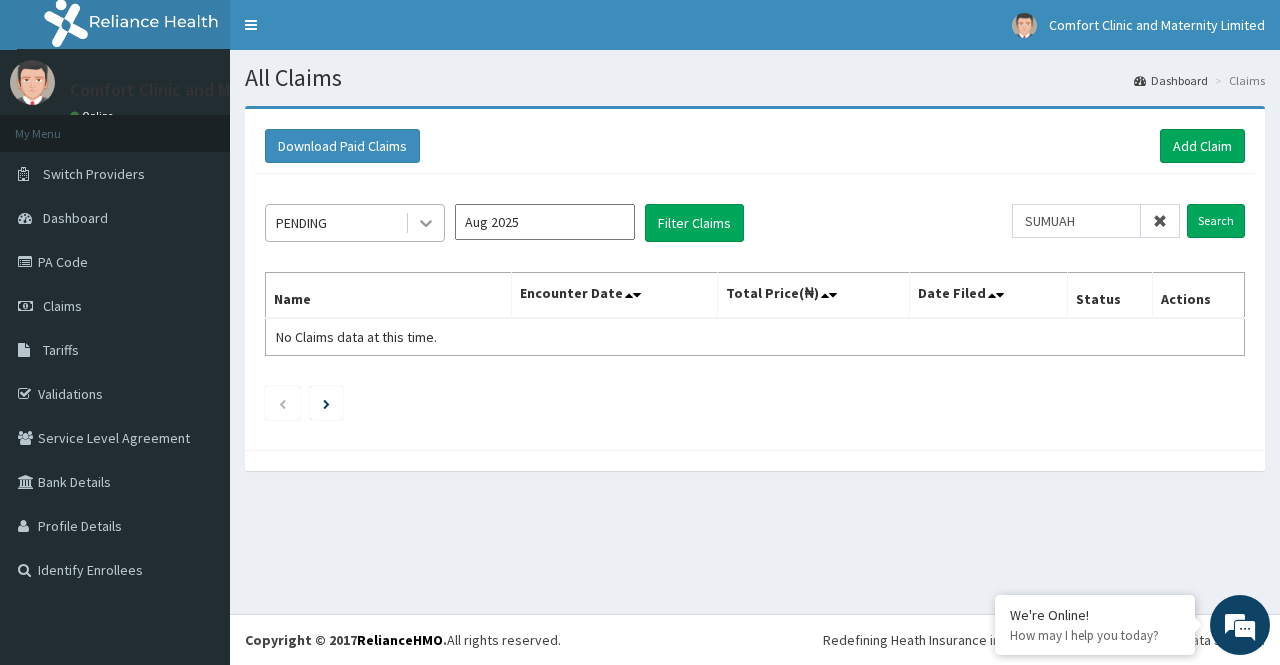 click at bounding box center [426, 223] 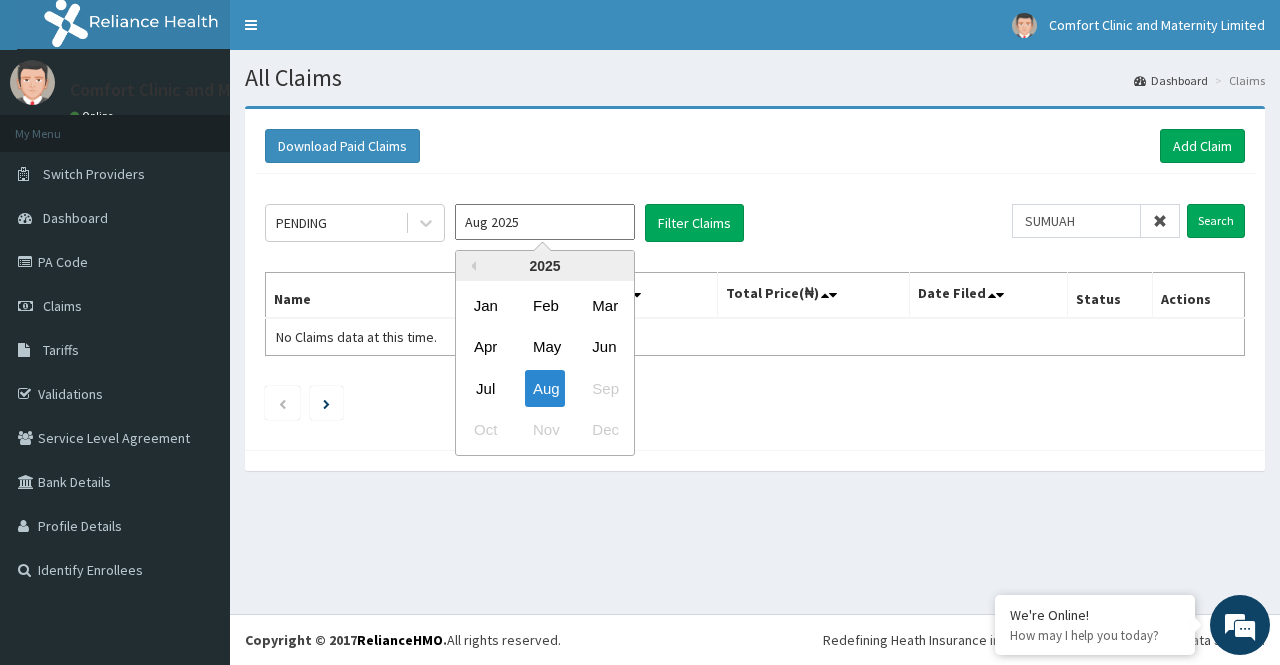 click on "Aug 2025" at bounding box center [545, 222] 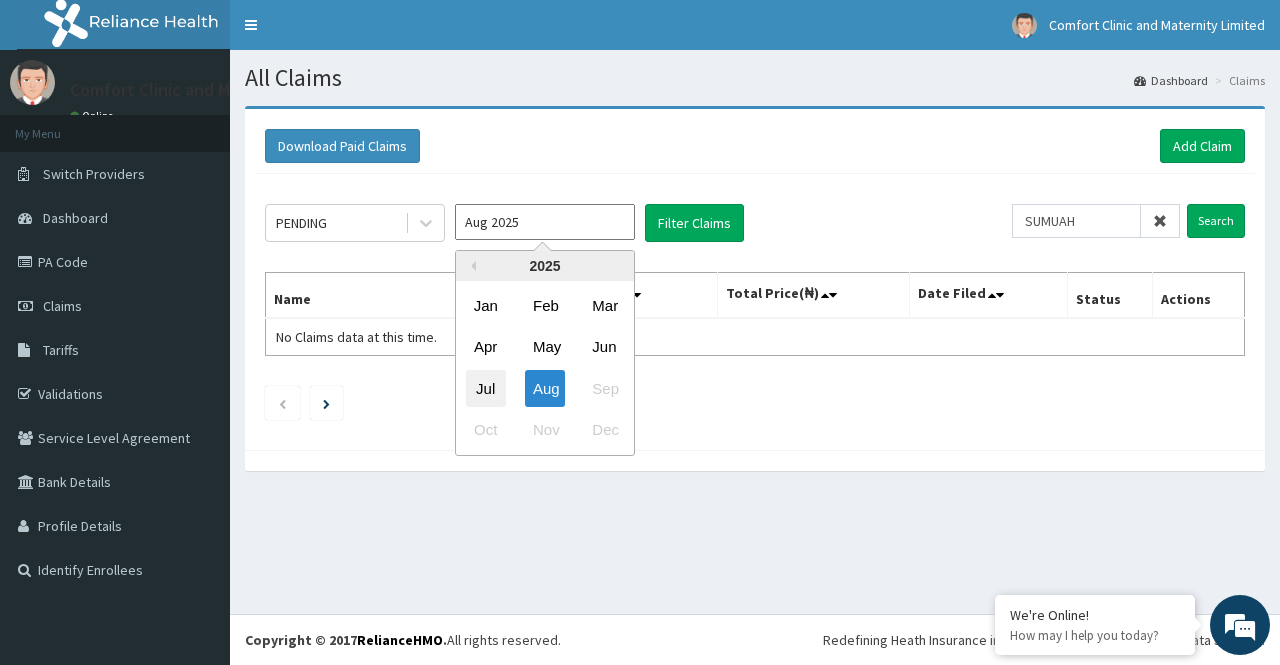 click on "Jul" at bounding box center [486, 388] 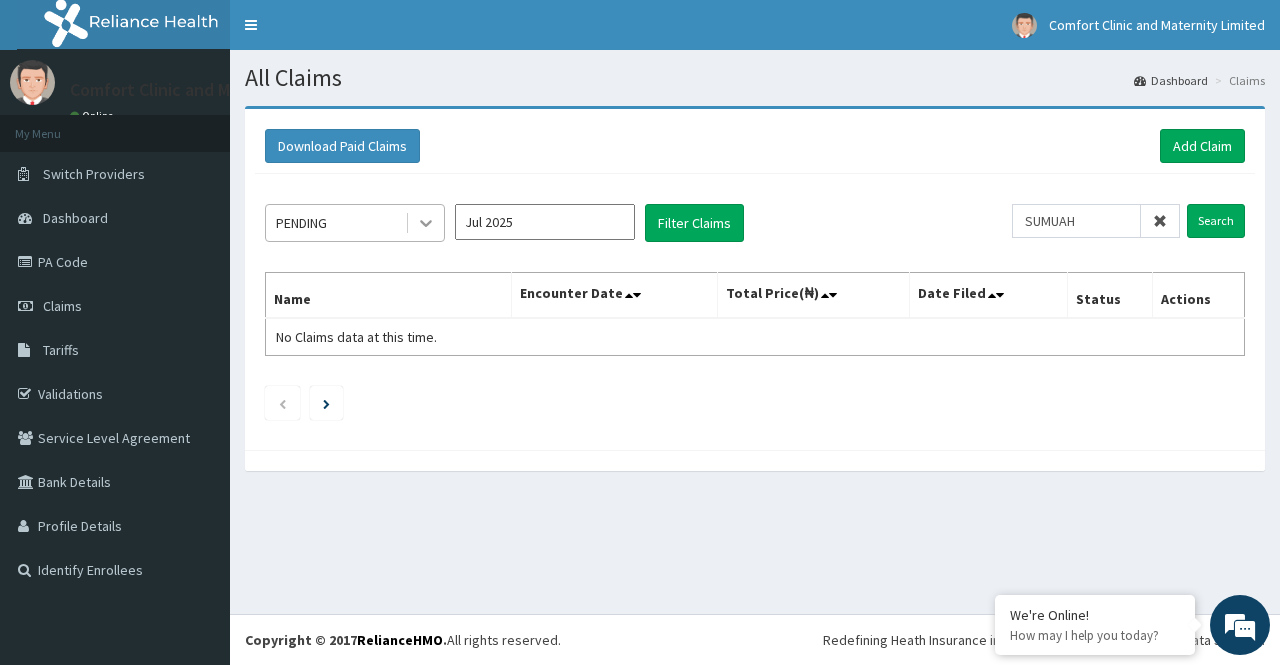 click 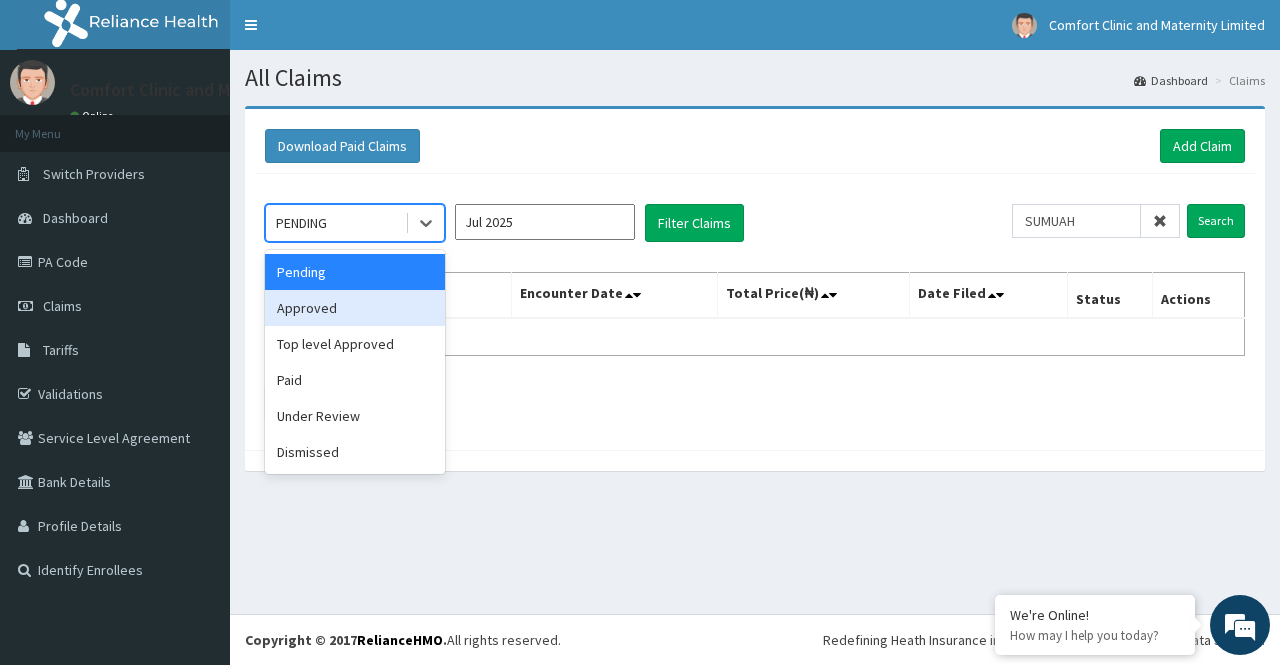 click on "Approved" at bounding box center (355, 308) 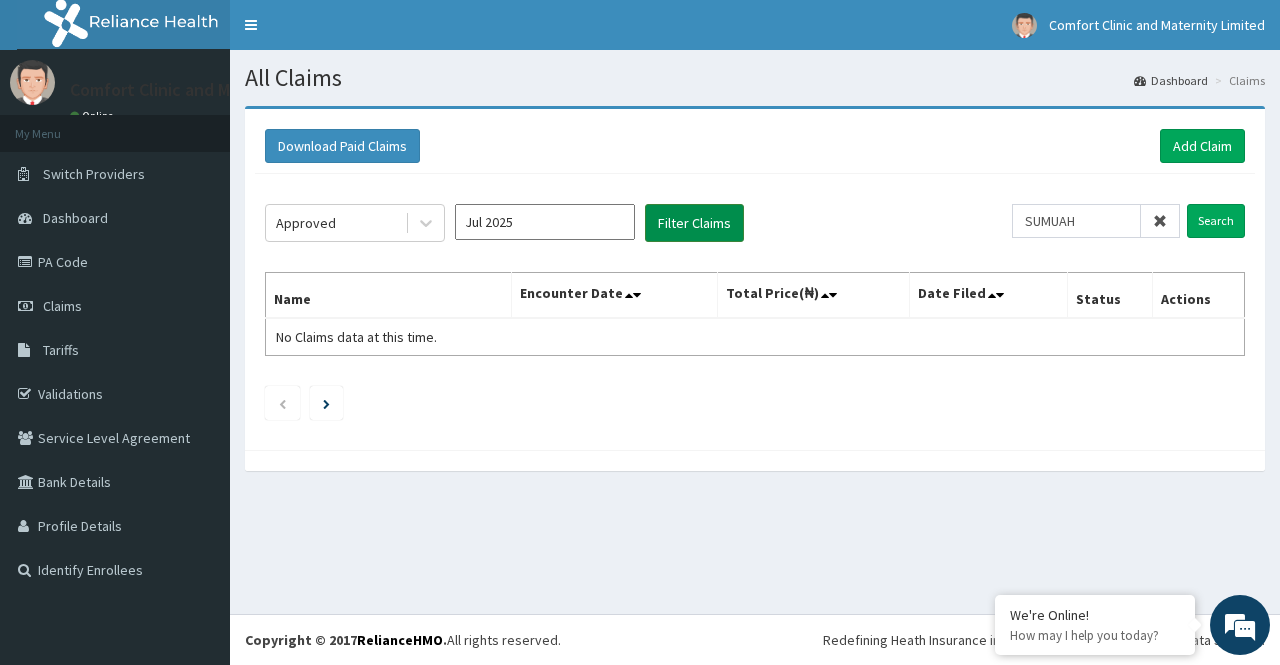 click on "Filter Claims" at bounding box center [694, 223] 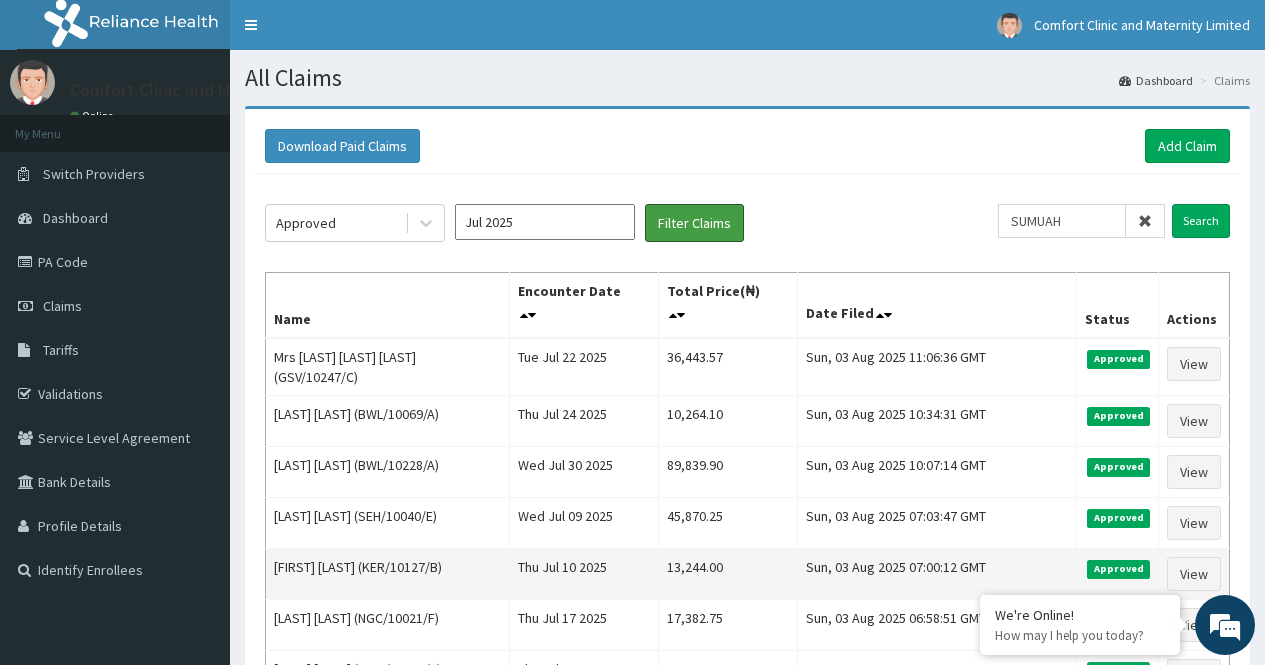type 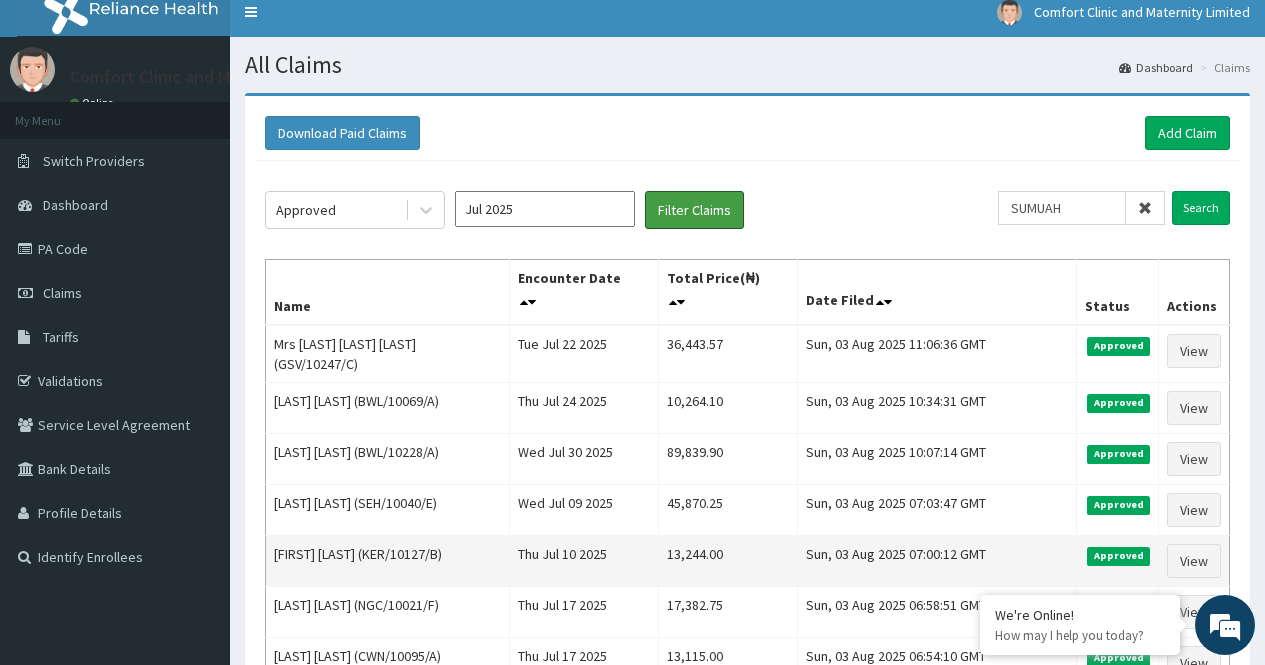 scroll, scrollTop: 0, scrollLeft: 0, axis: both 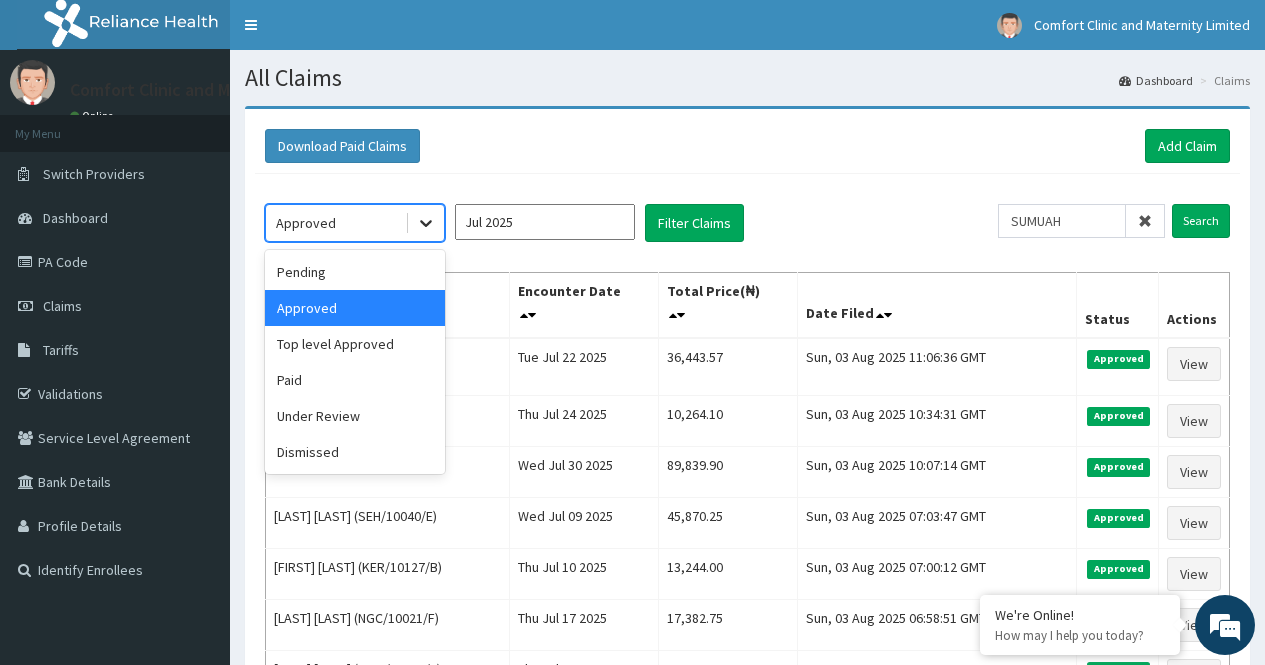click at bounding box center (426, 223) 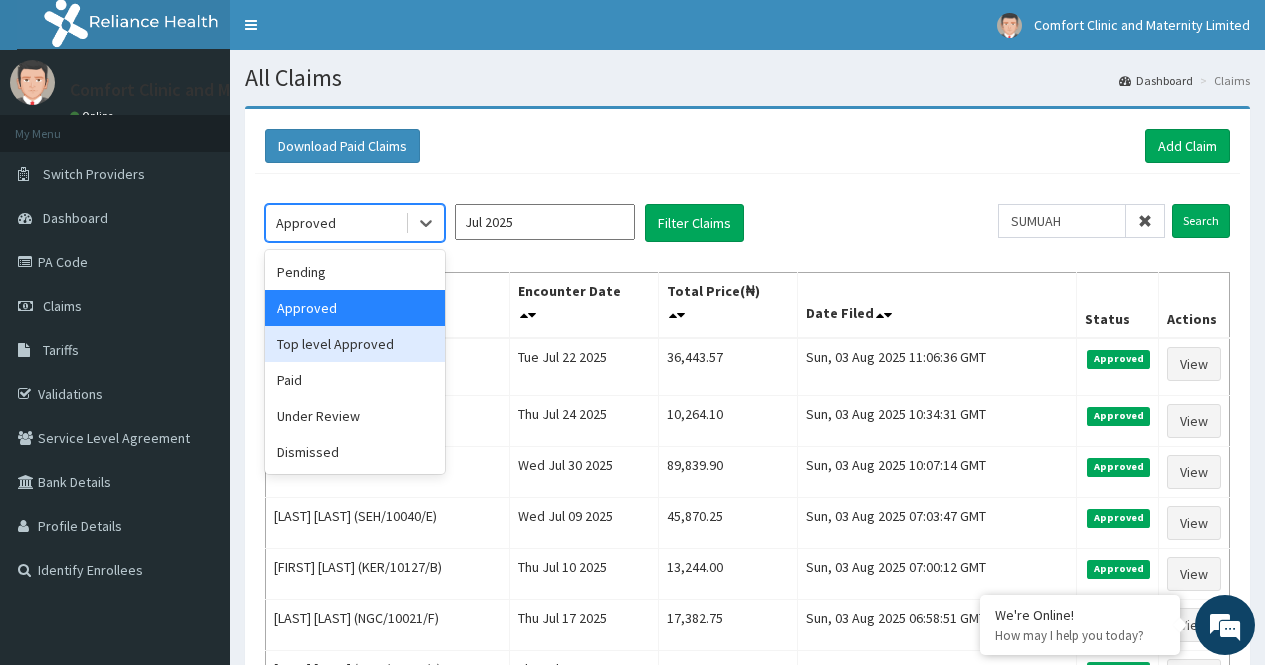 click on "Top level Approved" at bounding box center (355, 344) 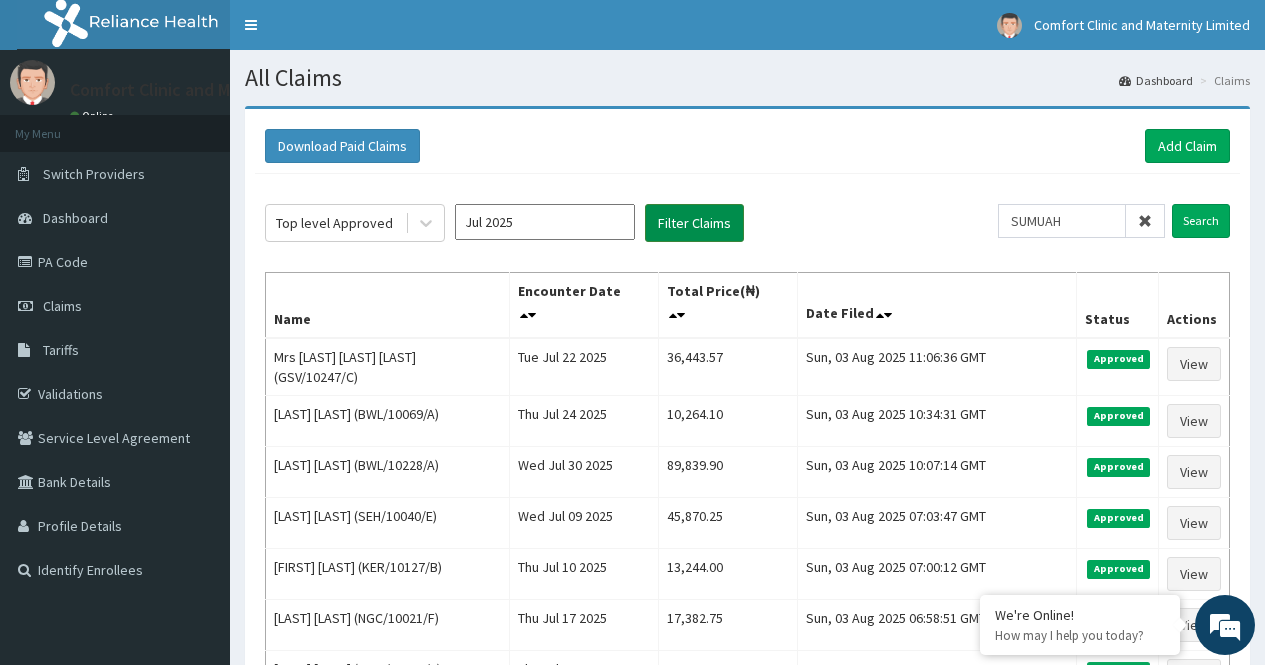 click on "Filter Claims" at bounding box center [694, 223] 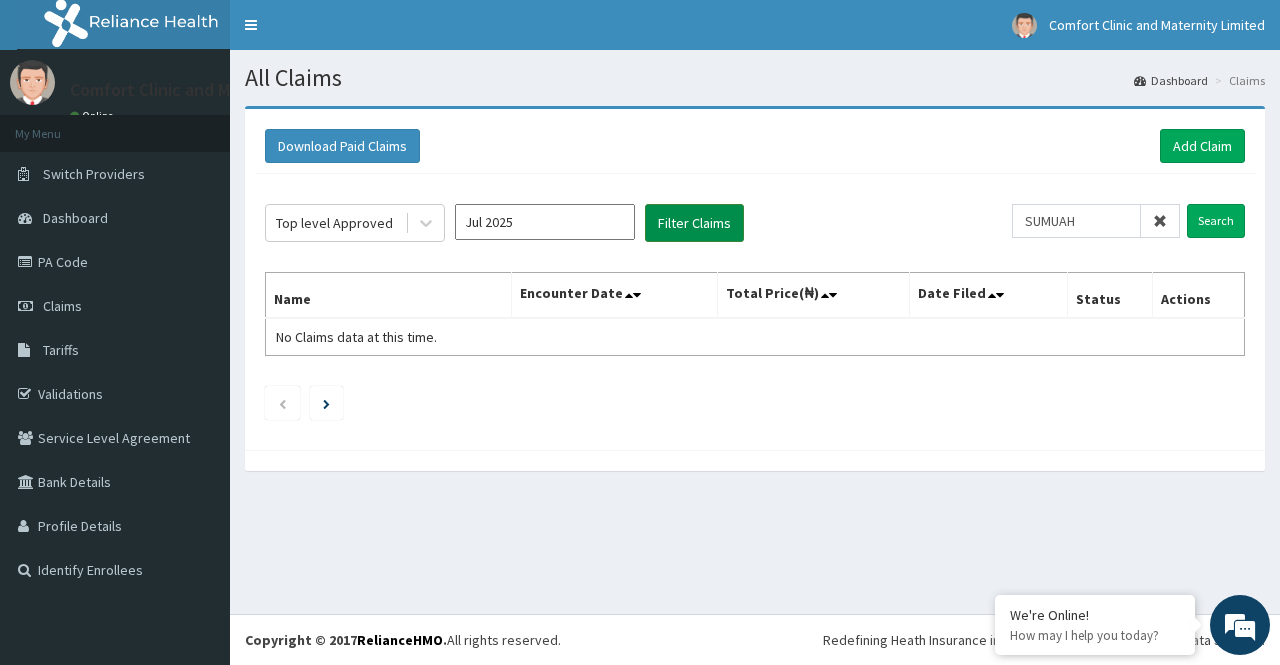 click on "Filter Claims" at bounding box center (694, 223) 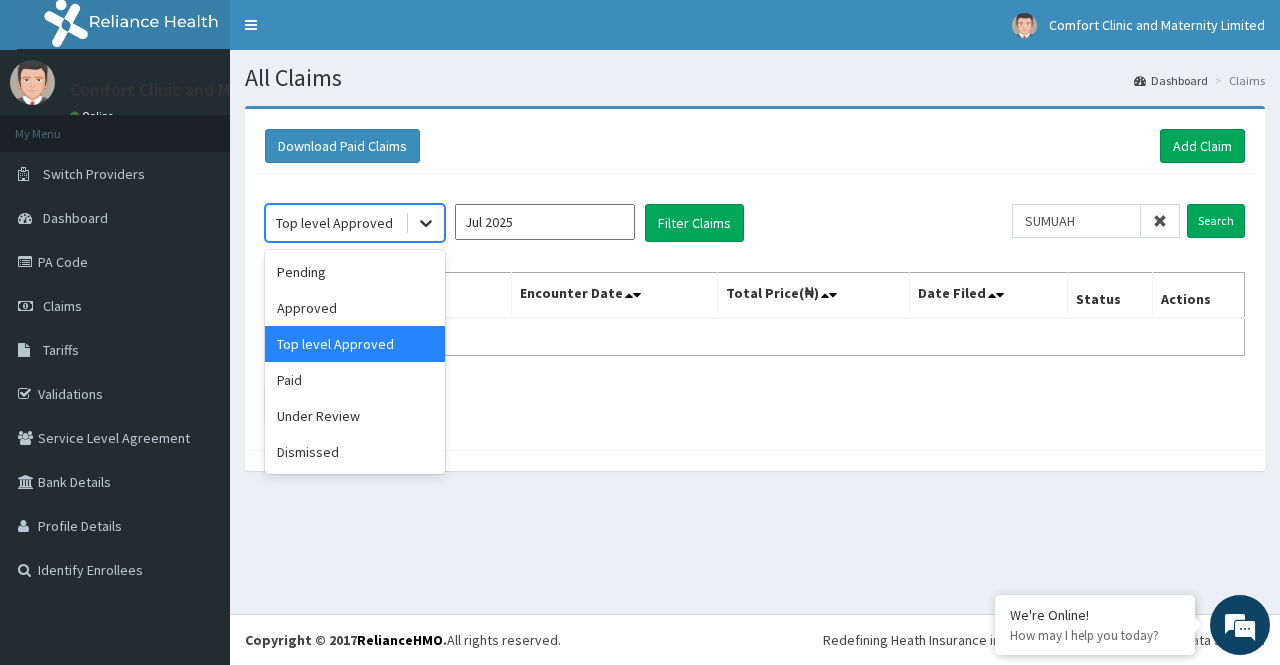 click 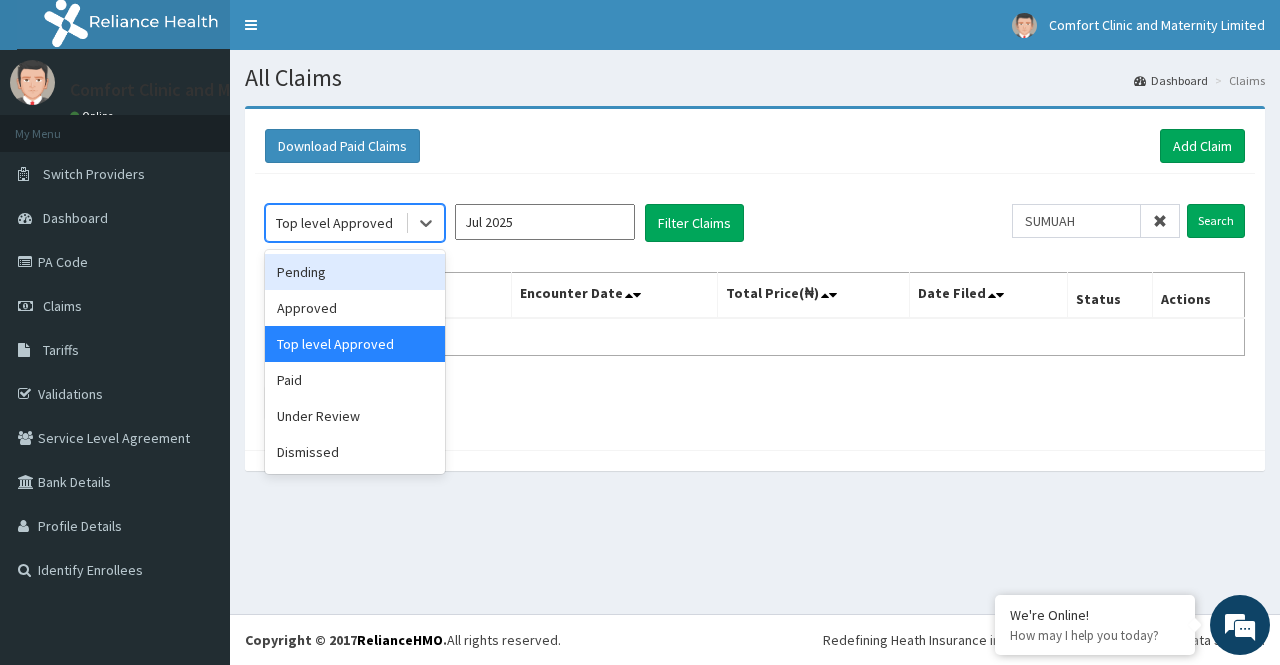 click on "Pending" at bounding box center (355, 272) 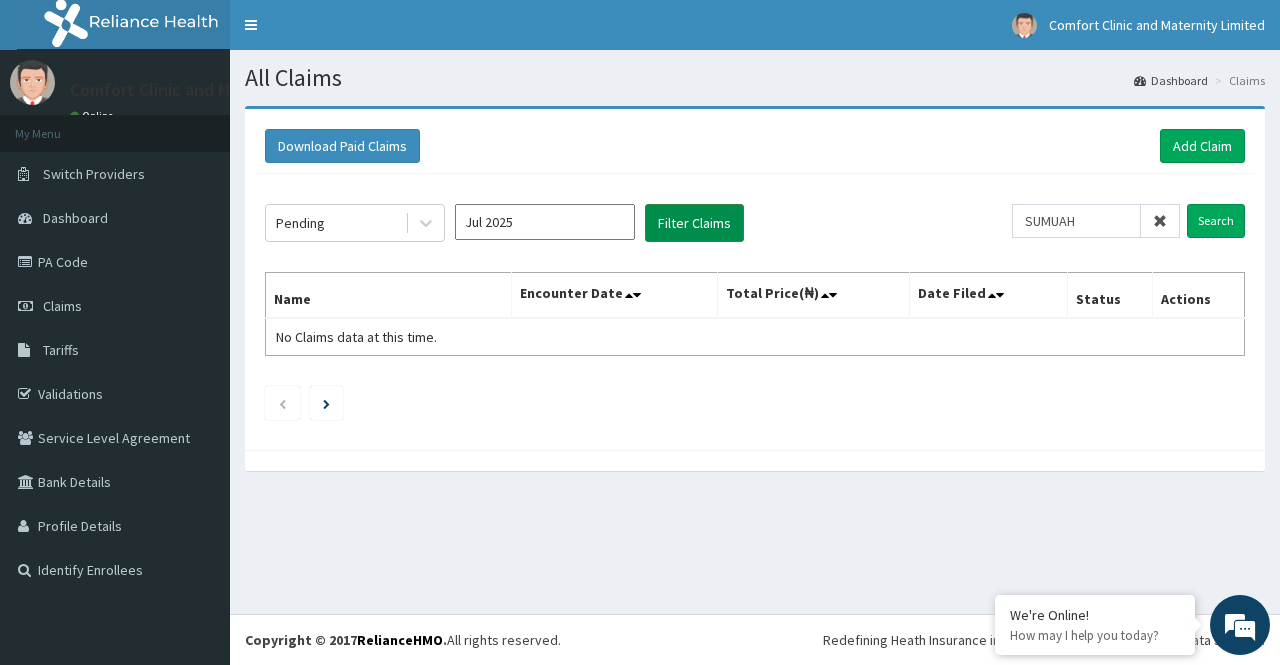 click on "Filter Claims" at bounding box center (694, 223) 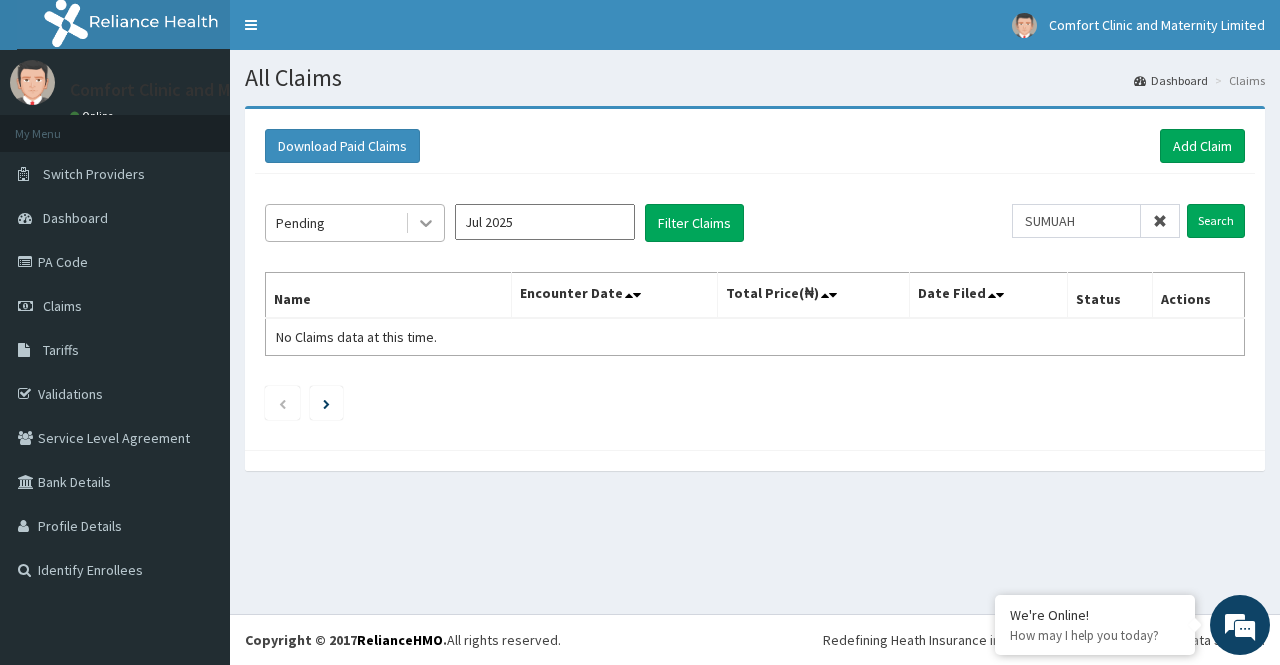 click 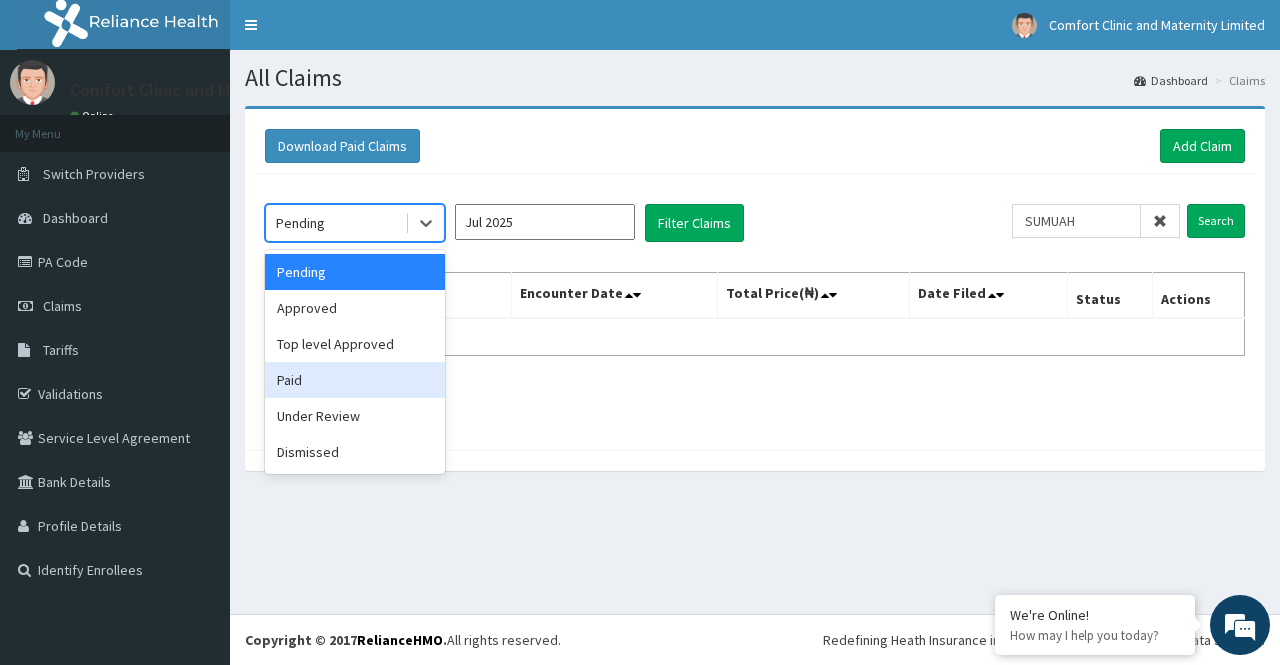 click on "Paid" at bounding box center (355, 380) 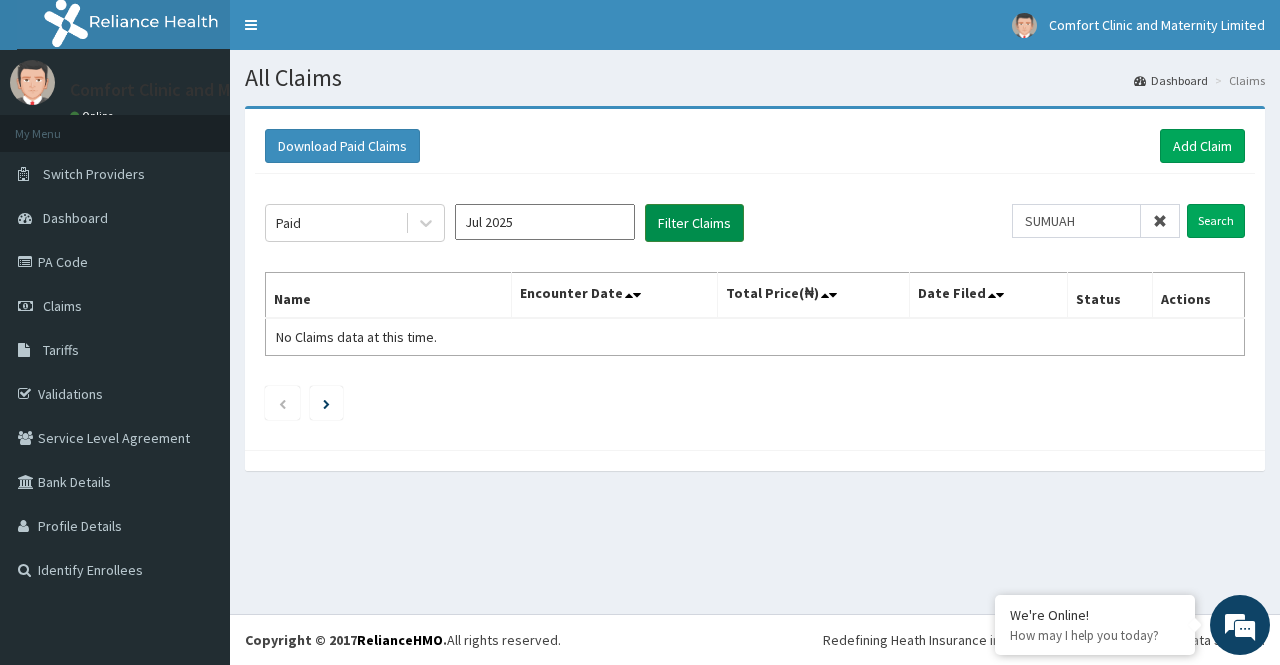 click on "Filter Claims" at bounding box center (694, 223) 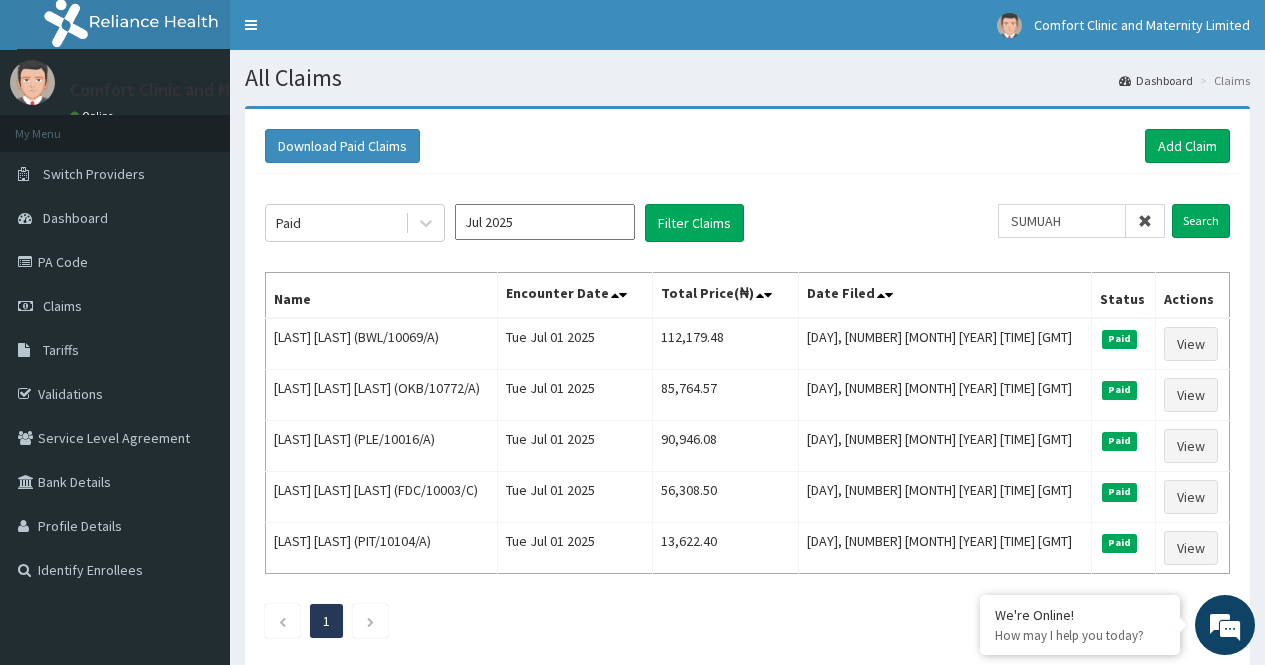 click on "Paid Jul 2025 Filter Claims" at bounding box center [631, 223] 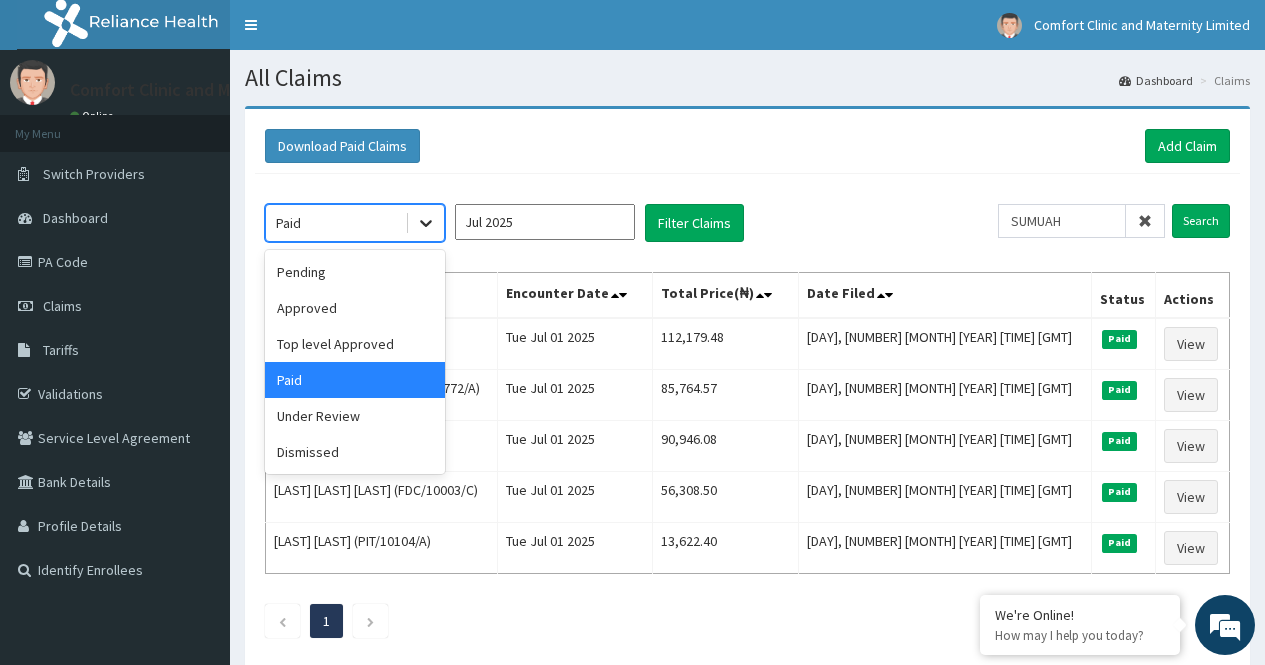 click 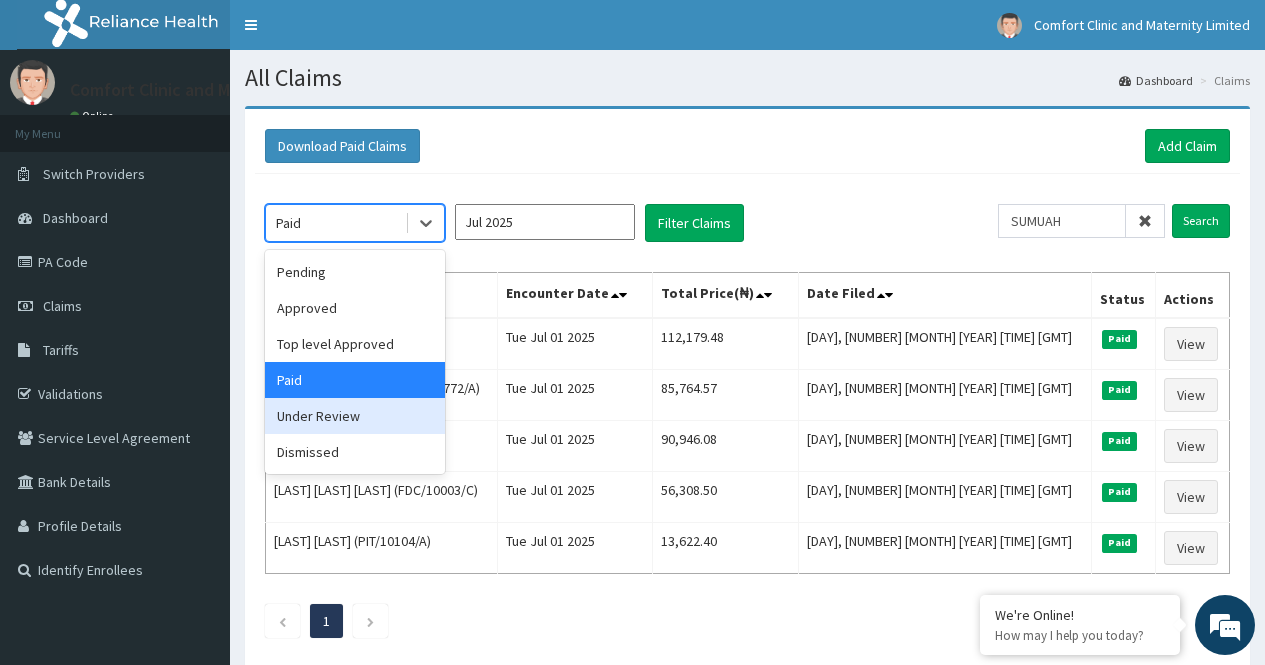 click on "Under Review" at bounding box center (355, 416) 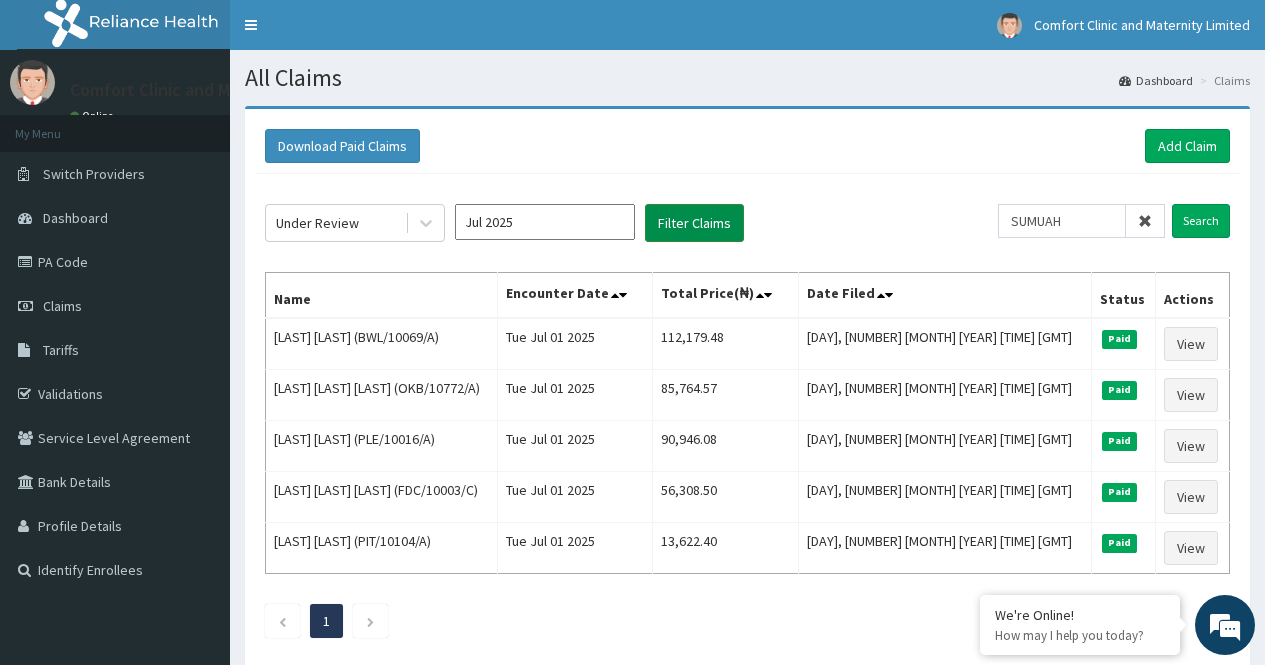 click on "Filter Claims" at bounding box center (694, 223) 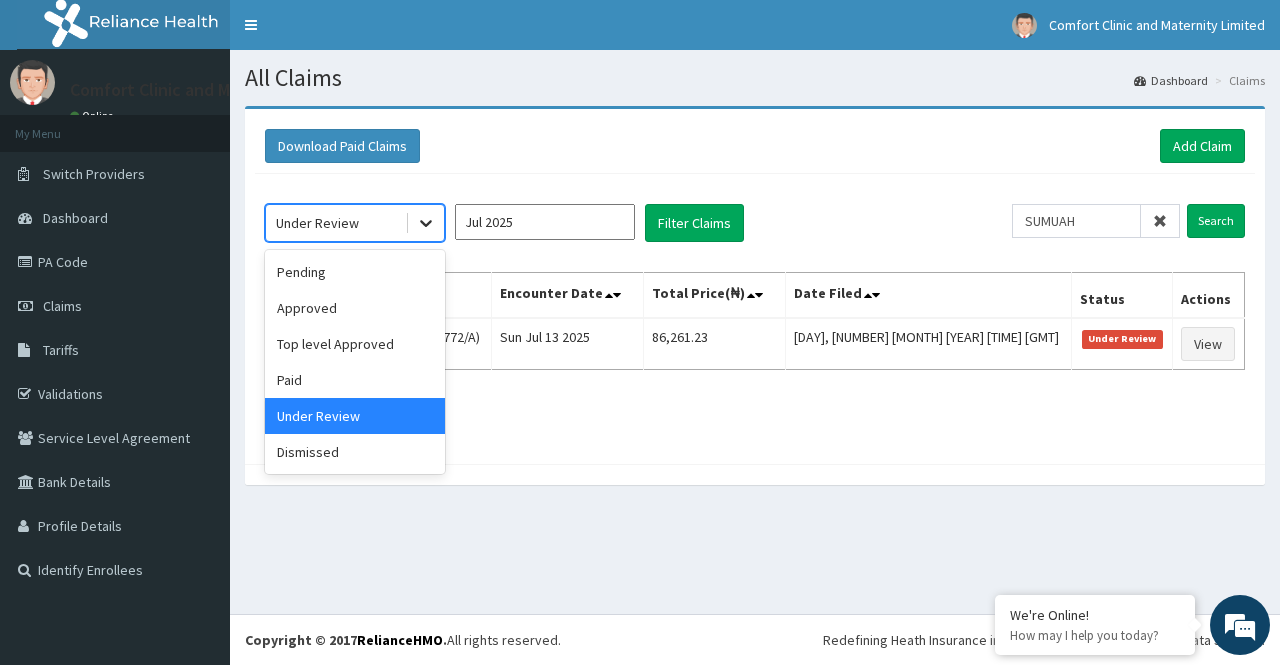 click 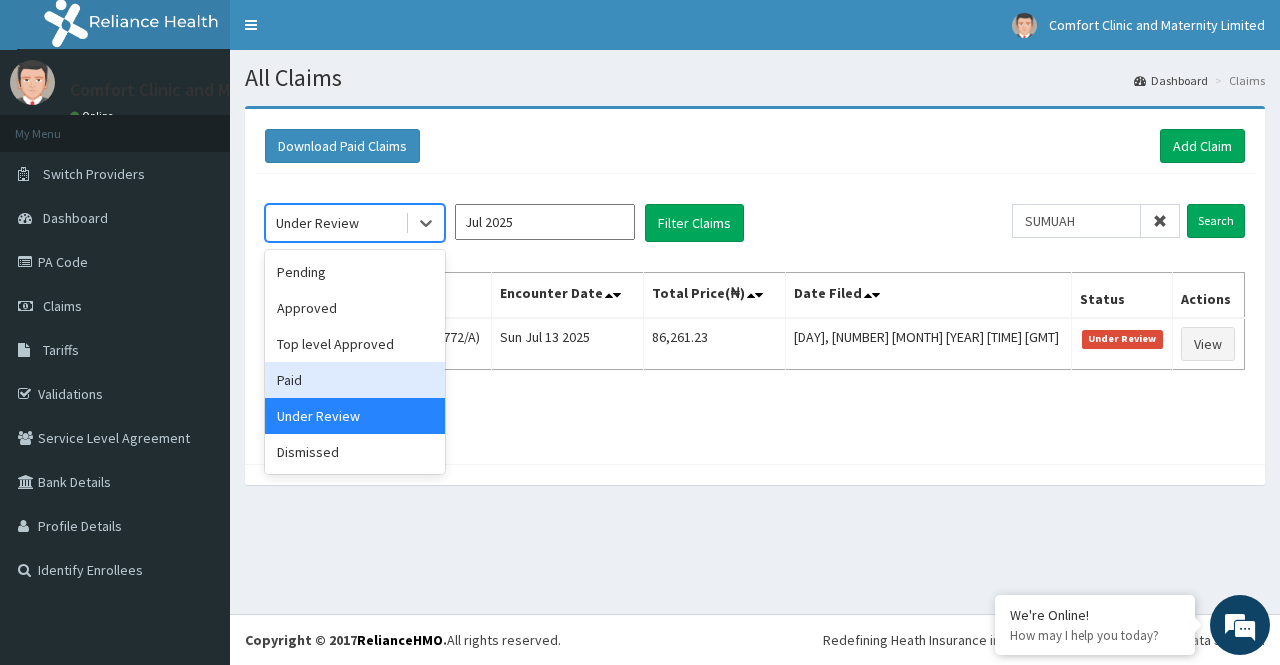 click on "Paid" at bounding box center [355, 380] 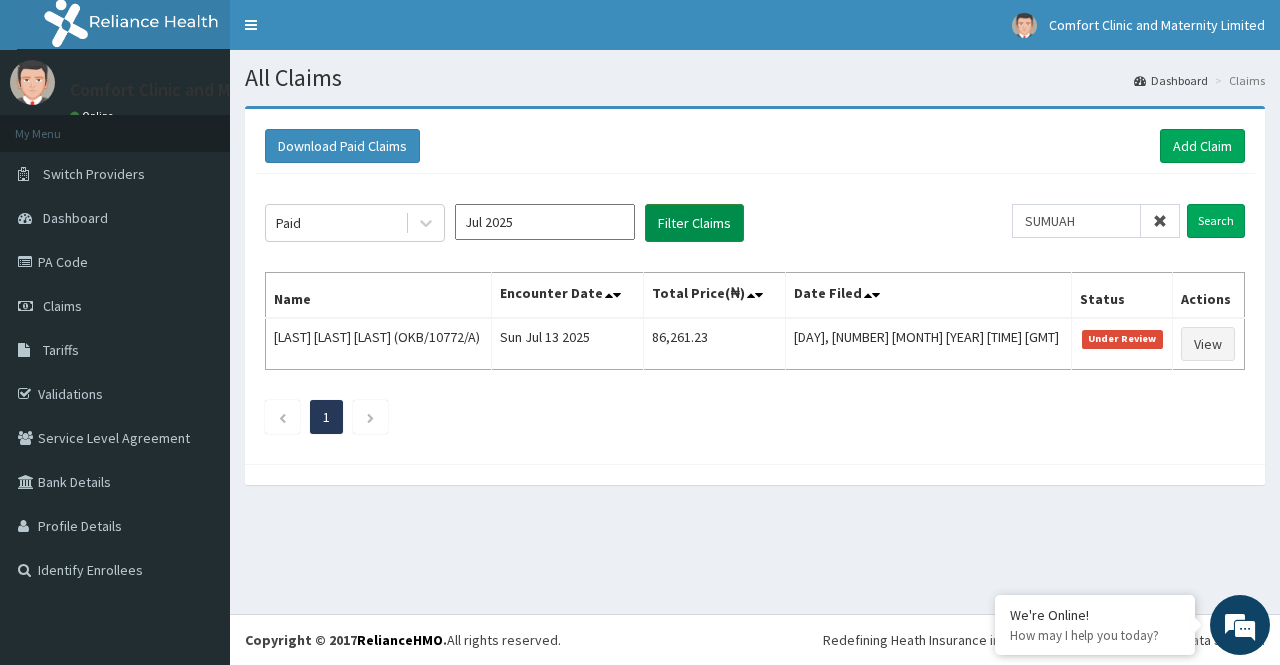 click on "Filter Claims" at bounding box center (694, 223) 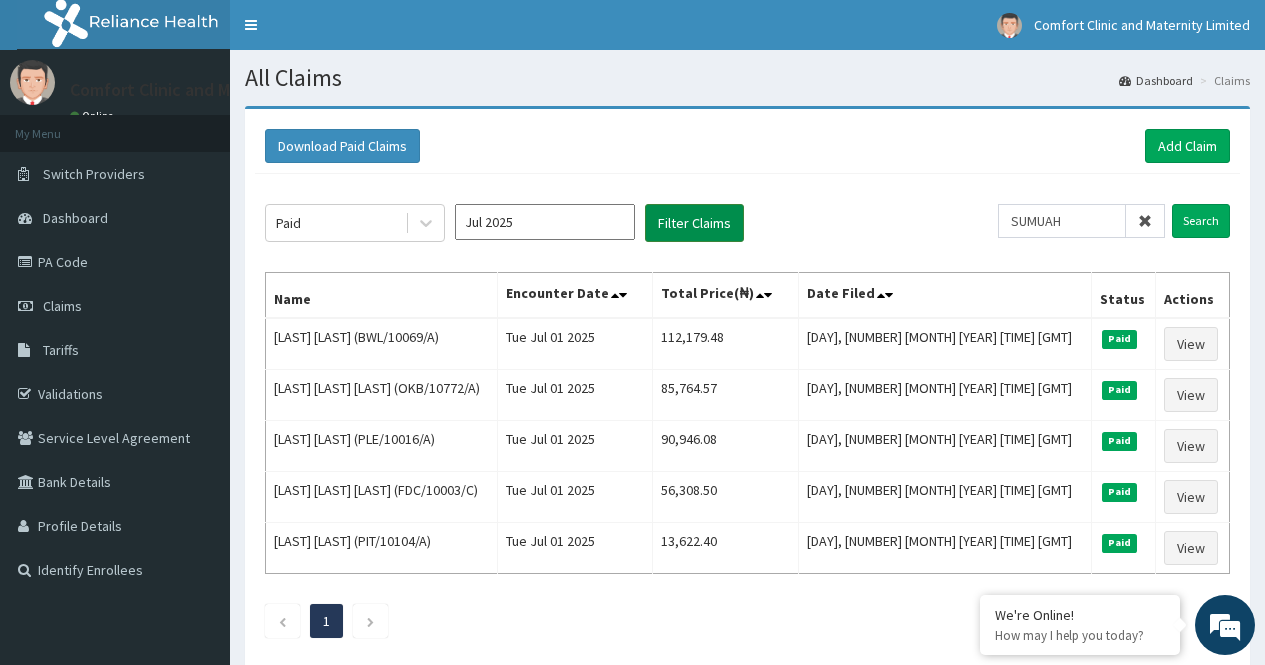 click on "Filter Claims" at bounding box center [694, 223] 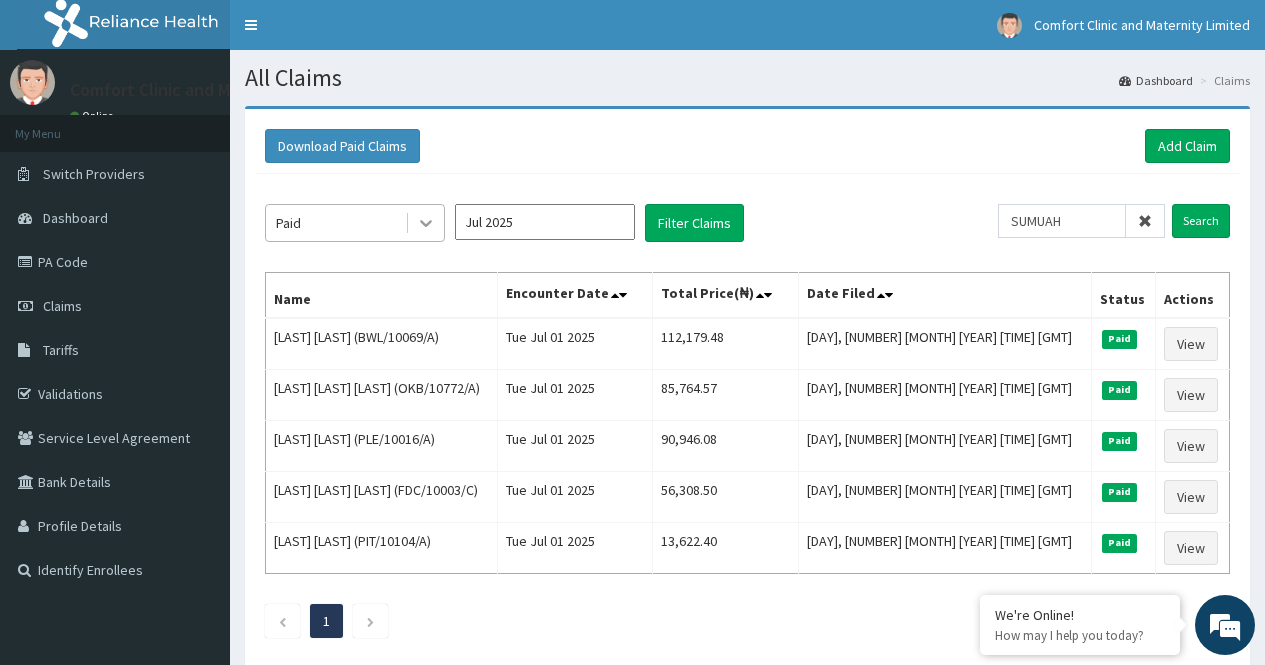 click 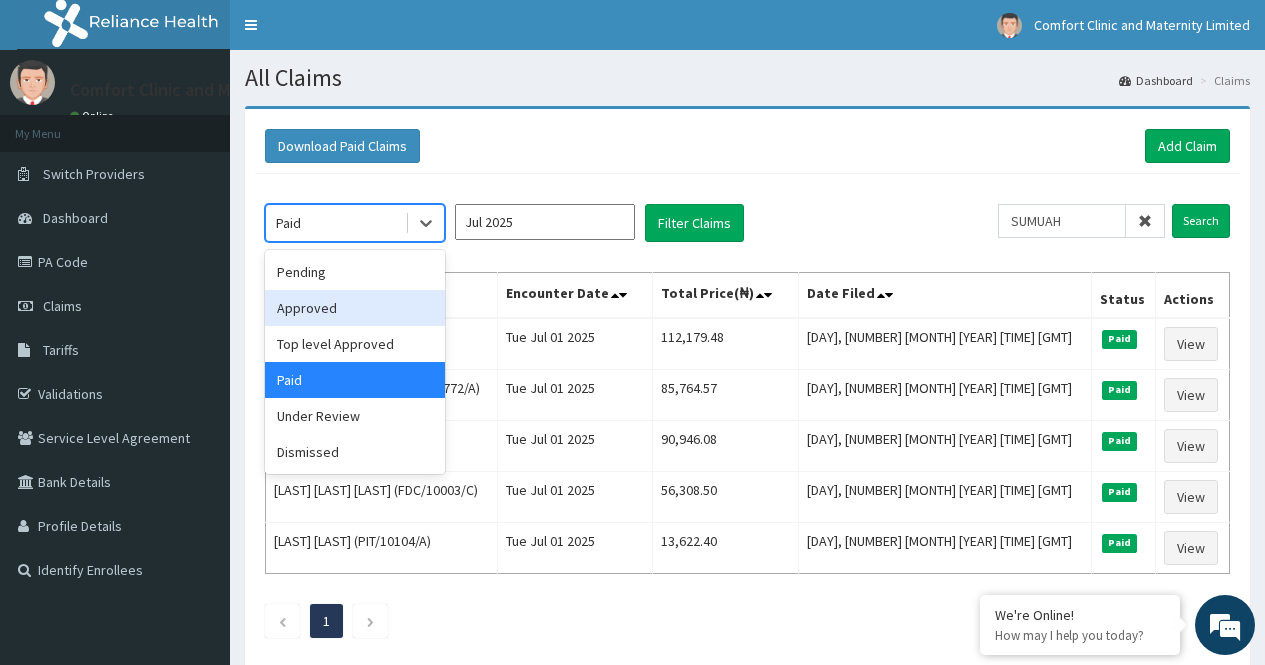 click on "Approved" at bounding box center (355, 308) 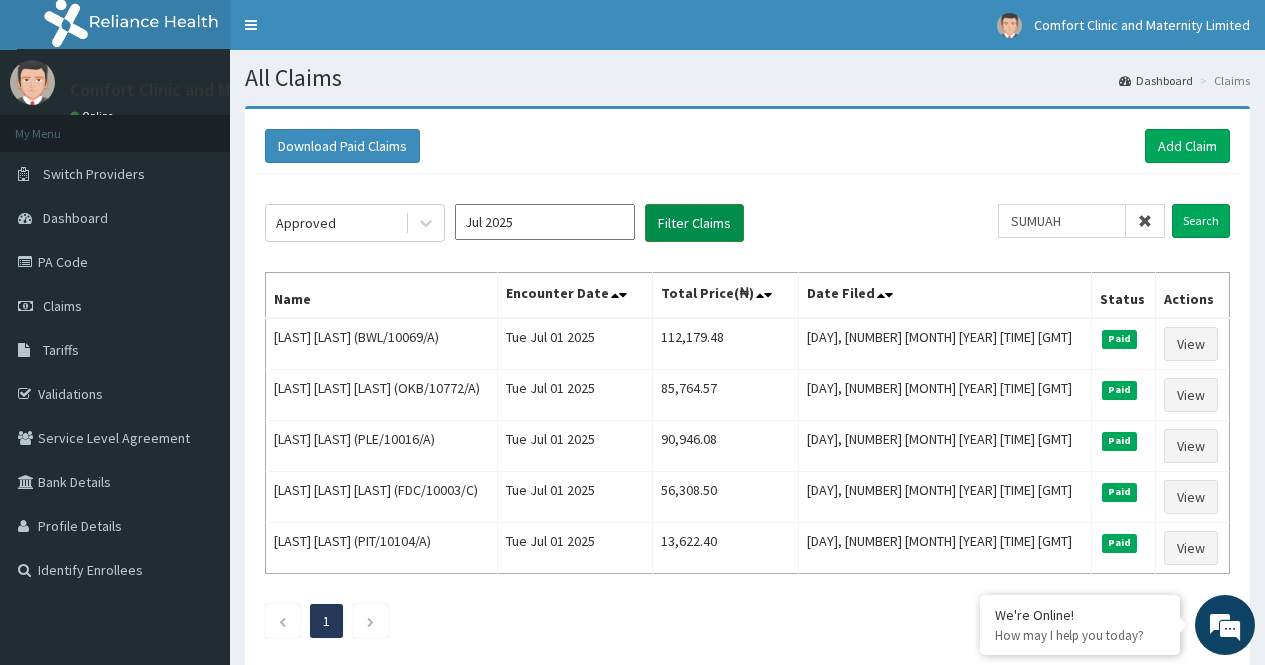 click on "Filter Claims" at bounding box center (694, 223) 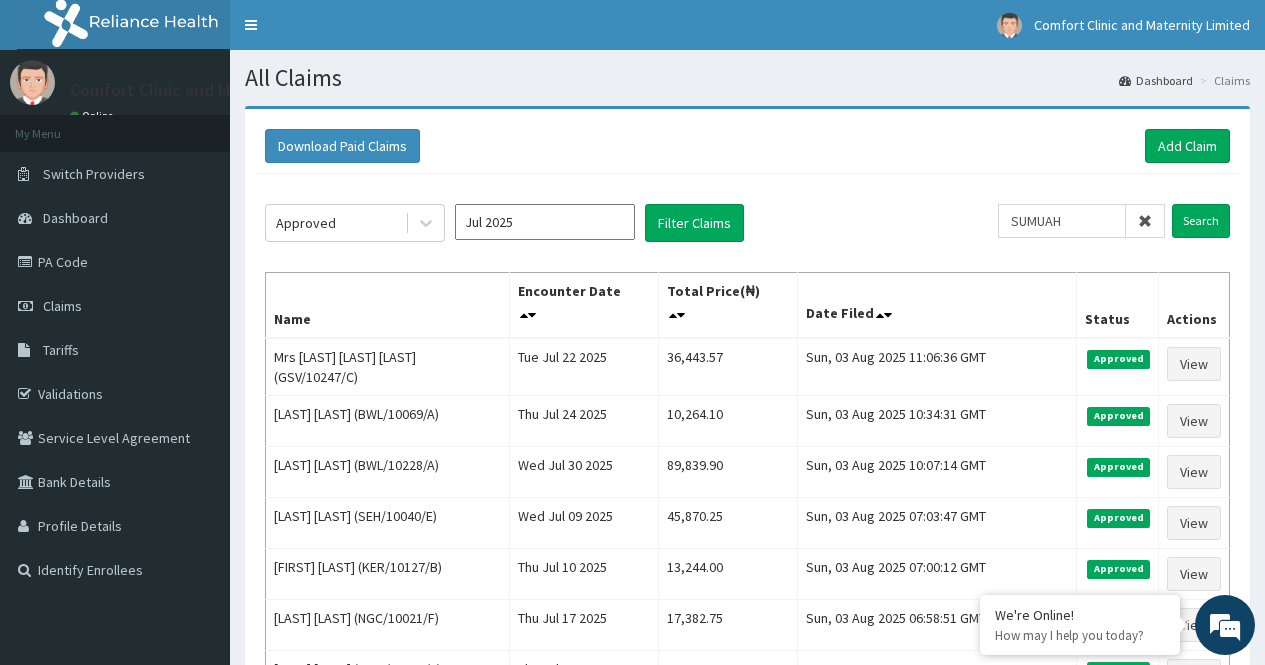 click on "Download Paid Claims Add Claim" at bounding box center (747, 146) 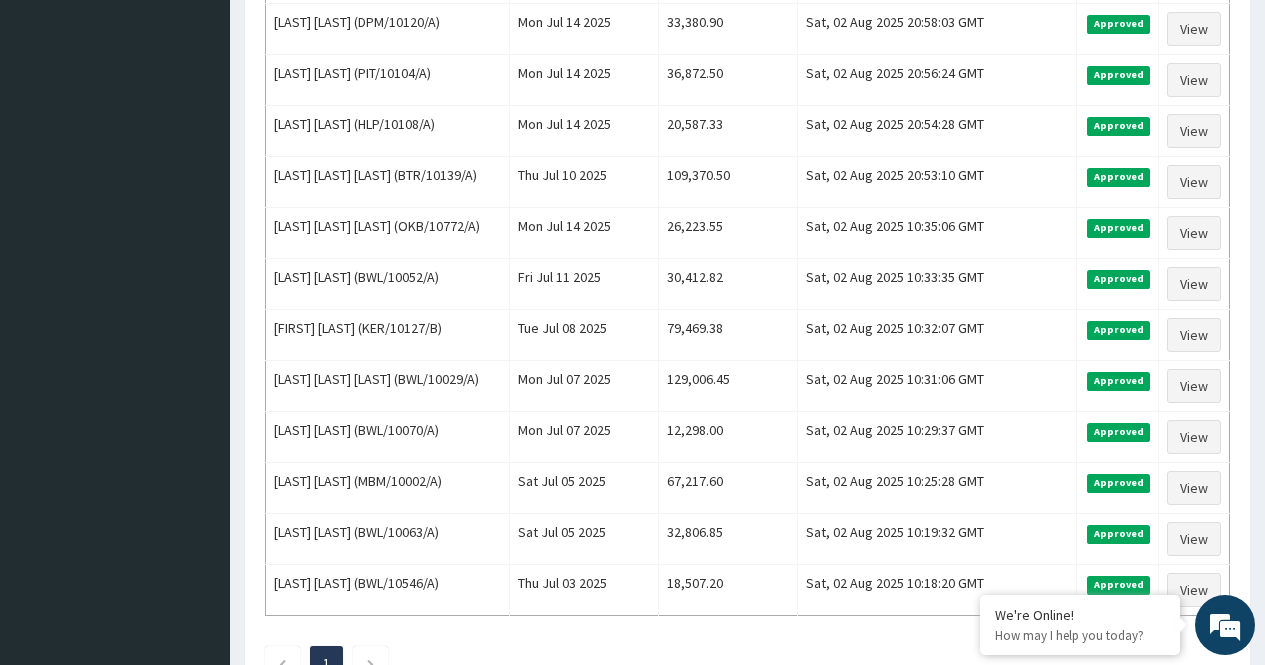 scroll, scrollTop: 1640, scrollLeft: 0, axis: vertical 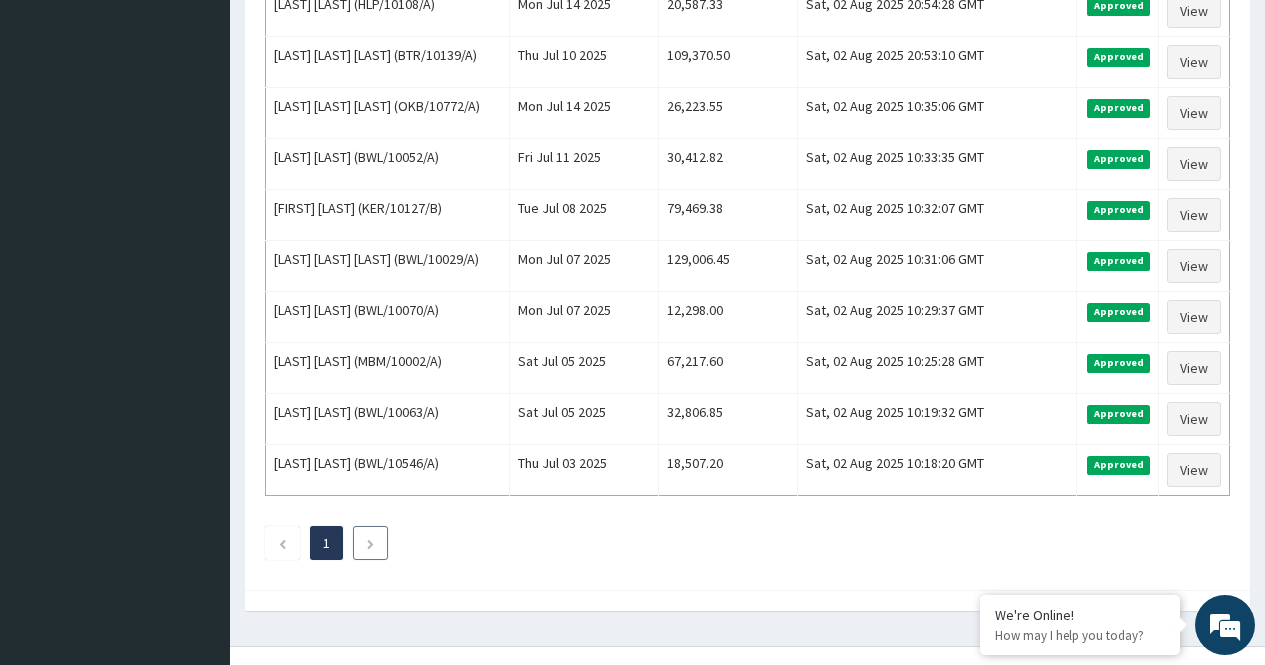 click at bounding box center (370, 544) 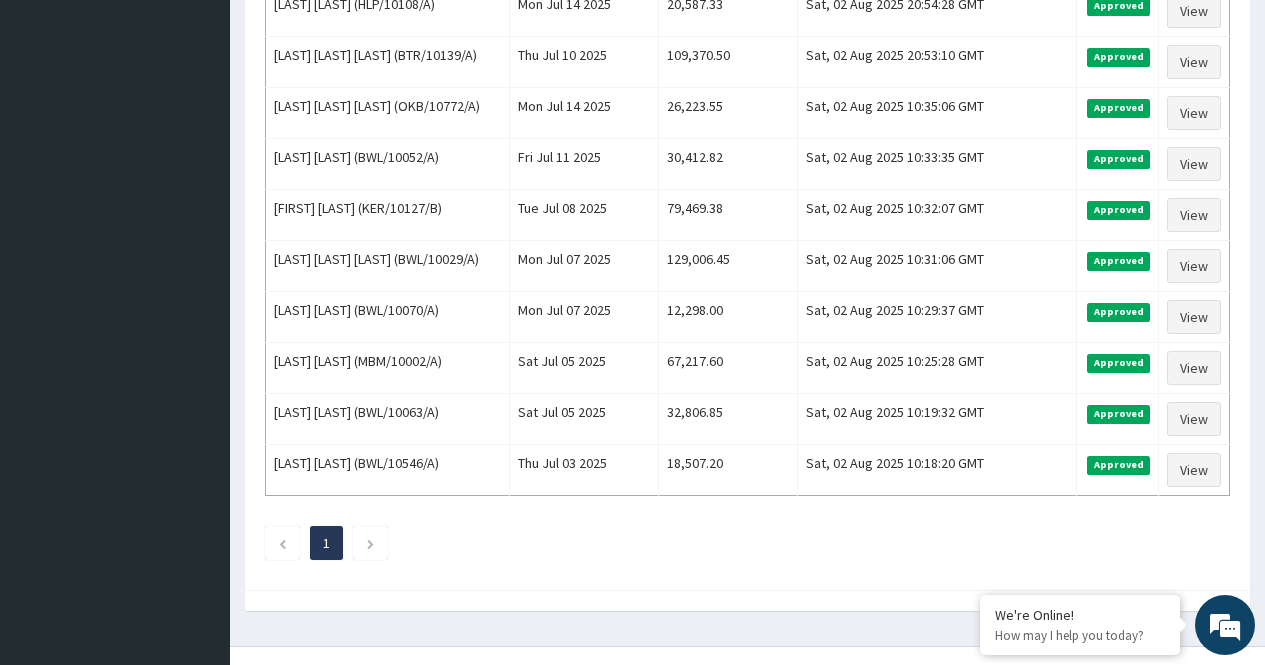 click on "1" at bounding box center [747, 543] 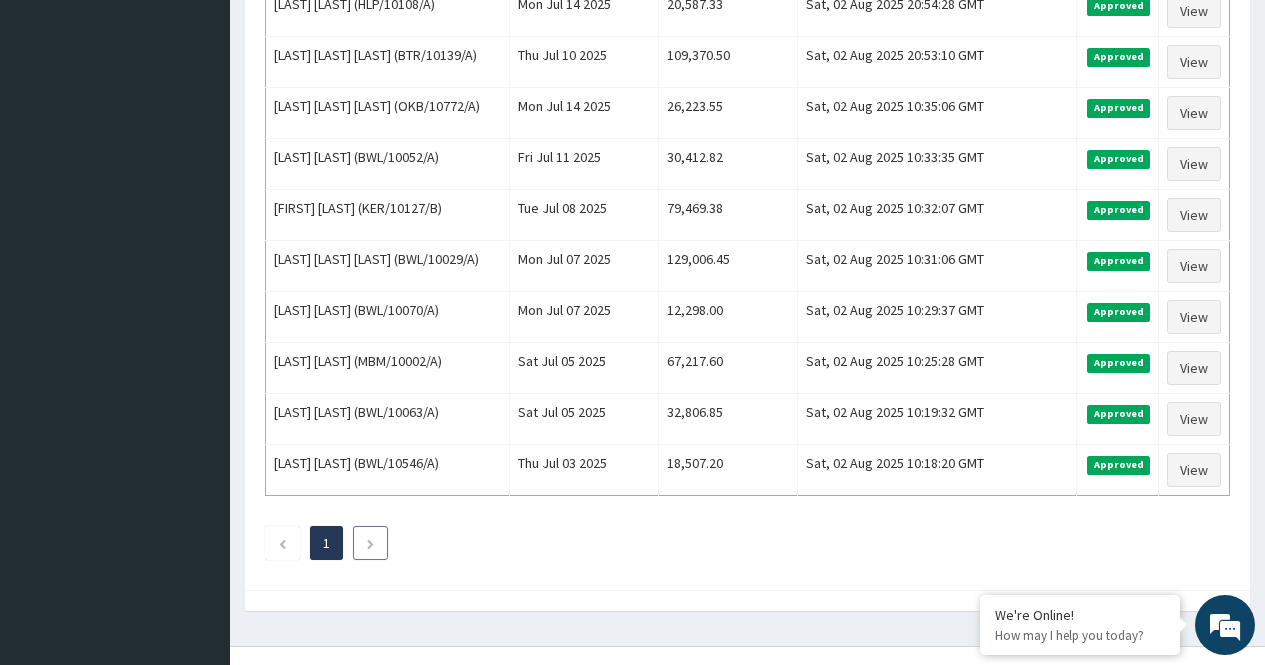 click at bounding box center [370, 544] 